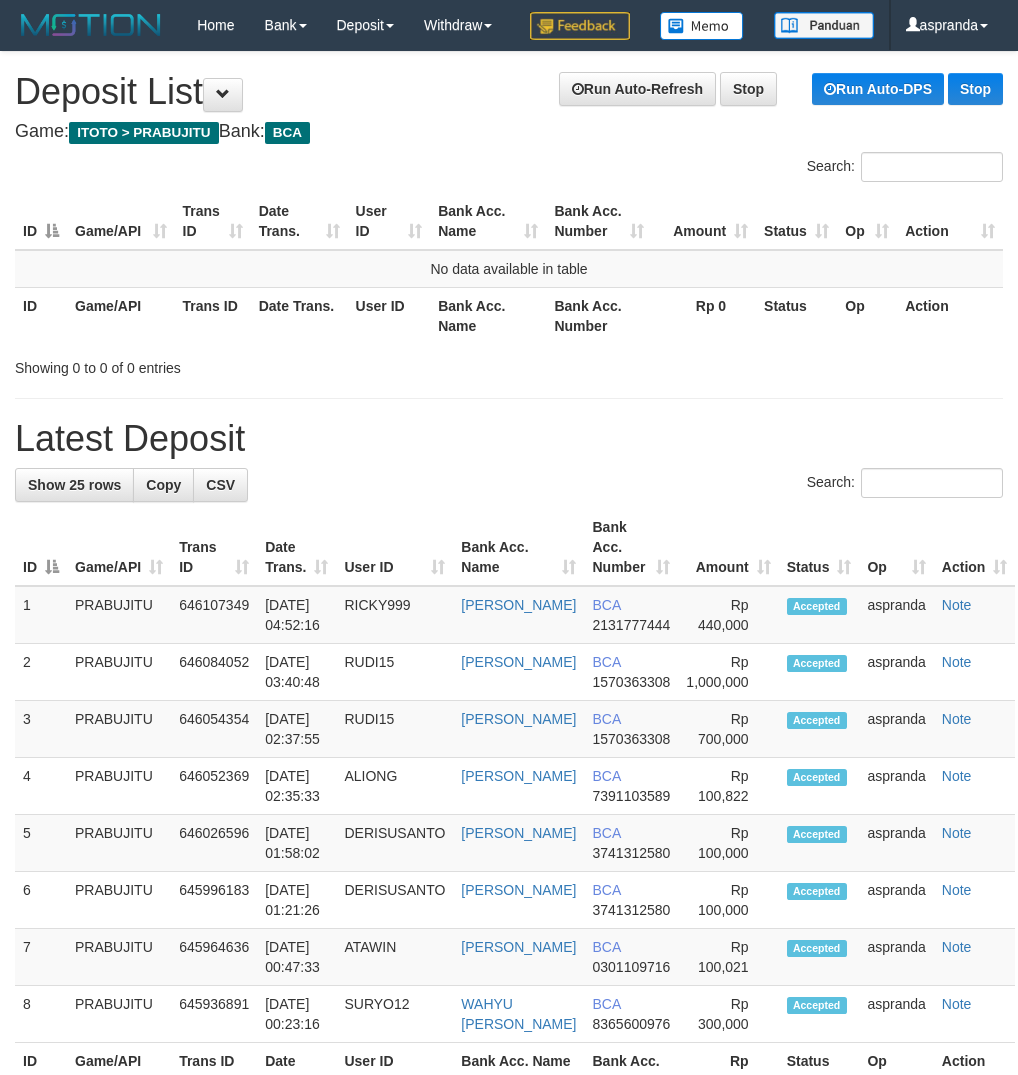 scroll, scrollTop: 0, scrollLeft: 0, axis: both 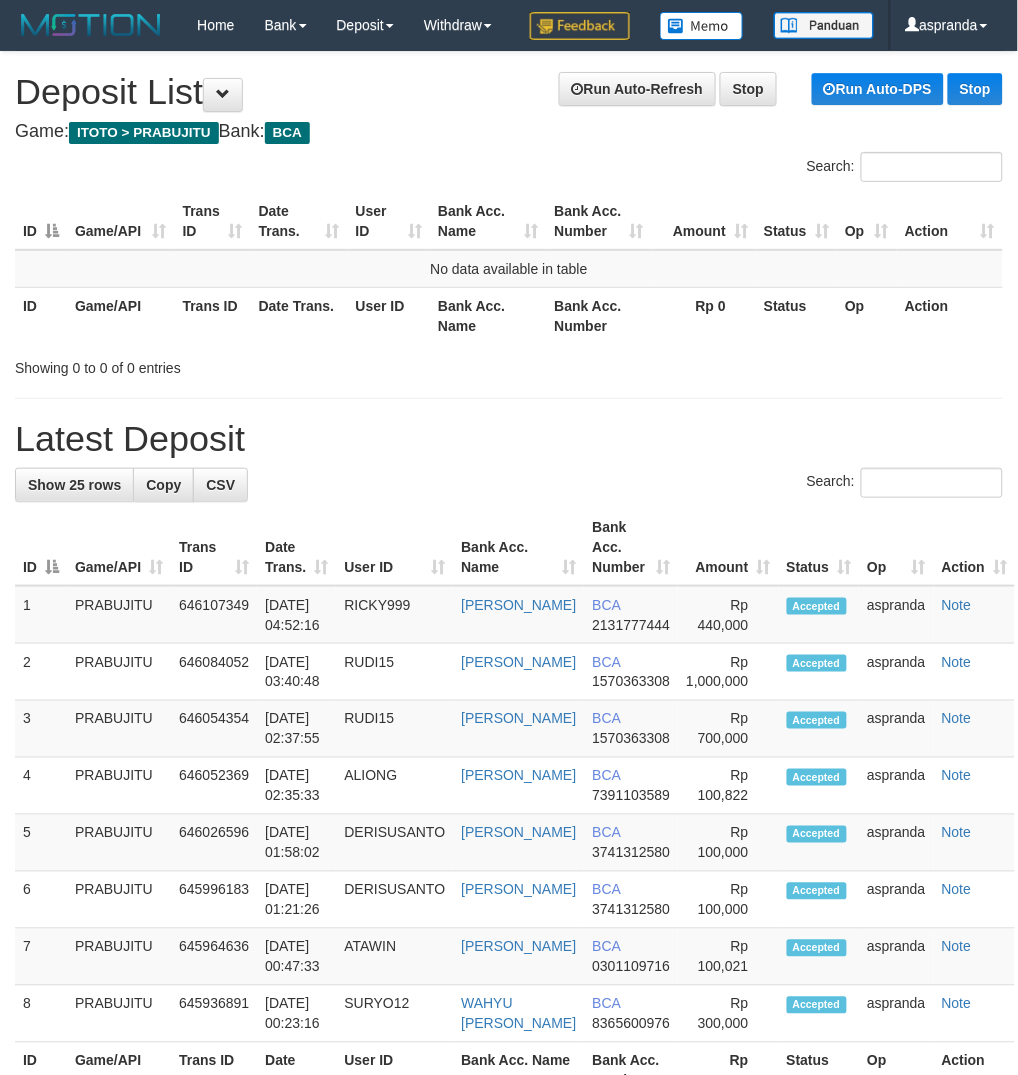 click on "Latest Deposit" at bounding box center [509, 439] 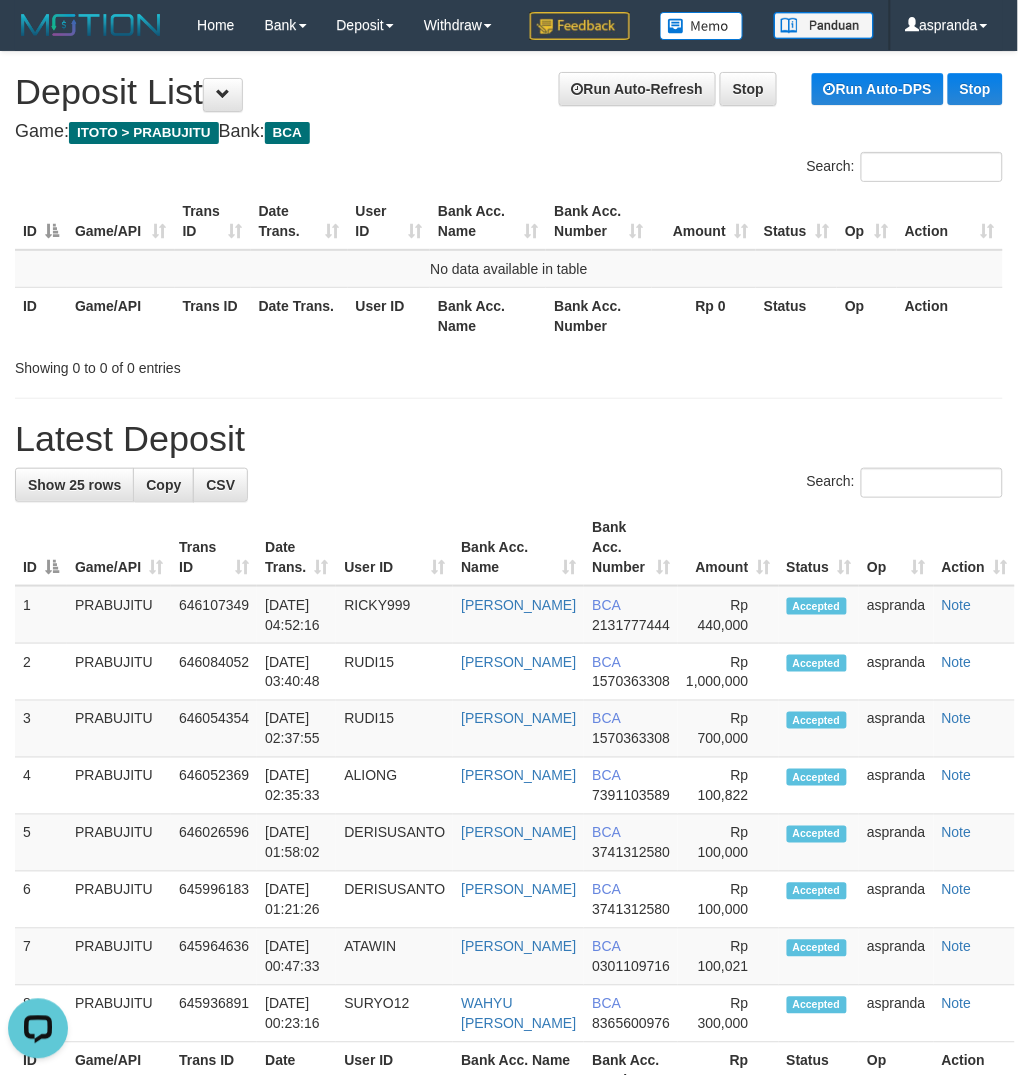 scroll, scrollTop: 0, scrollLeft: 0, axis: both 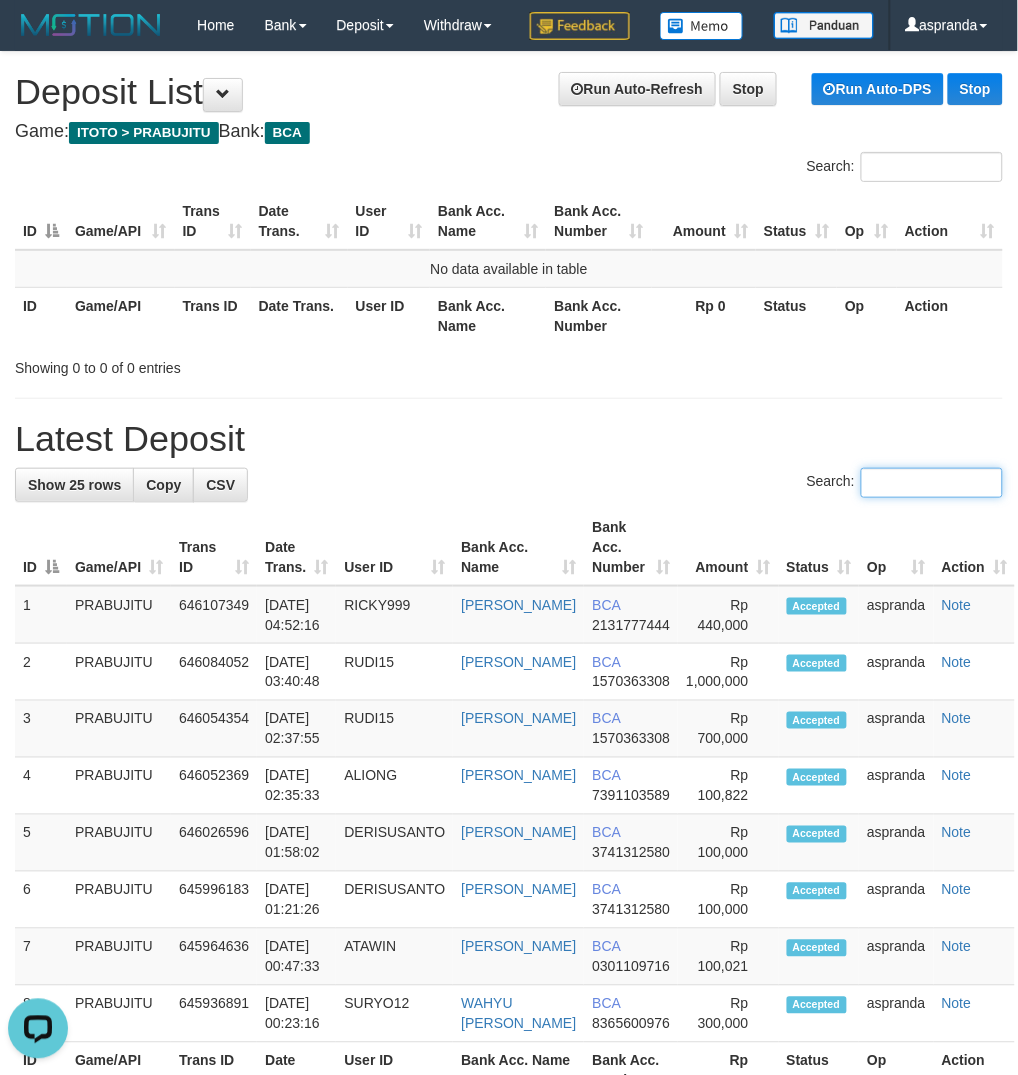 click on "Search:" at bounding box center [932, 483] 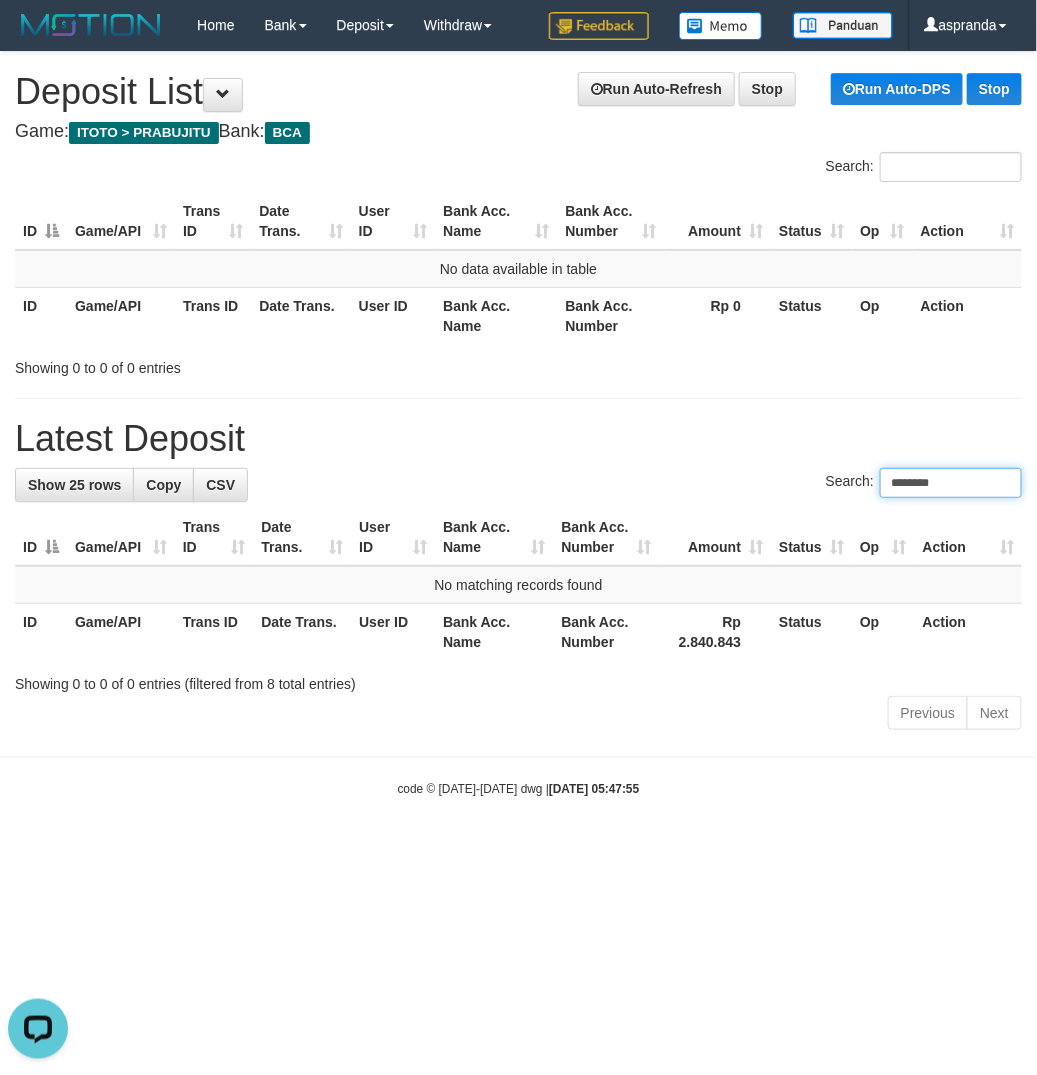 click on "********" at bounding box center (951, 483) 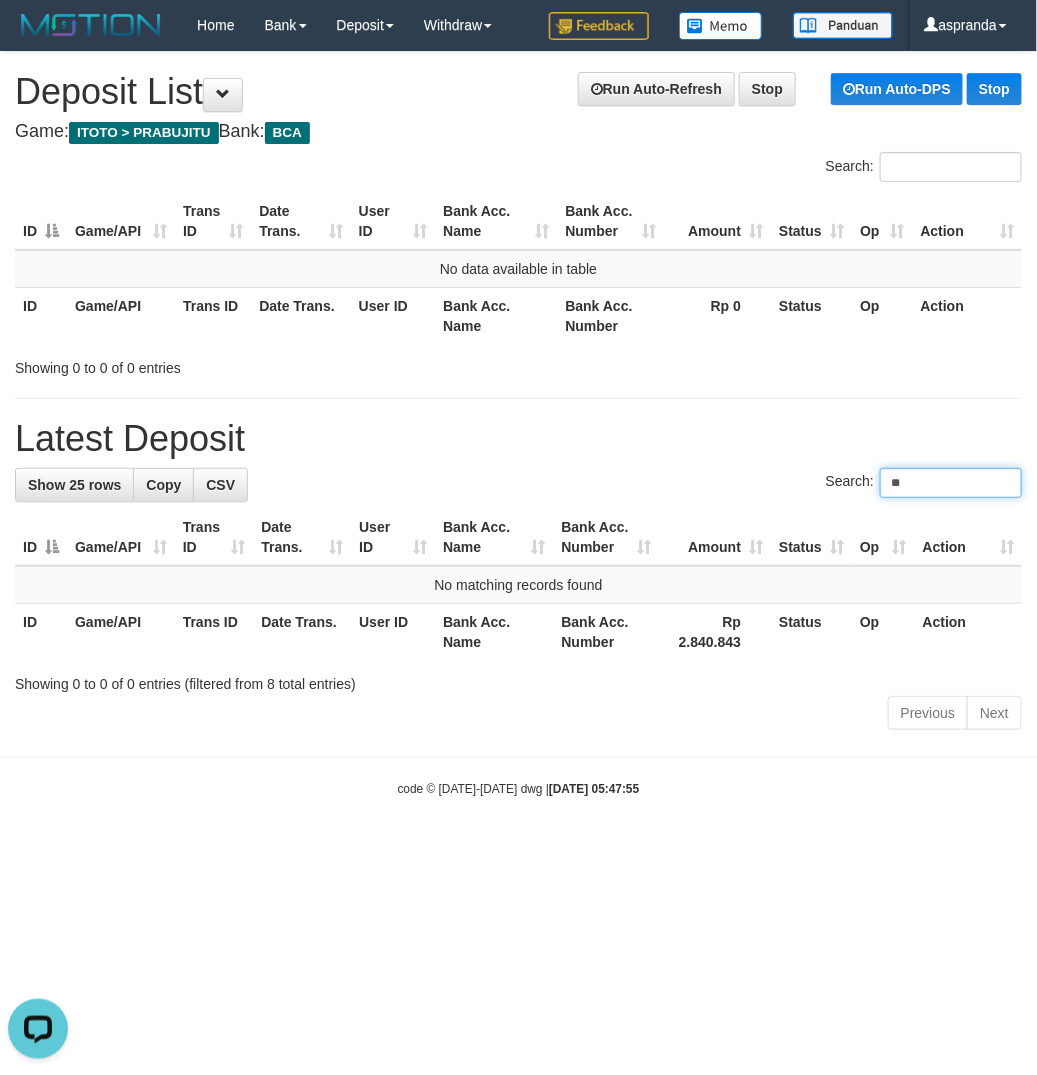 type on "*" 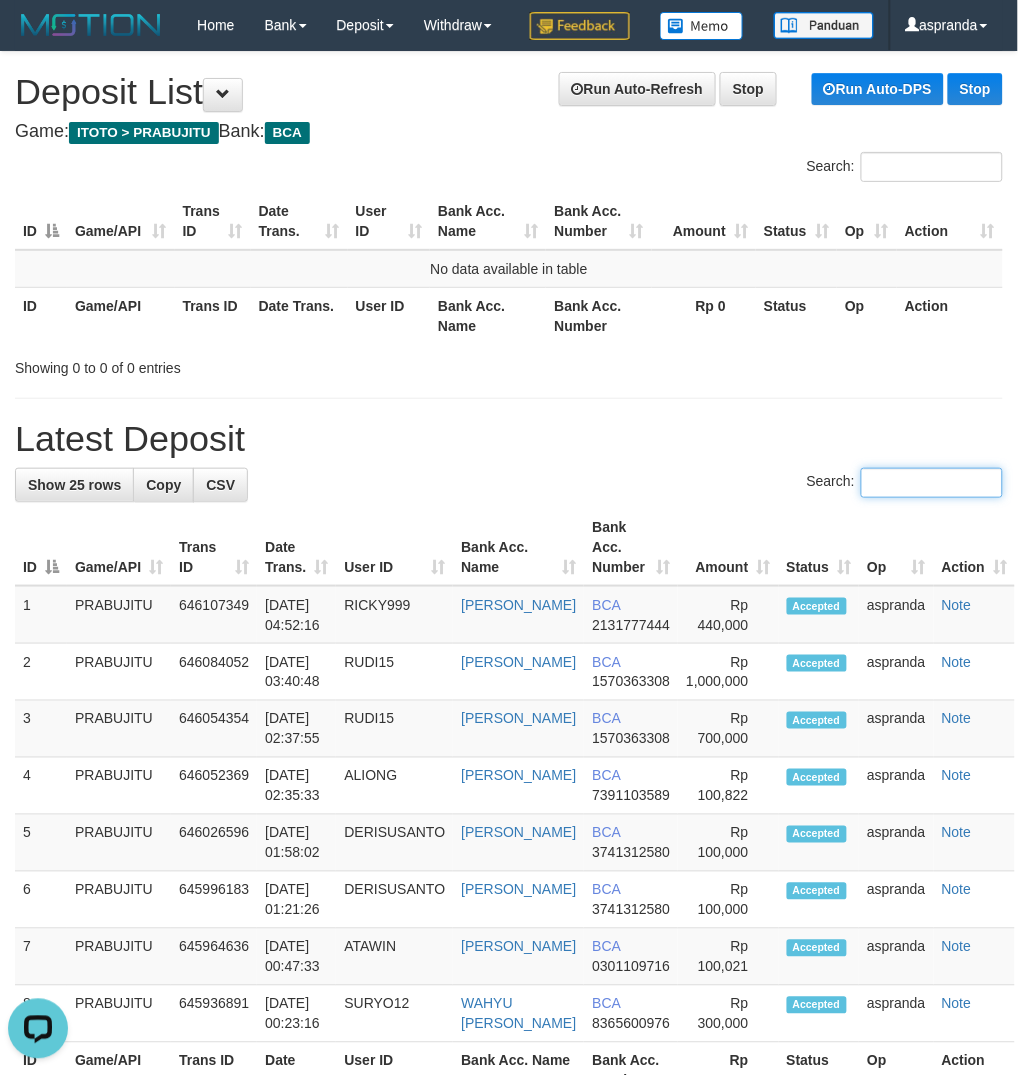 click on "Search:" at bounding box center (932, 483) 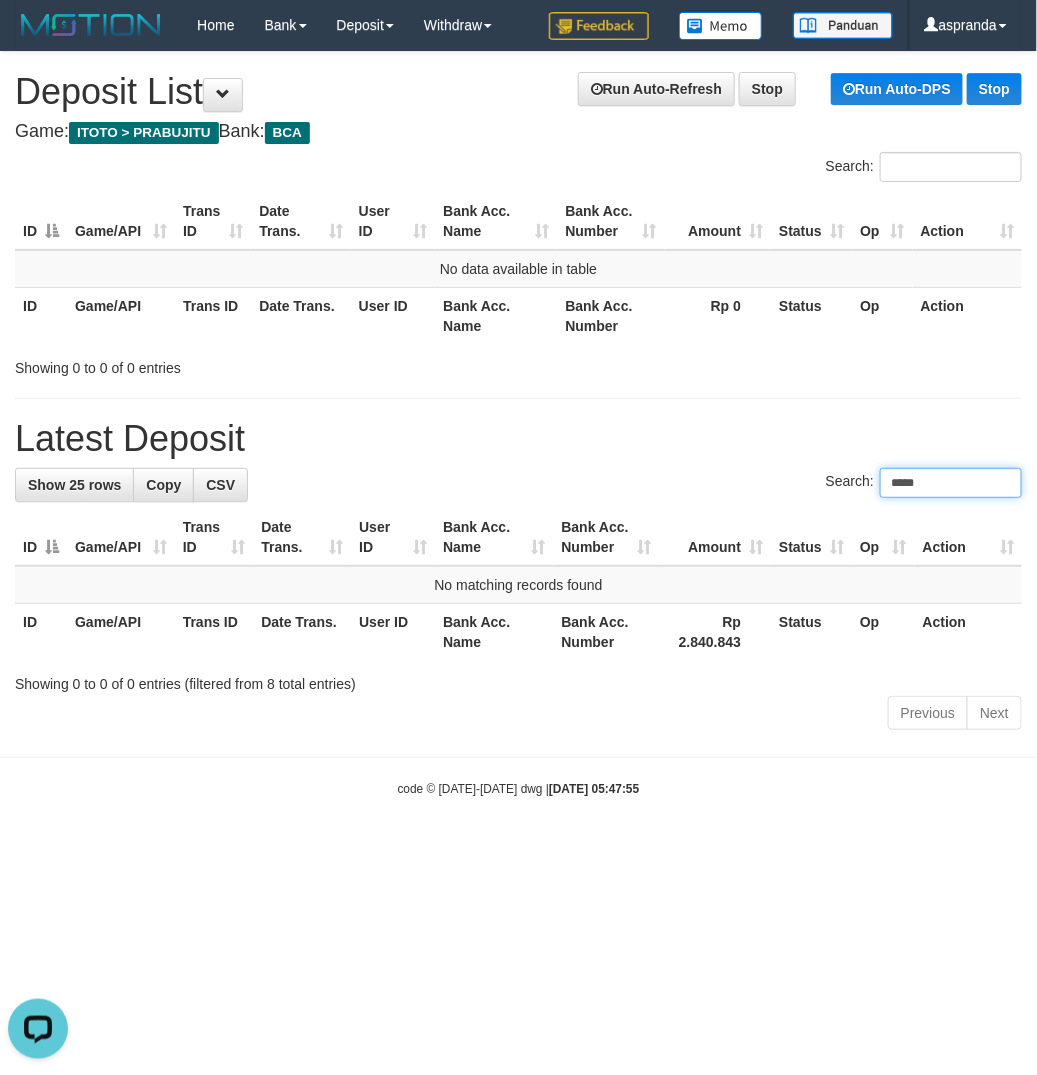 click on "*****" at bounding box center (951, 483) 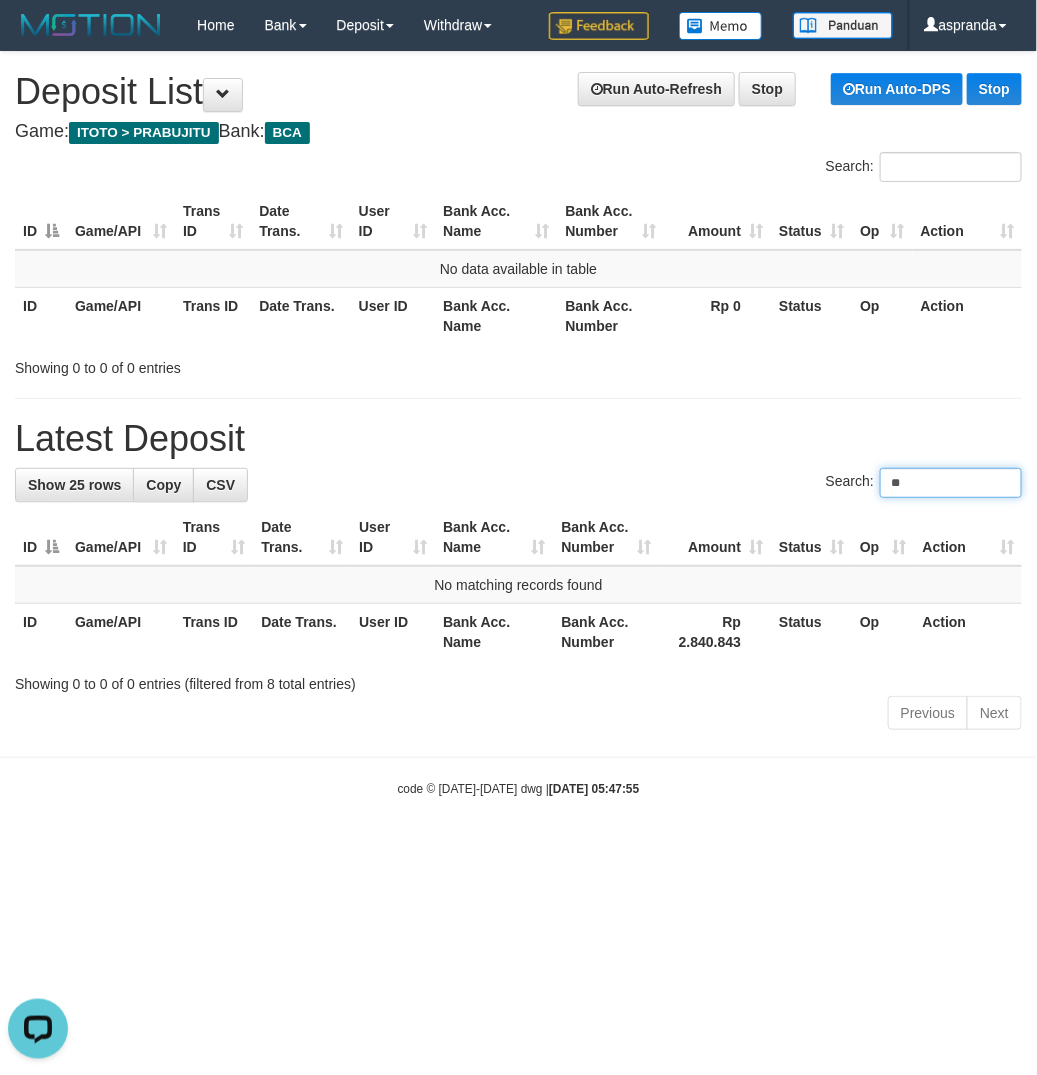 type on "*" 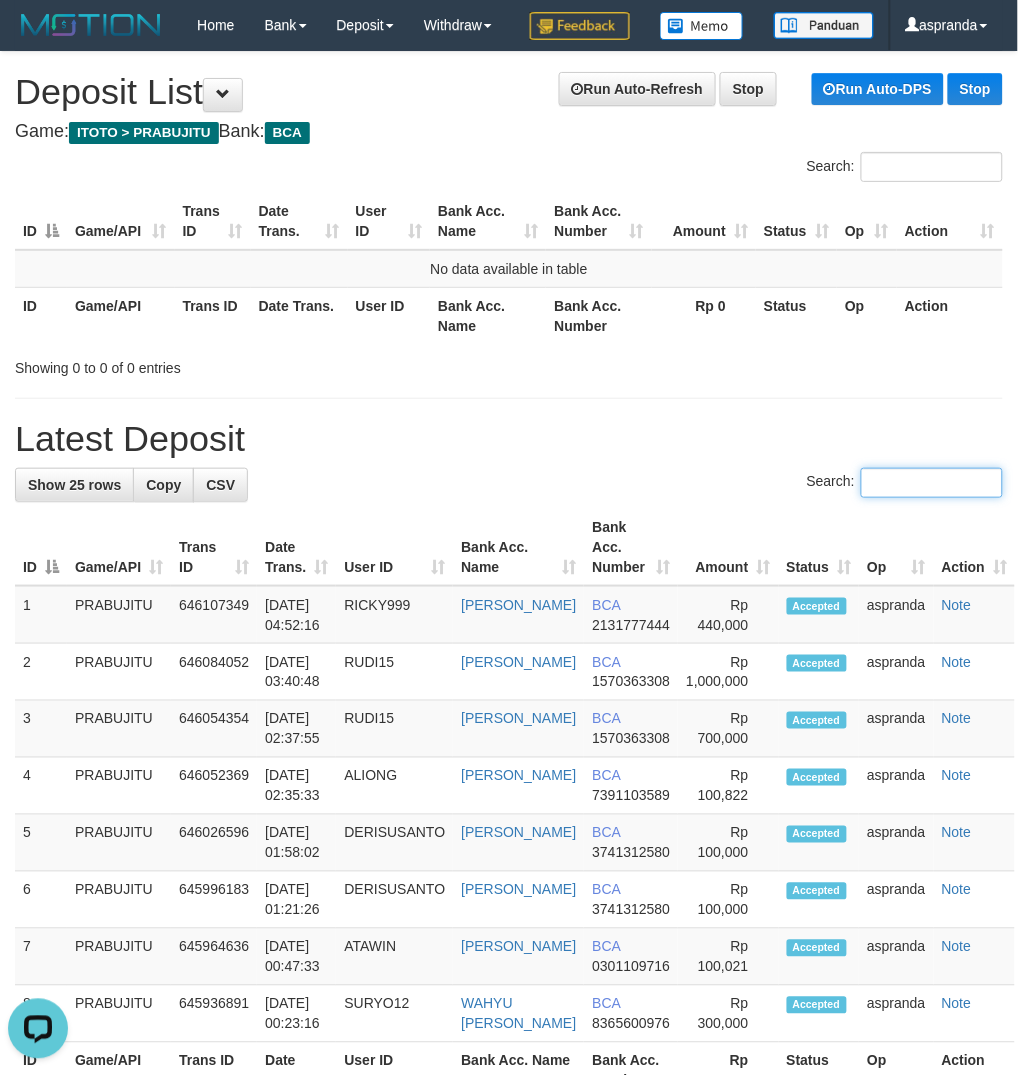 click on "Search:" at bounding box center (932, 483) 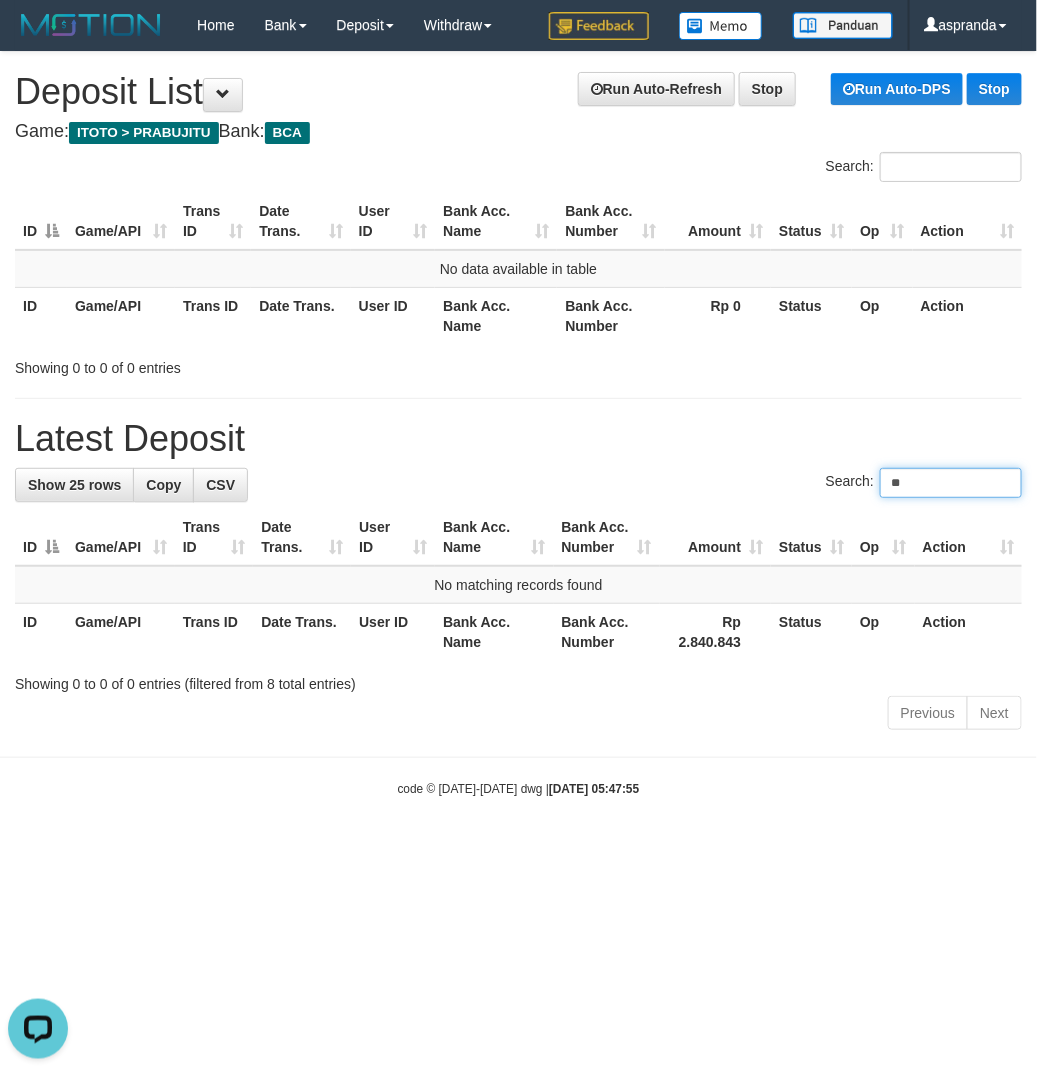type on "*" 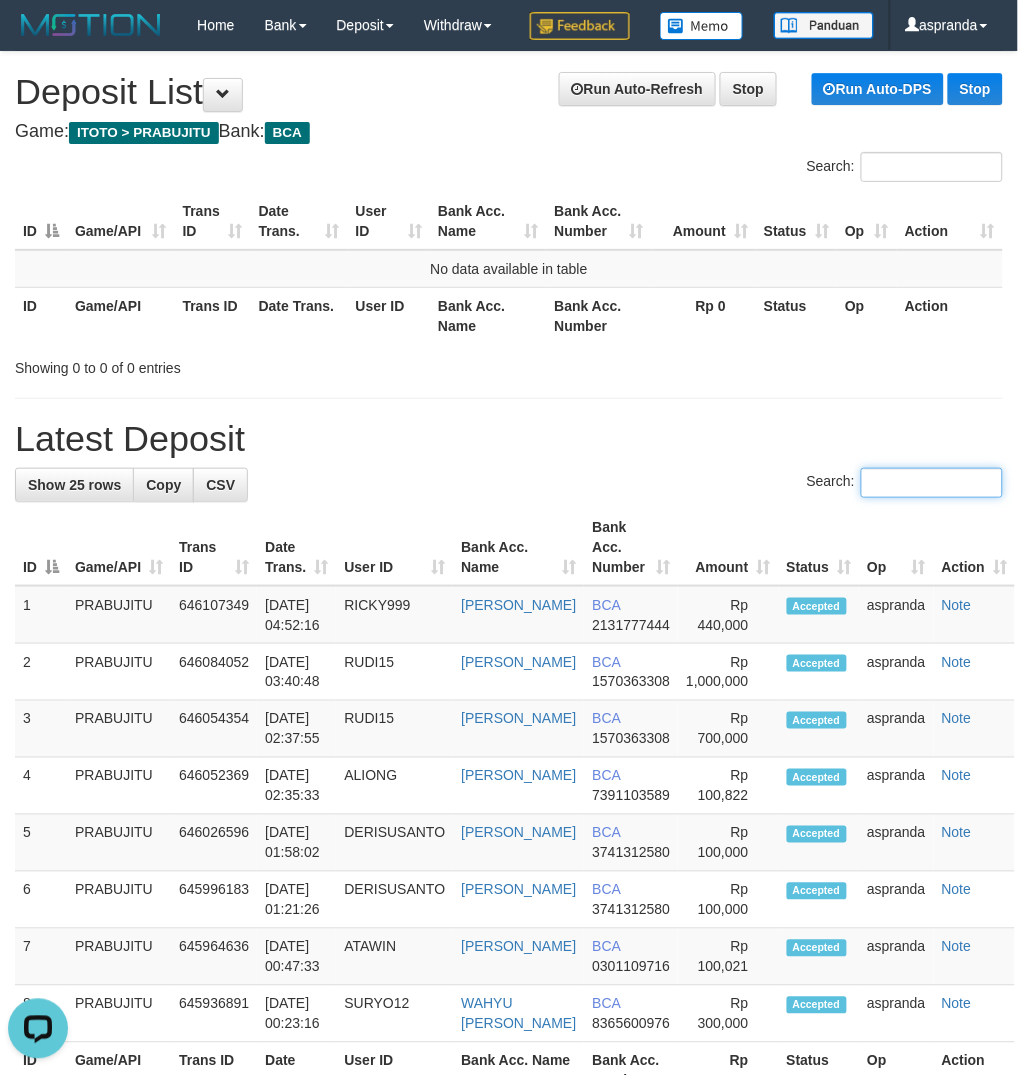 click on "Search:" at bounding box center (932, 483) 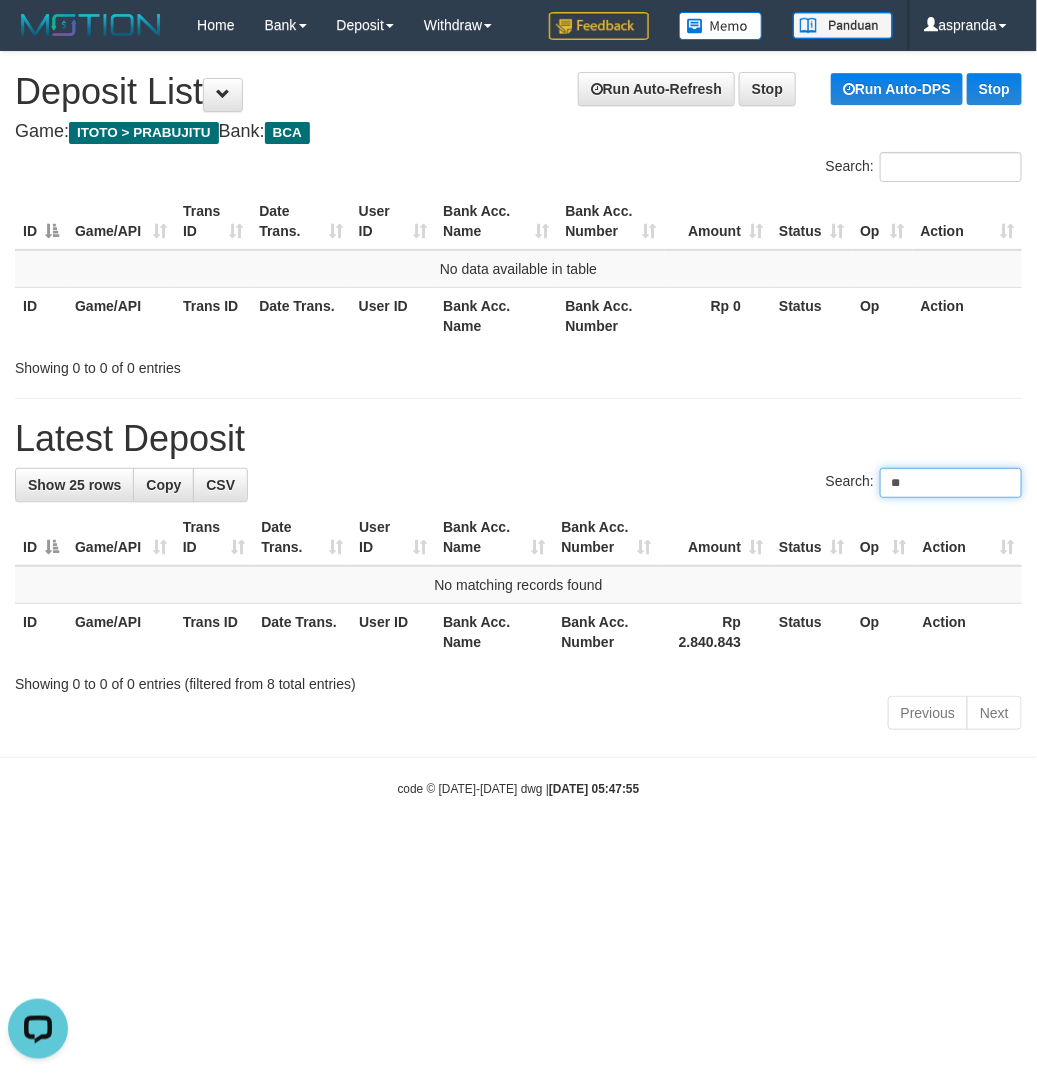 type on "*" 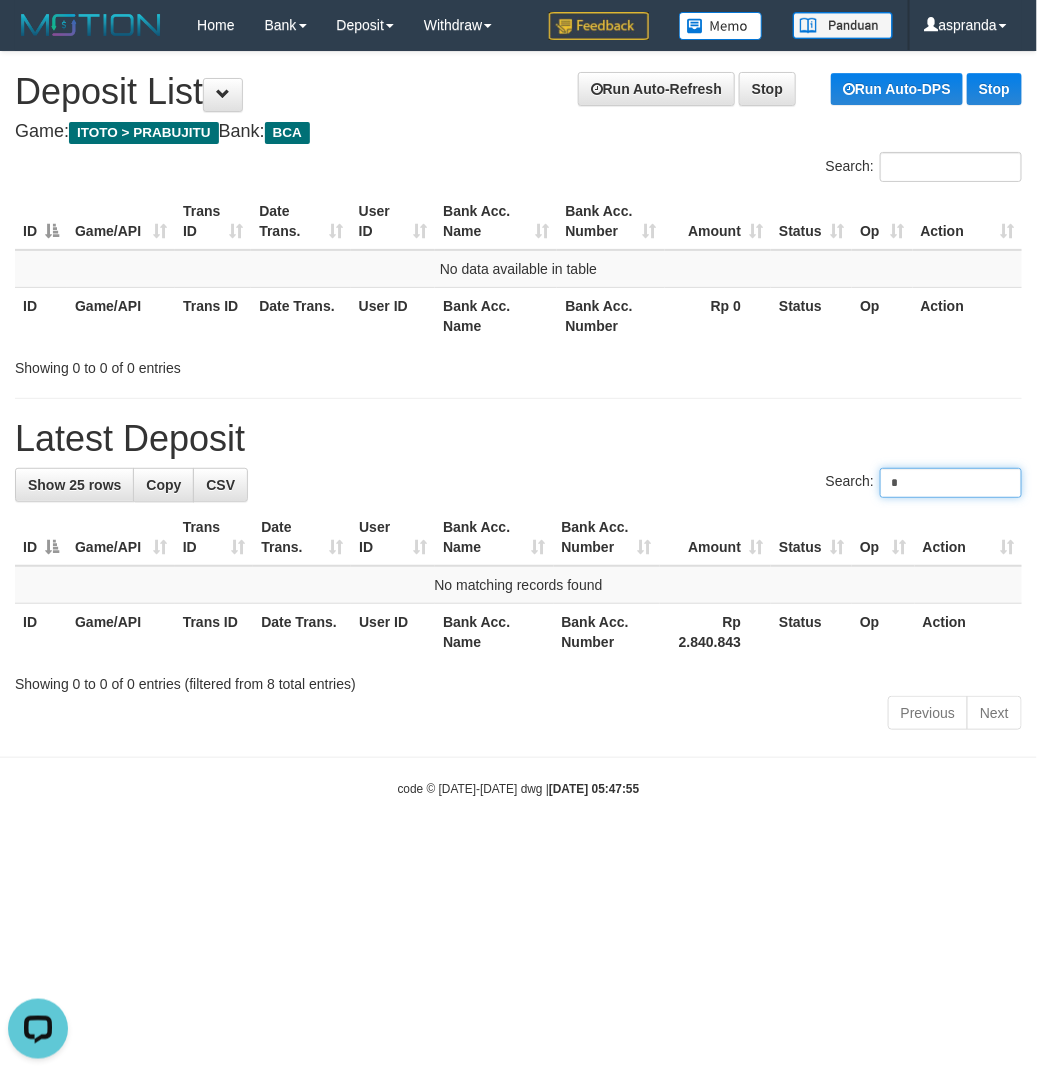 type 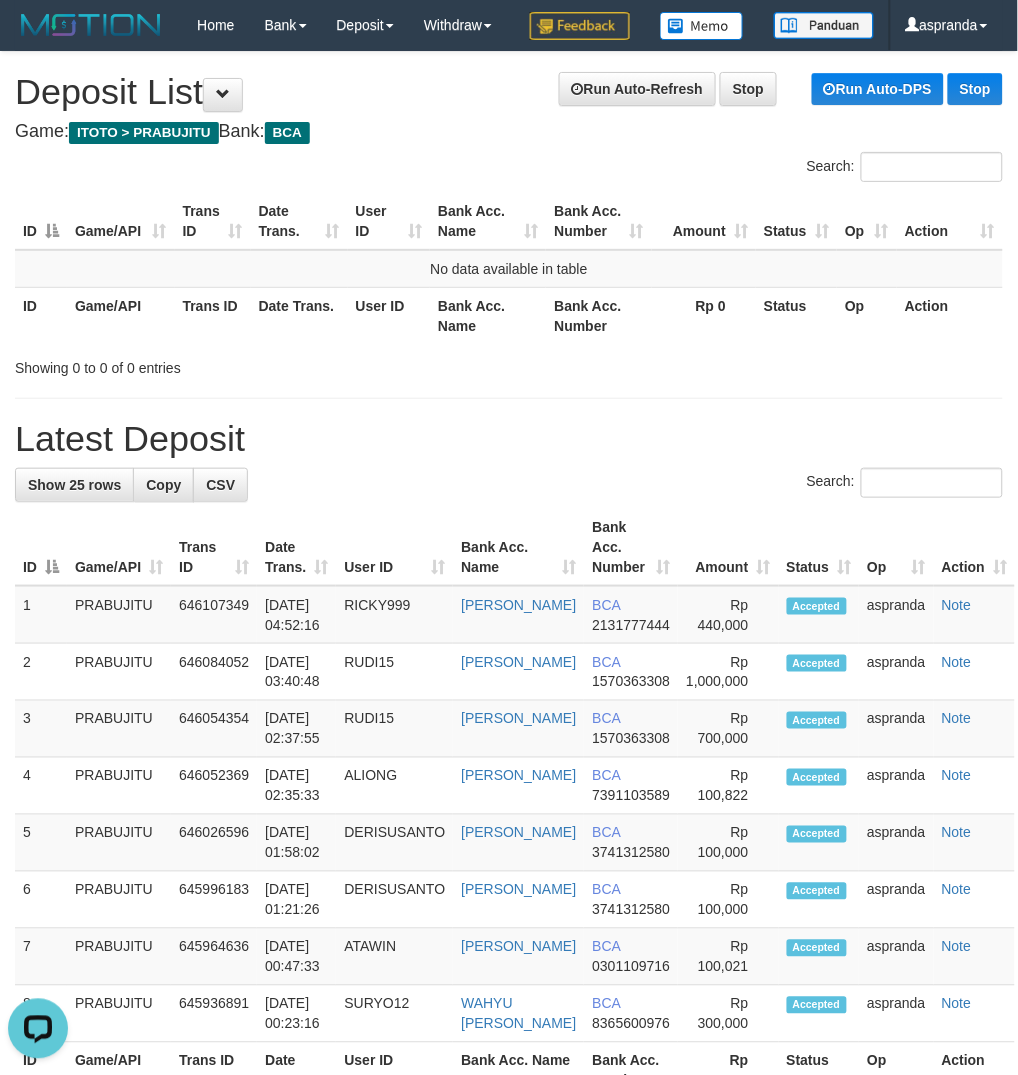 click on "Latest Deposit" at bounding box center (509, 439) 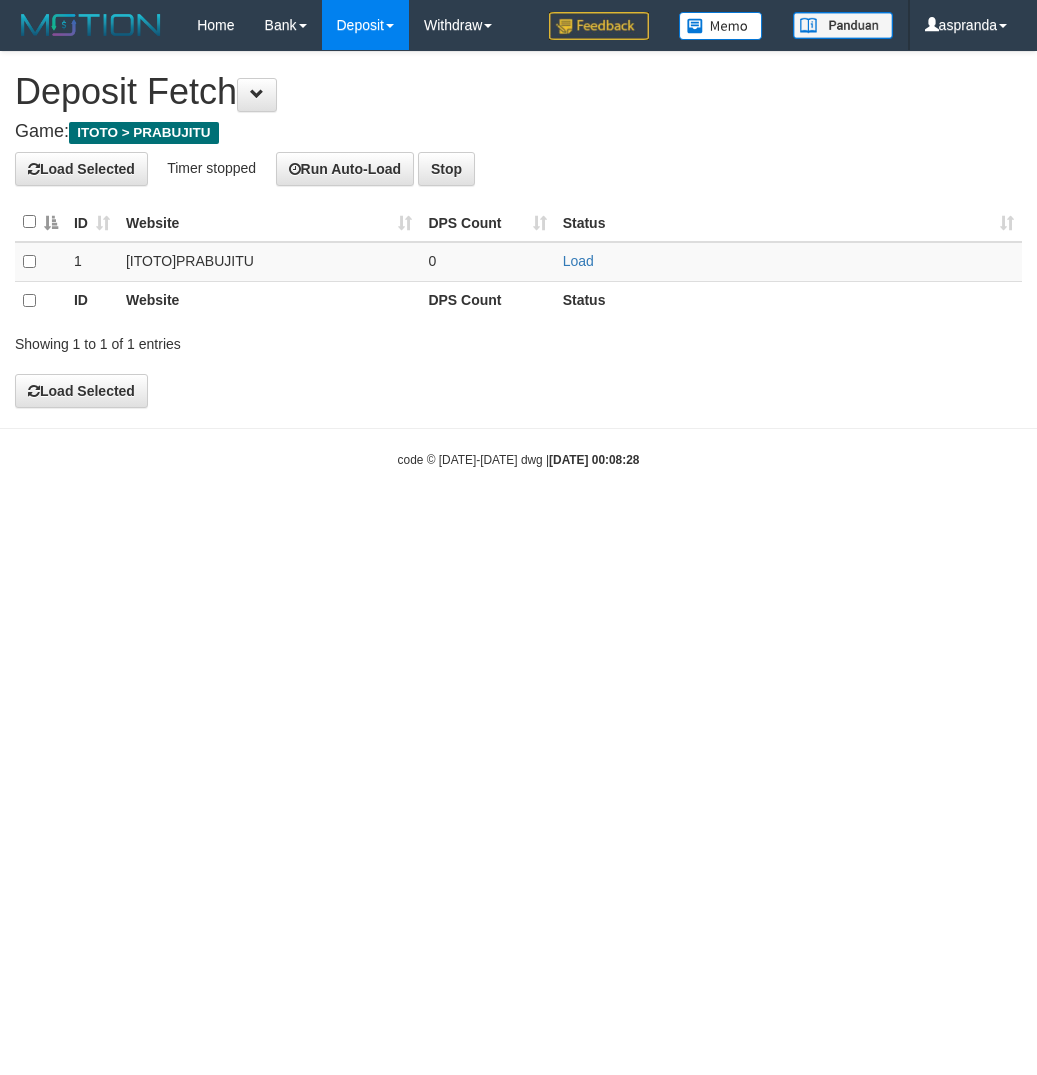 scroll, scrollTop: 0, scrollLeft: 0, axis: both 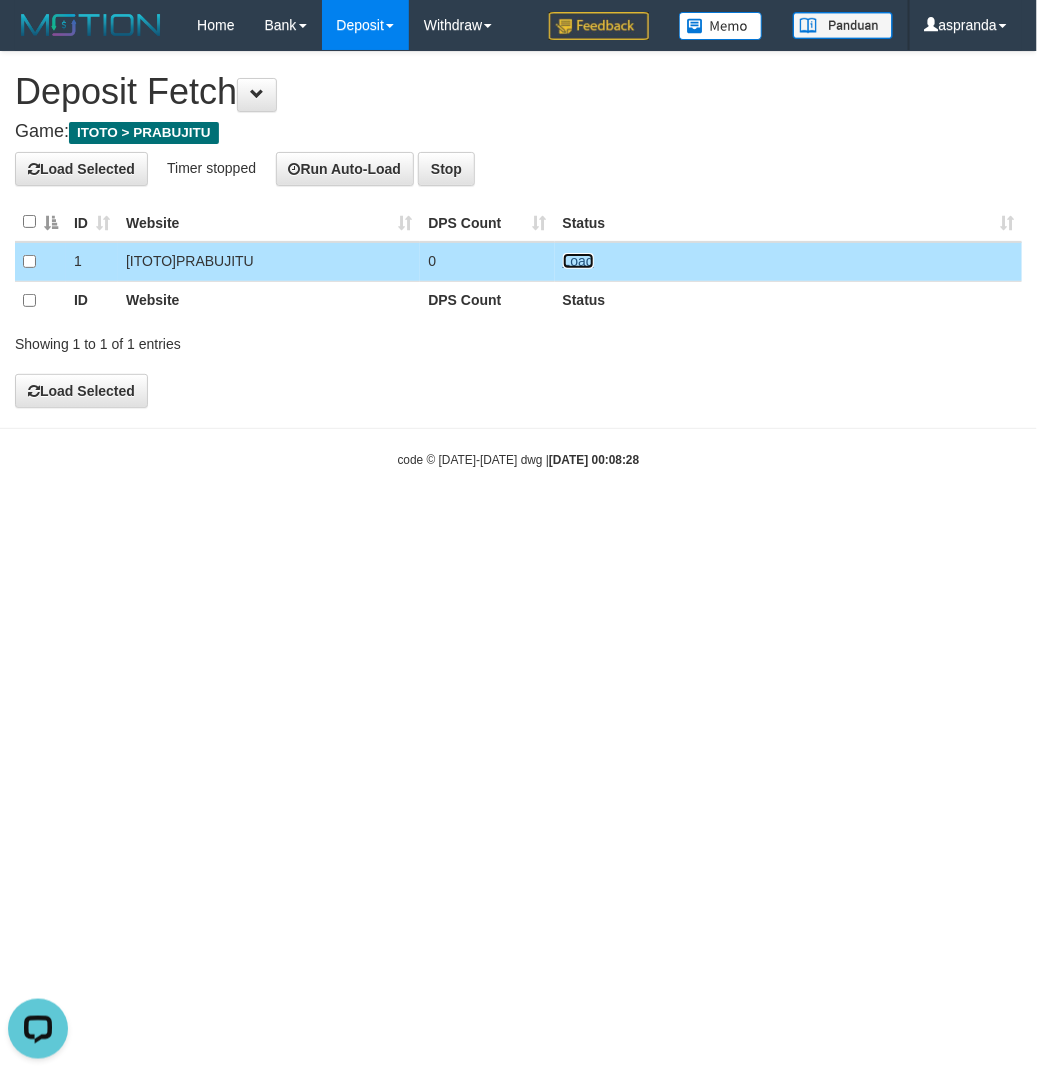 click on "Load" at bounding box center (578, 261) 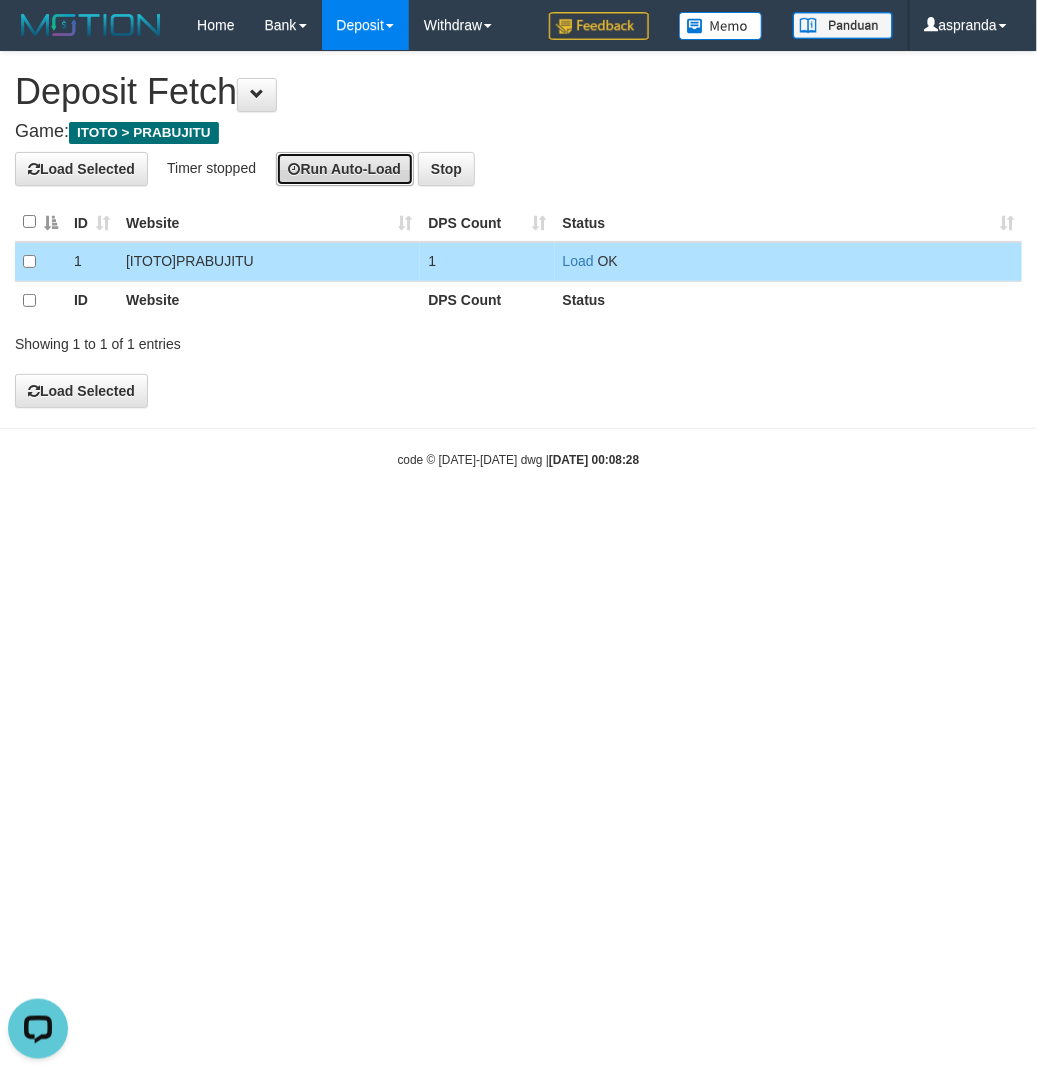 click on "Run Auto-Load" at bounding box center (345, 169) 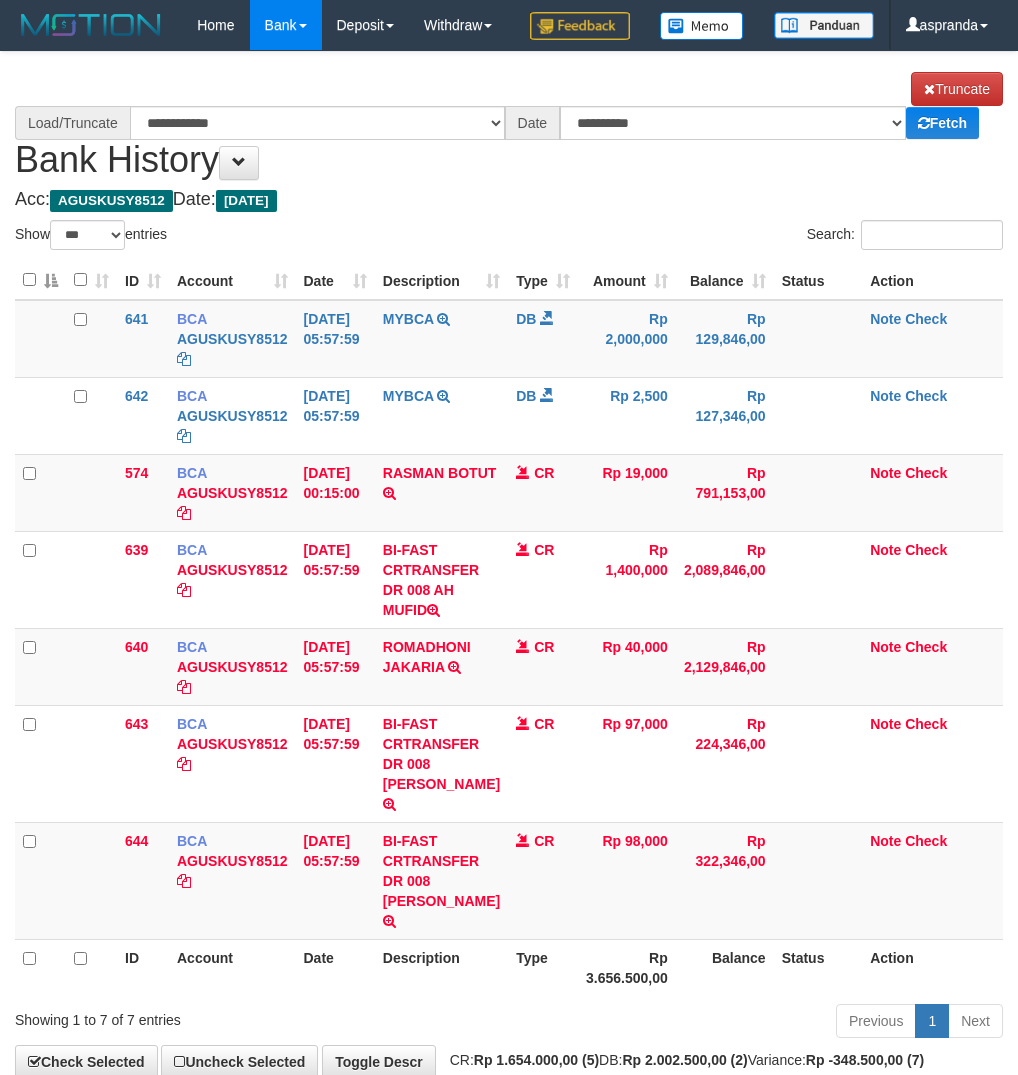 select on "***" 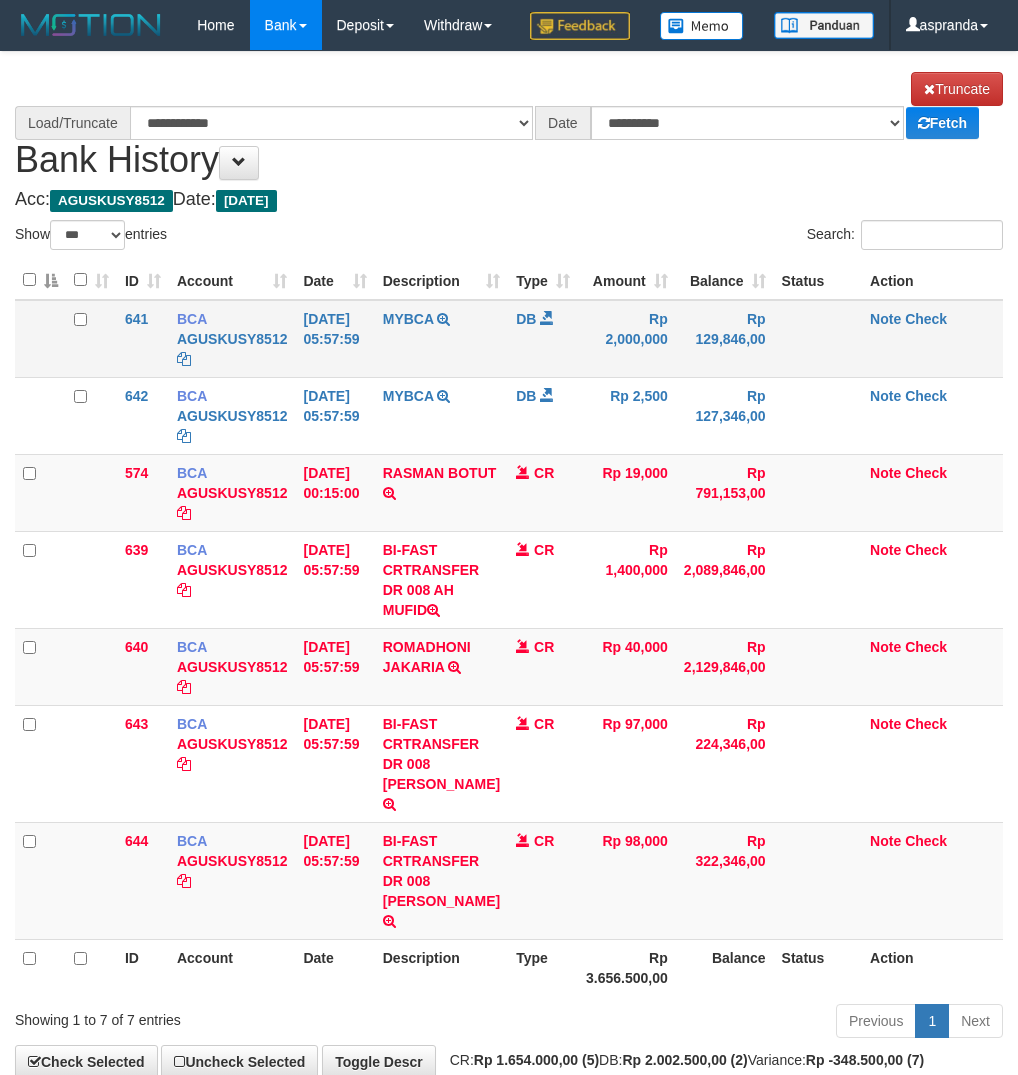 scroll, scrollTop: 0, scrollLeft: 0, axis: both 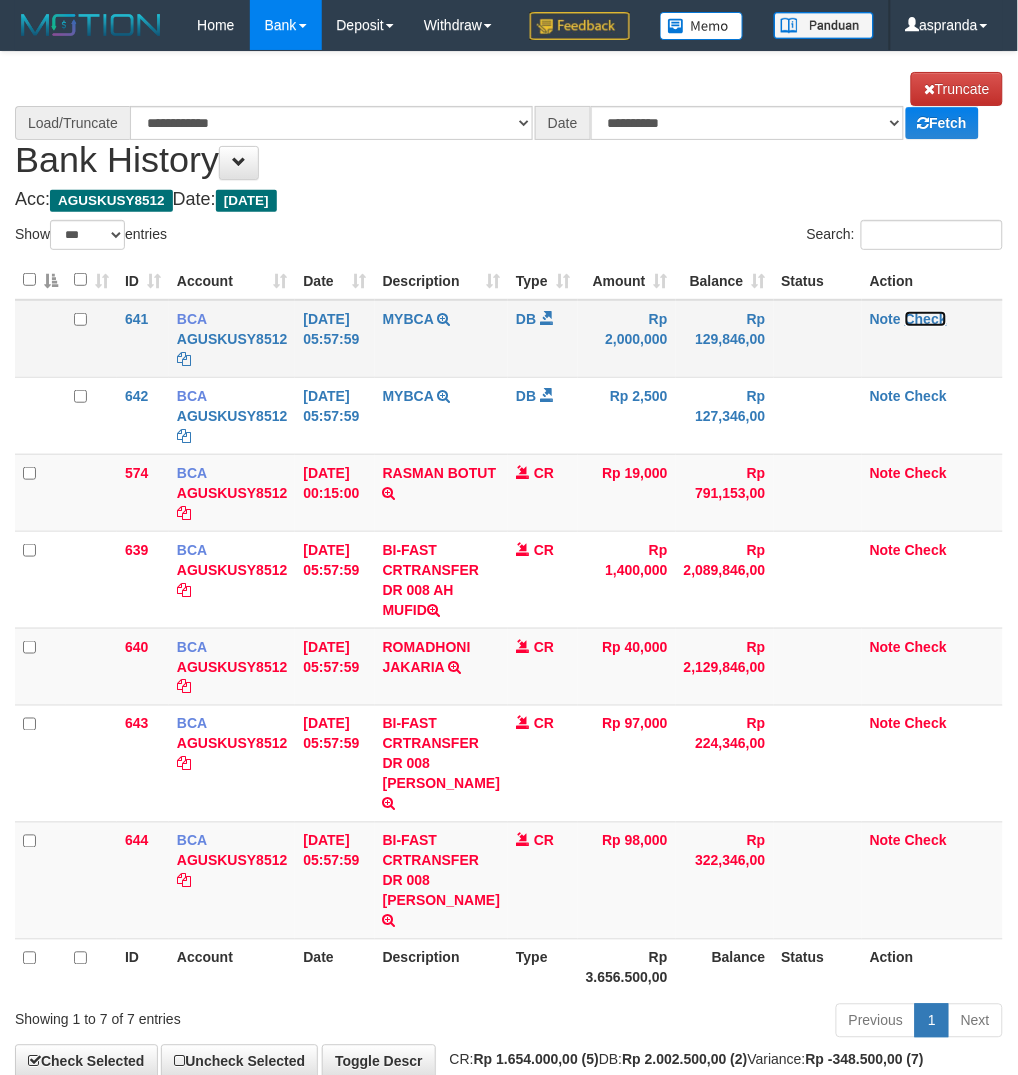 click on "Check" at bounding box center [926, 319] 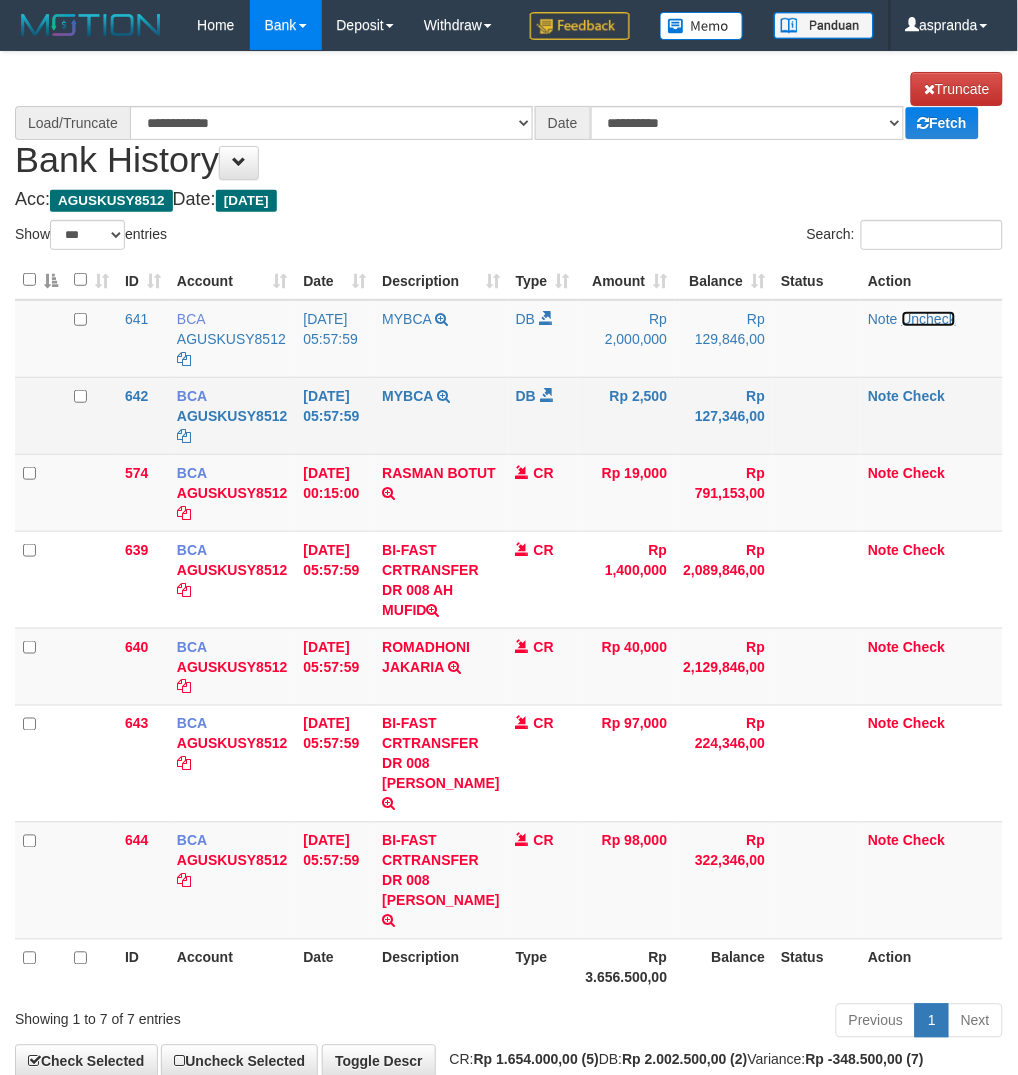 select on "****" 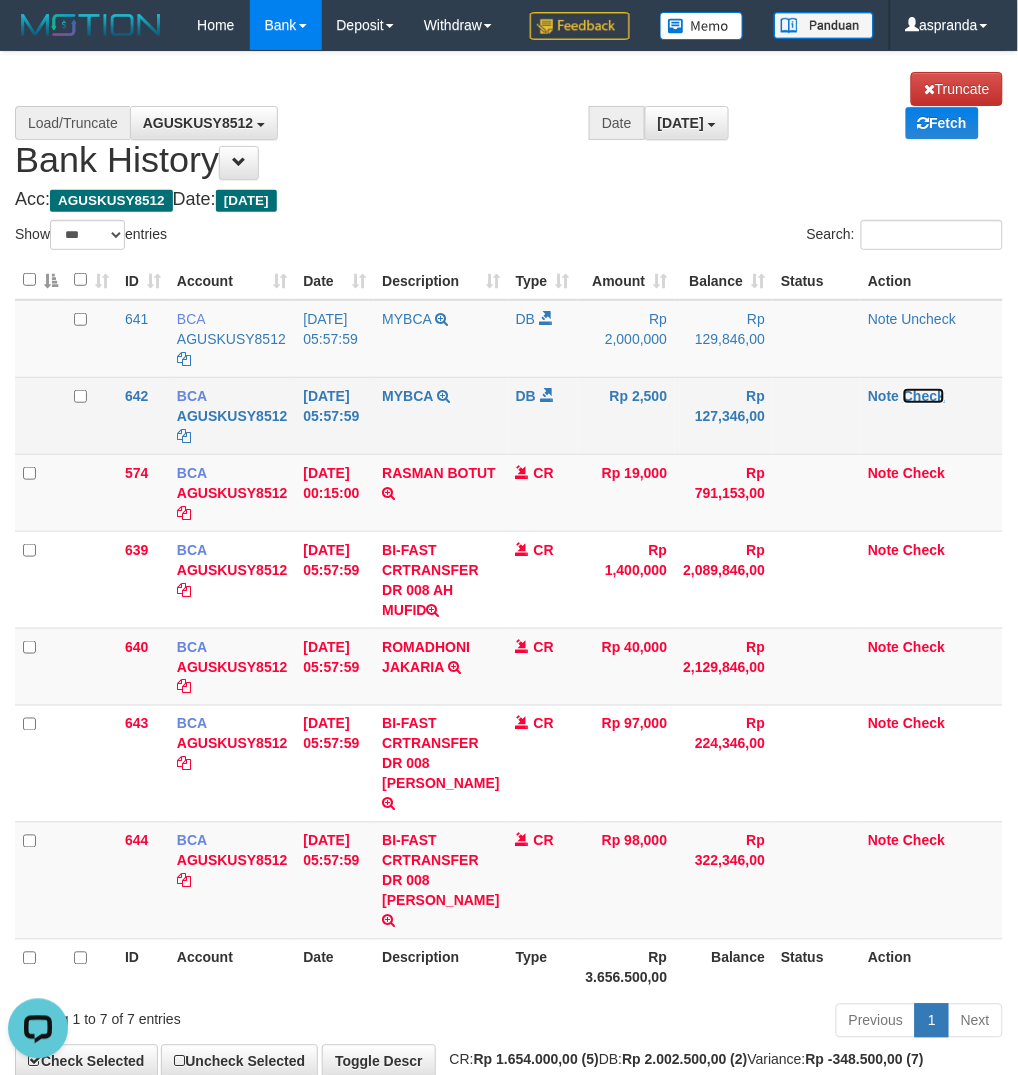 click on "Check" at bounding box center [924, 396] 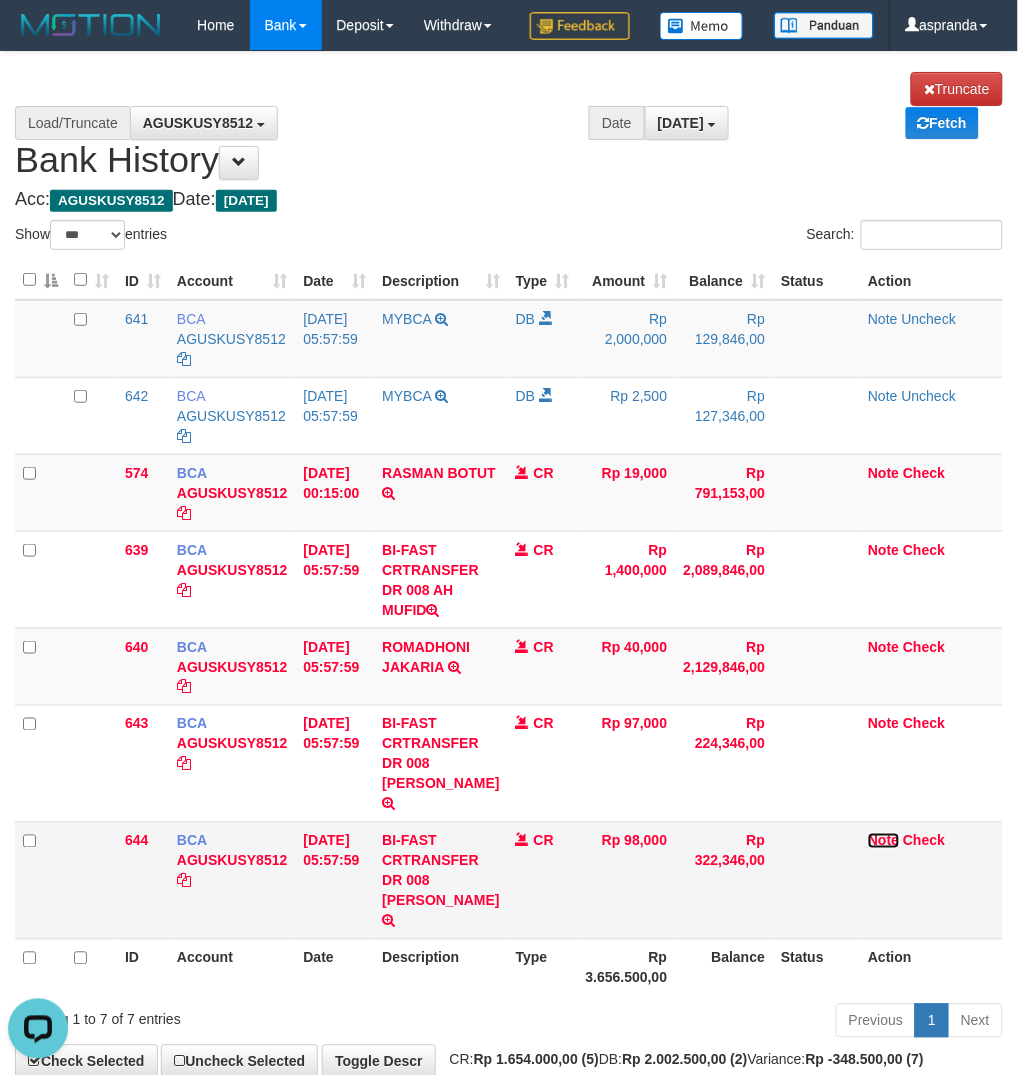 click on "Note" at bounding box center (883, 841) 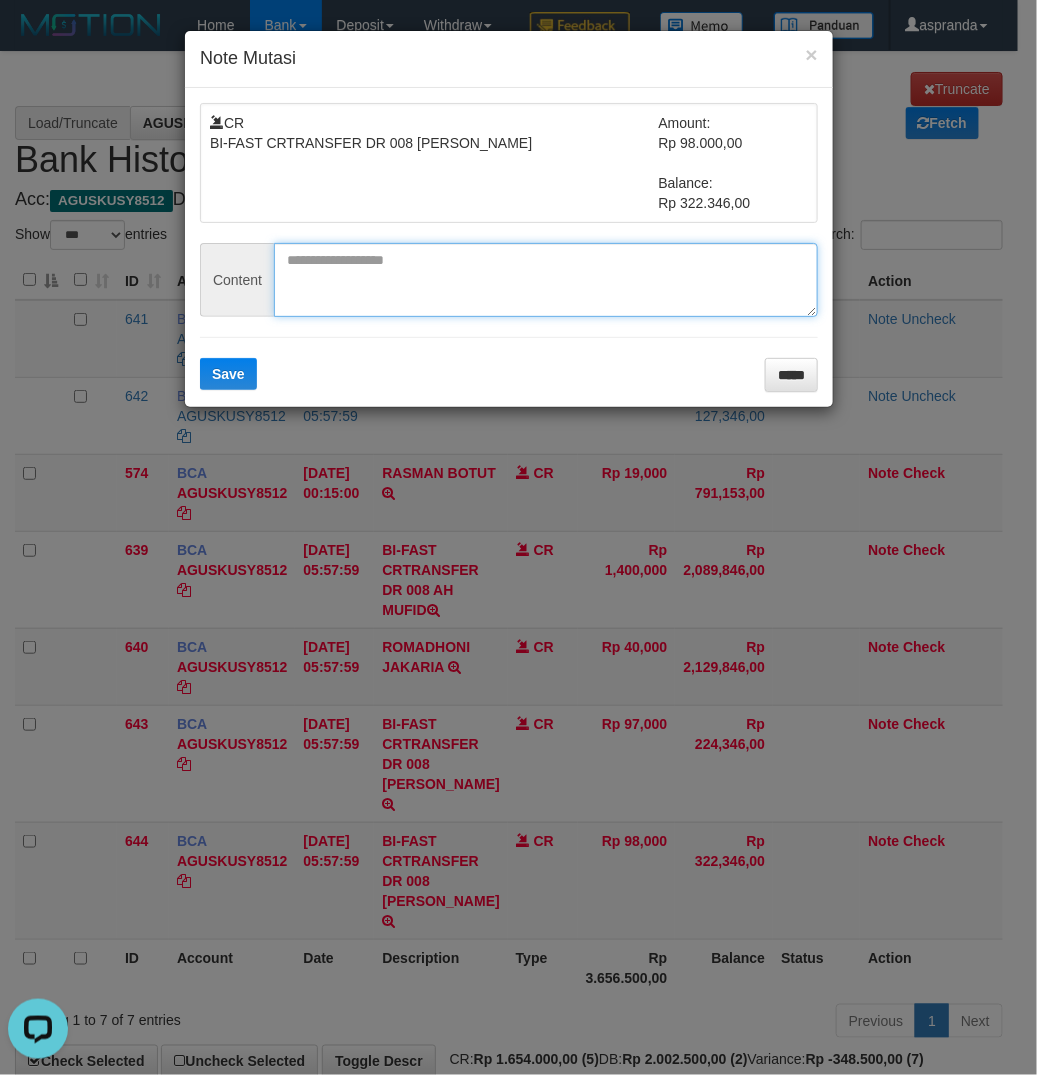 click at bounding box center [546, 280] 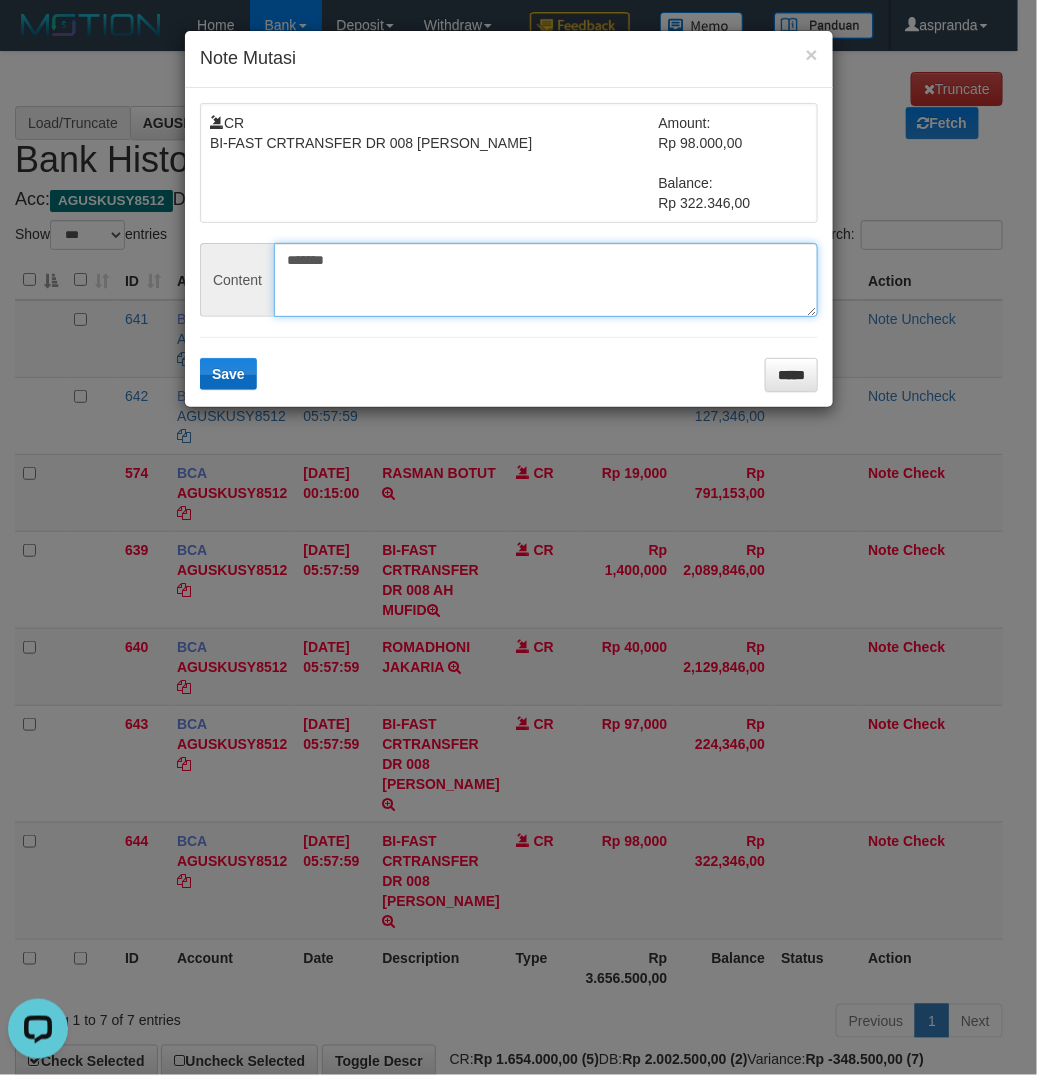type on "*******" 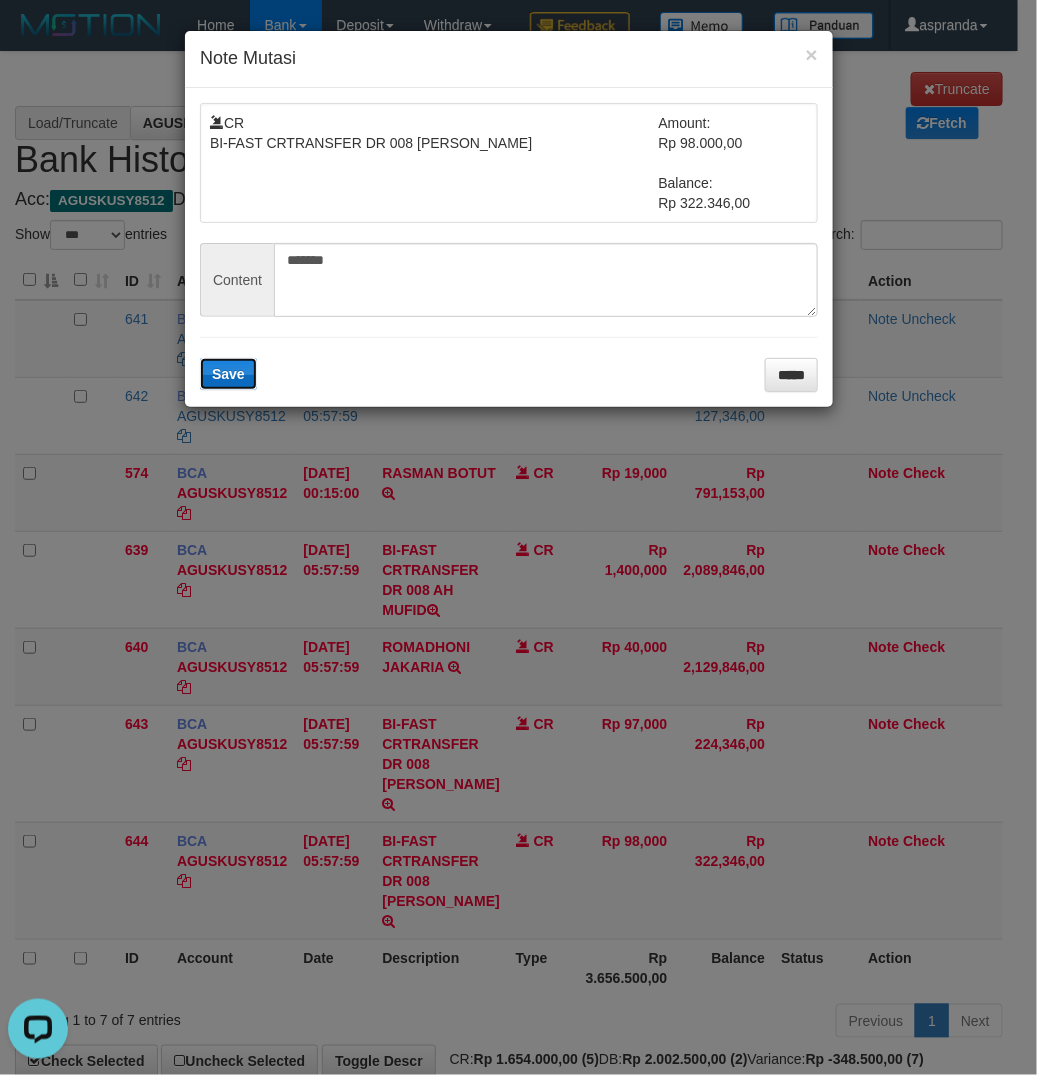 click on "Save" at bounding box center (228, 374) 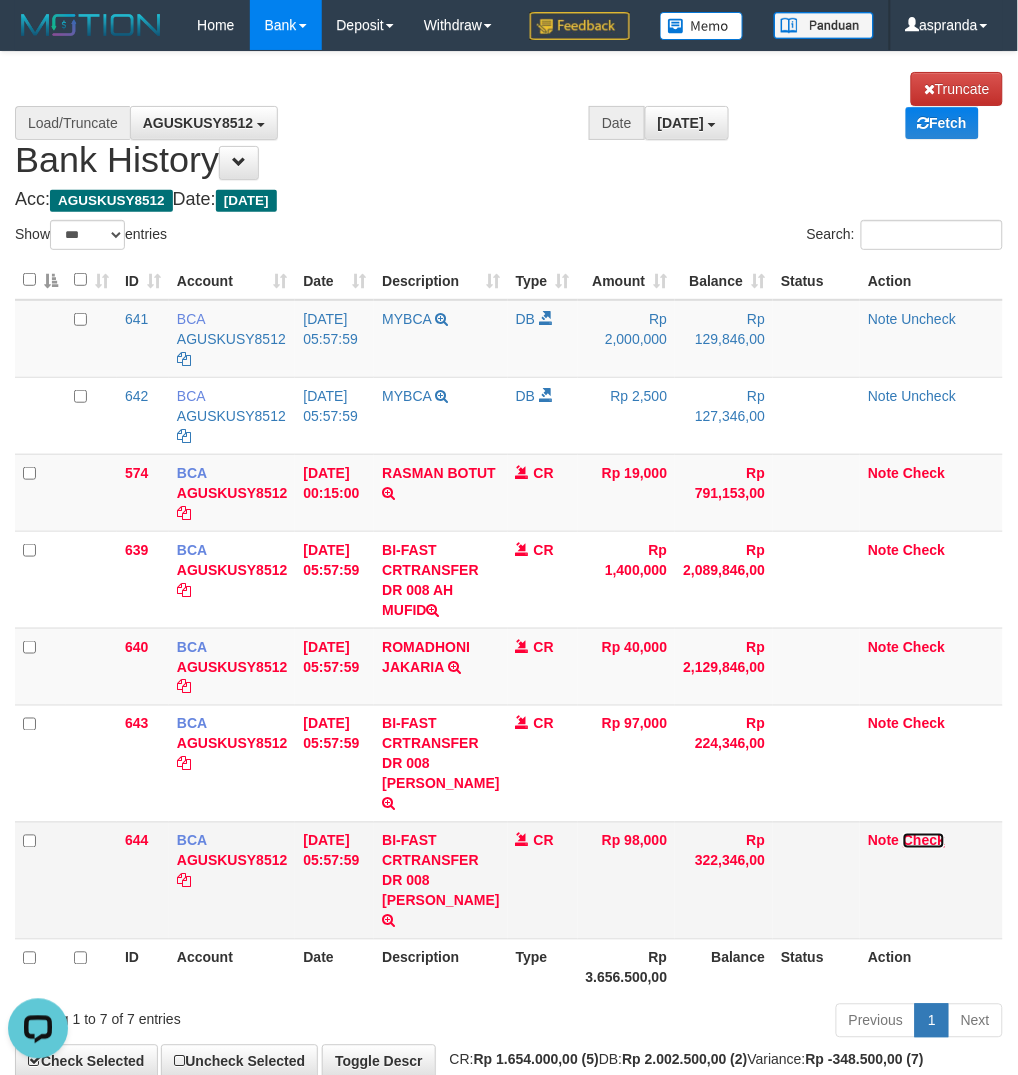 click on "Check" at bounding box center (924, 841) 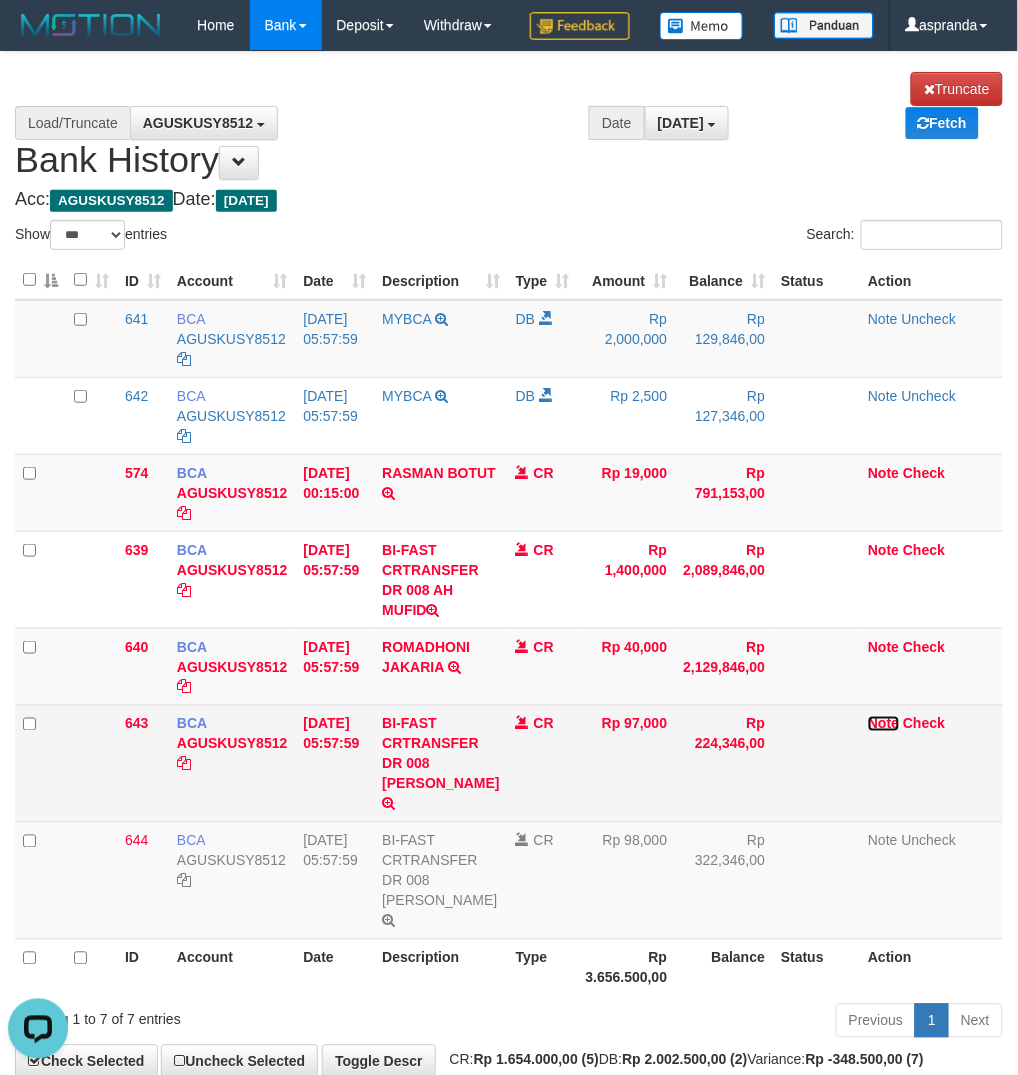 click on "Note" at bounding box center (883, 724) 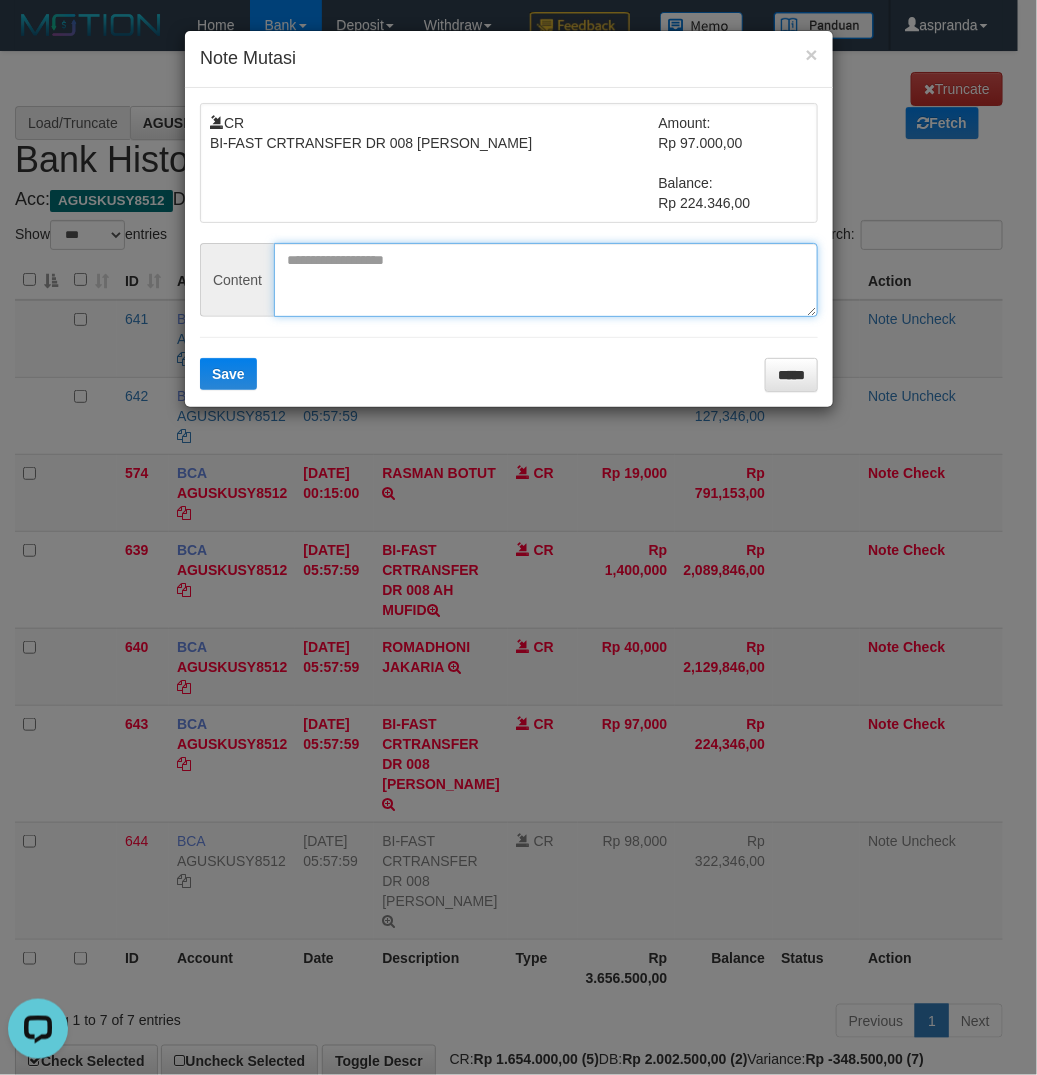 click at bounding box center (546, 280) 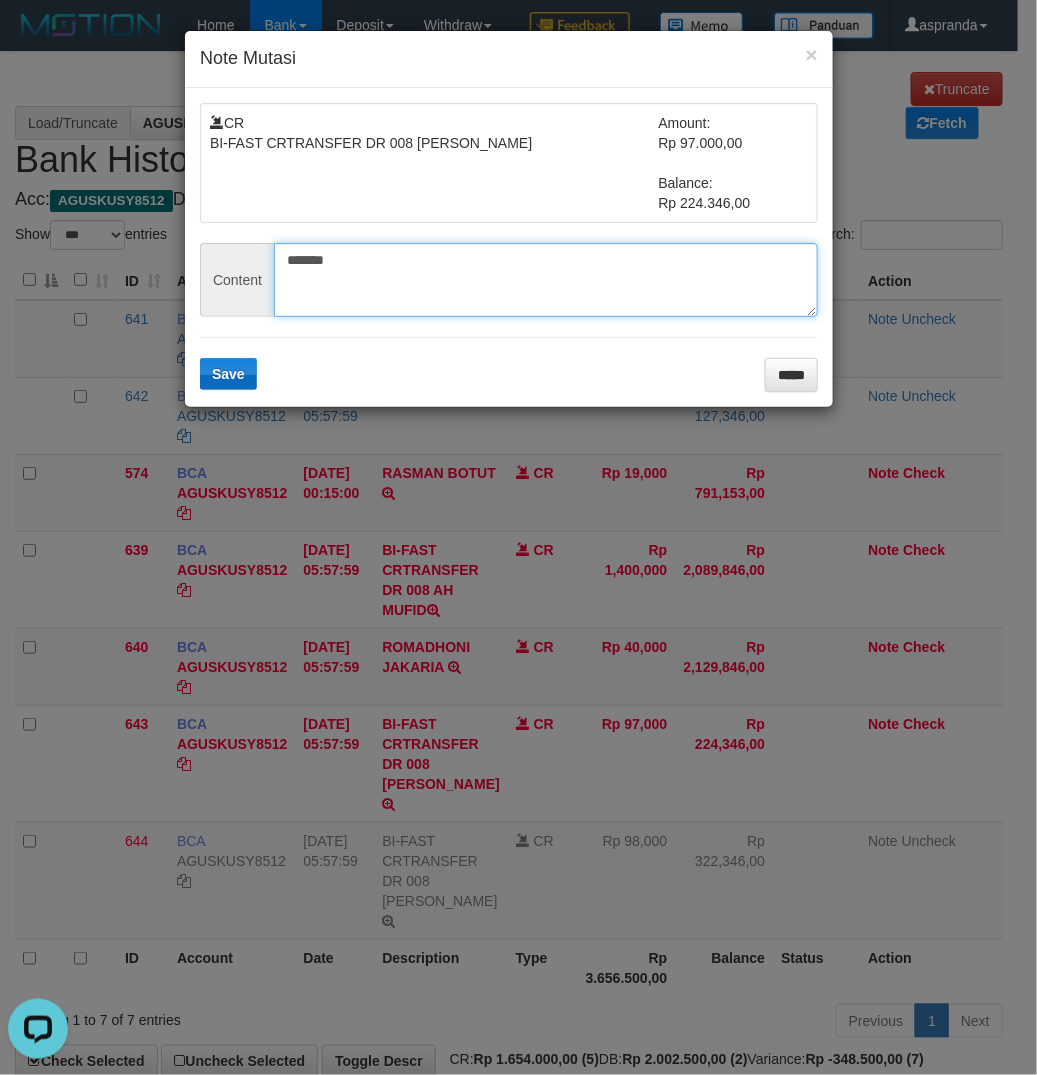 type on "*******" 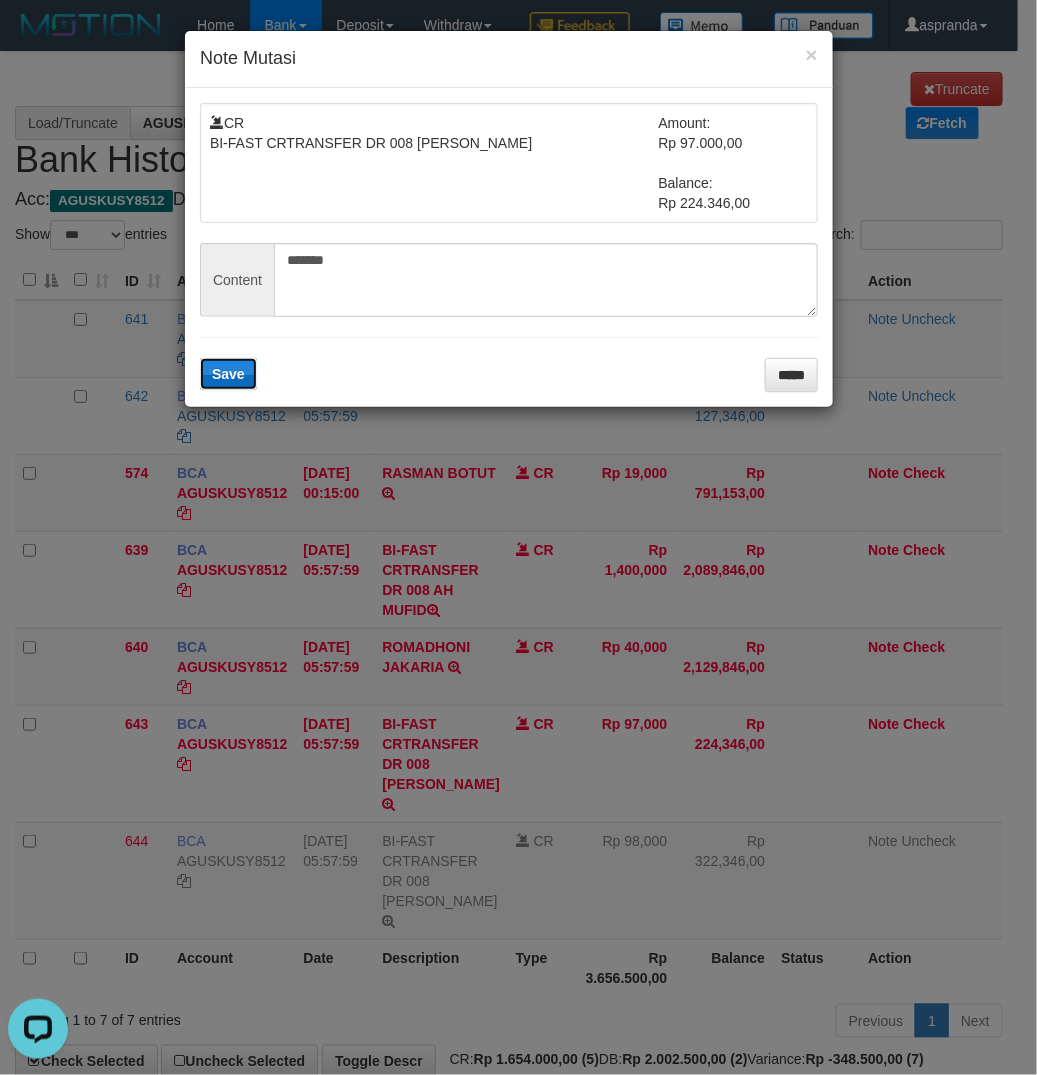 click on "Save" at bounding box center [228, 374] 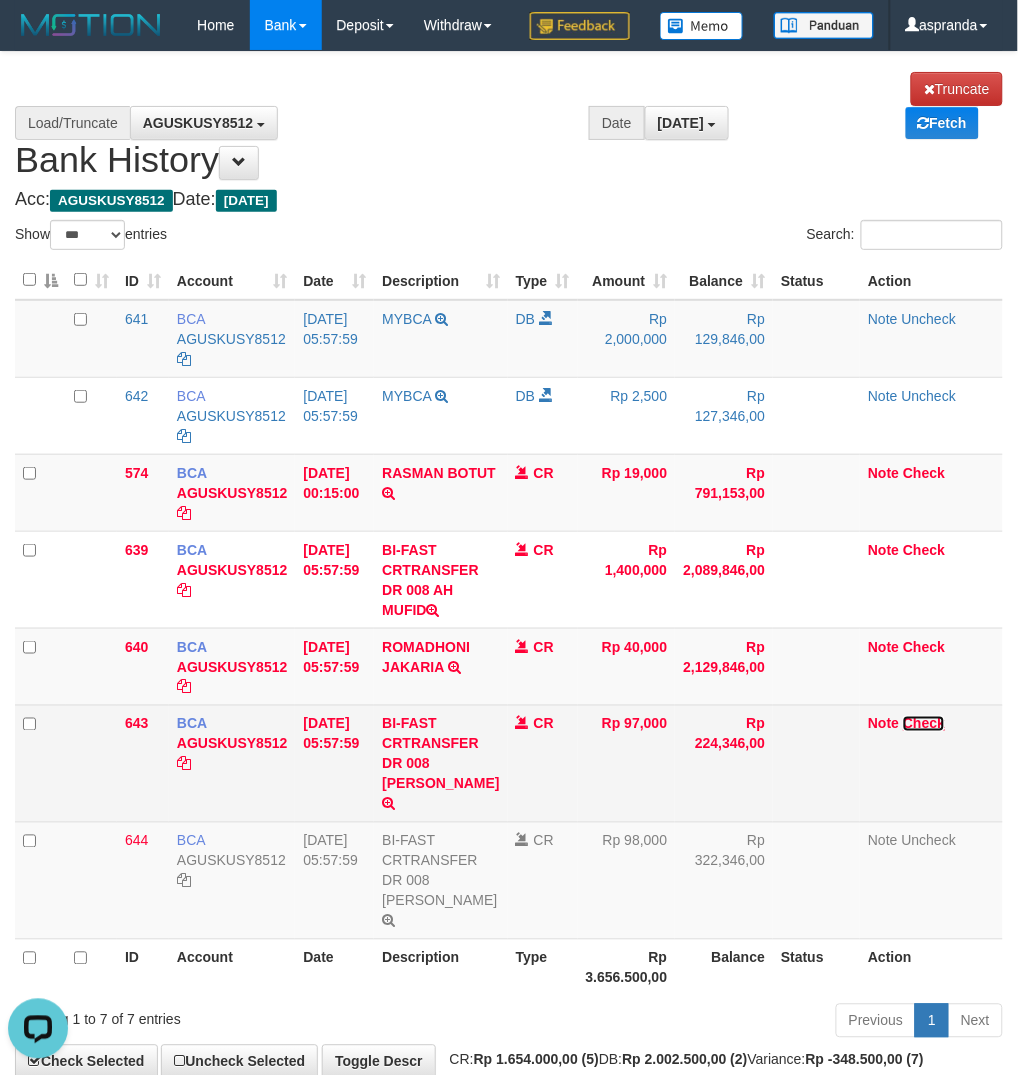 click on "Check" at bounding box center [924, 724] 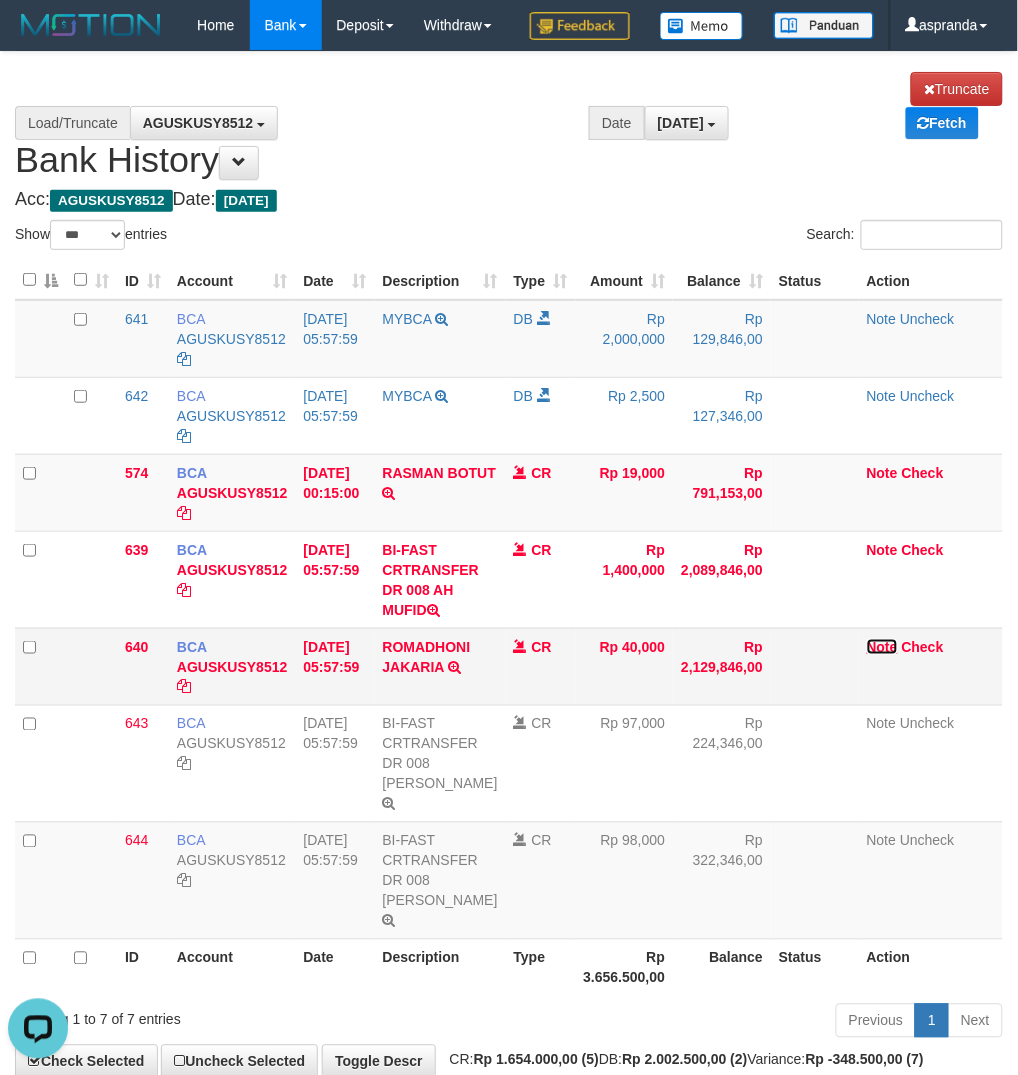 click on "Note" at bounding box center [882, 647] 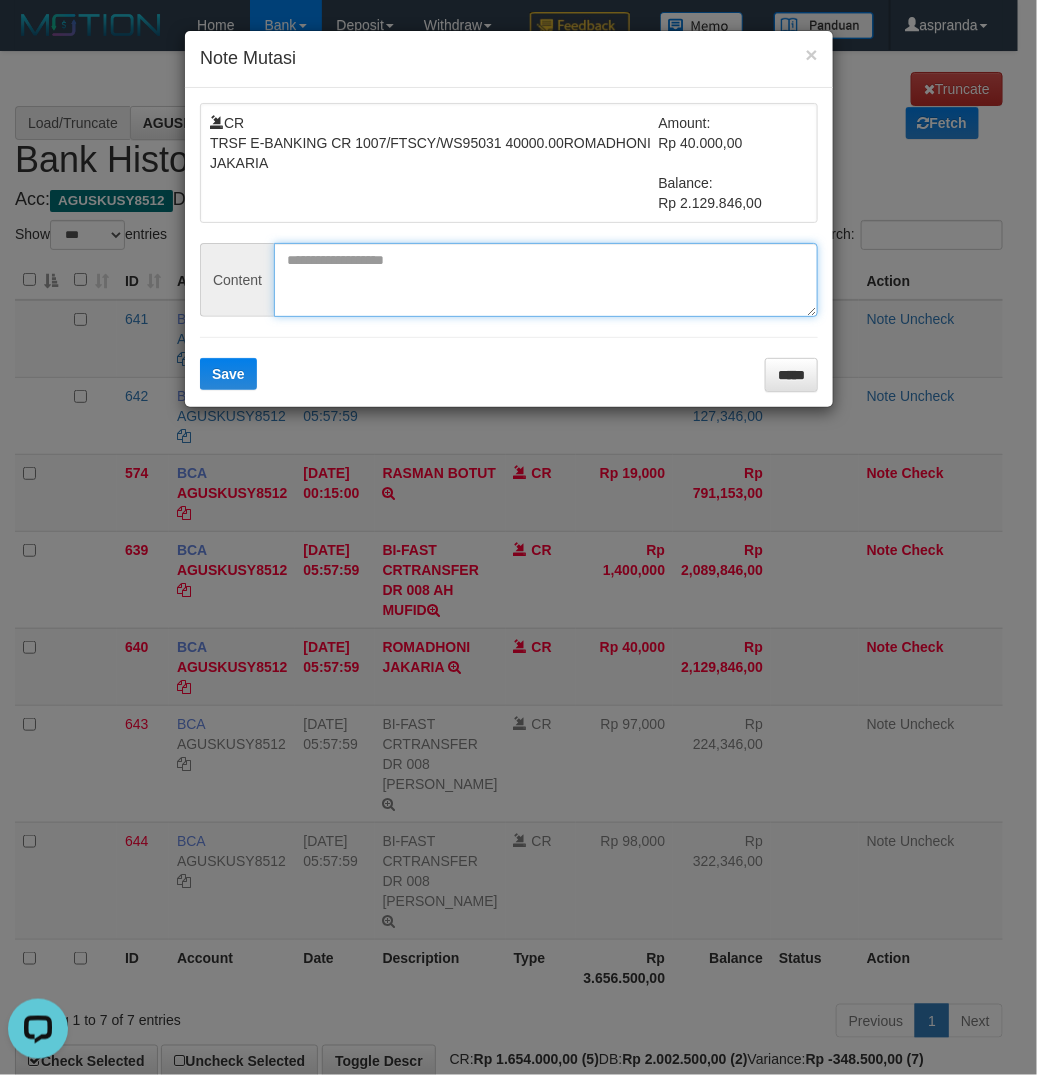 click at bounding box center (546, 280) 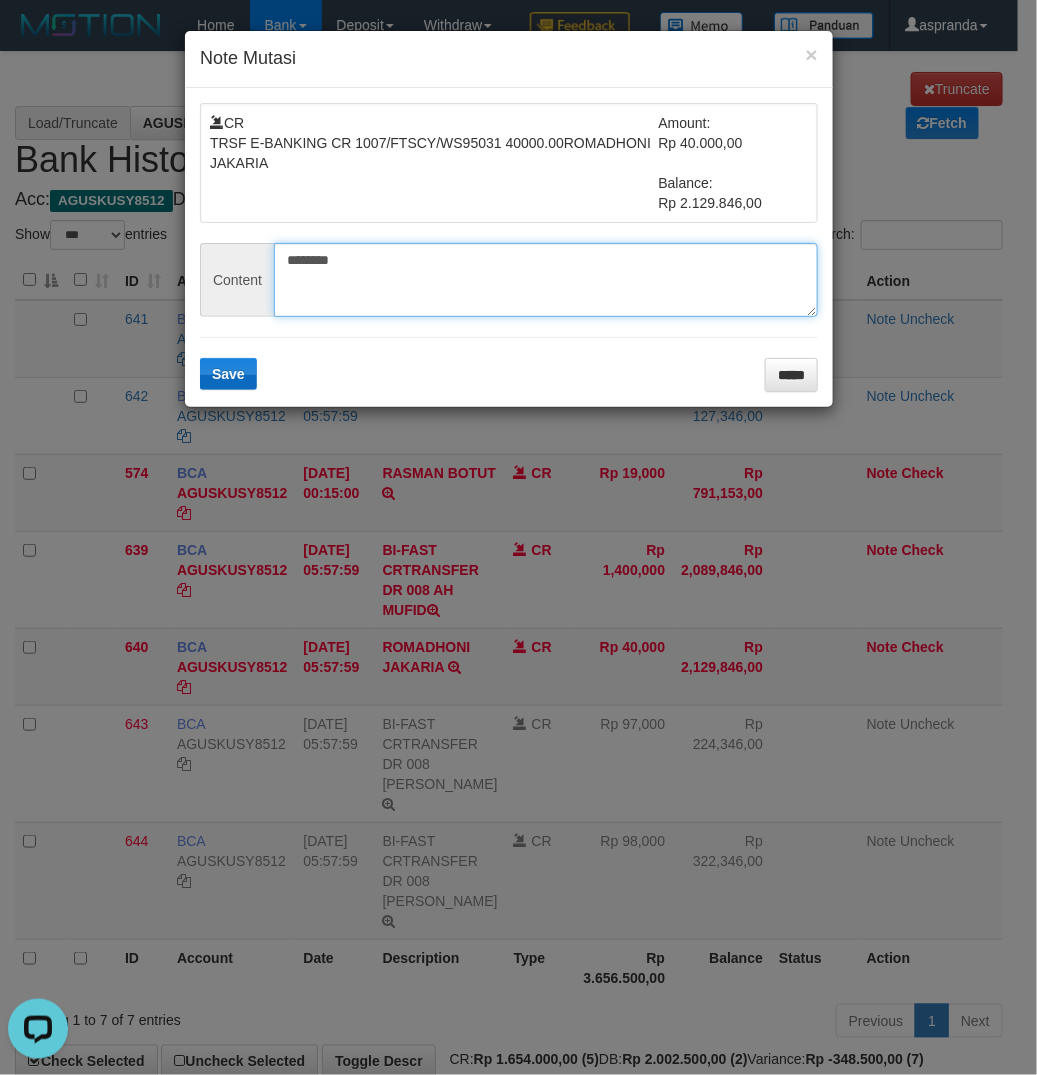 type on "********" 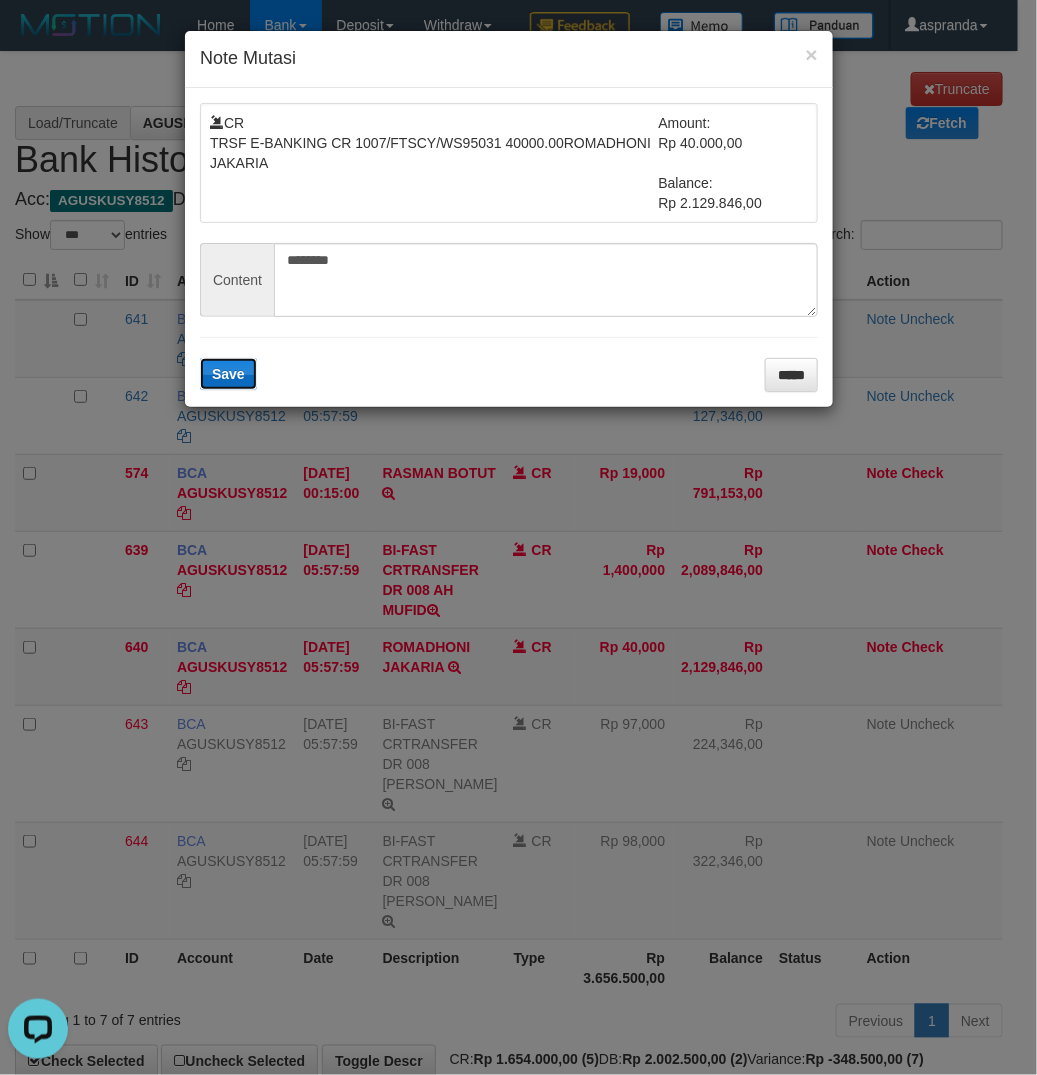 click on "Save" at bounding box center [228, 374] 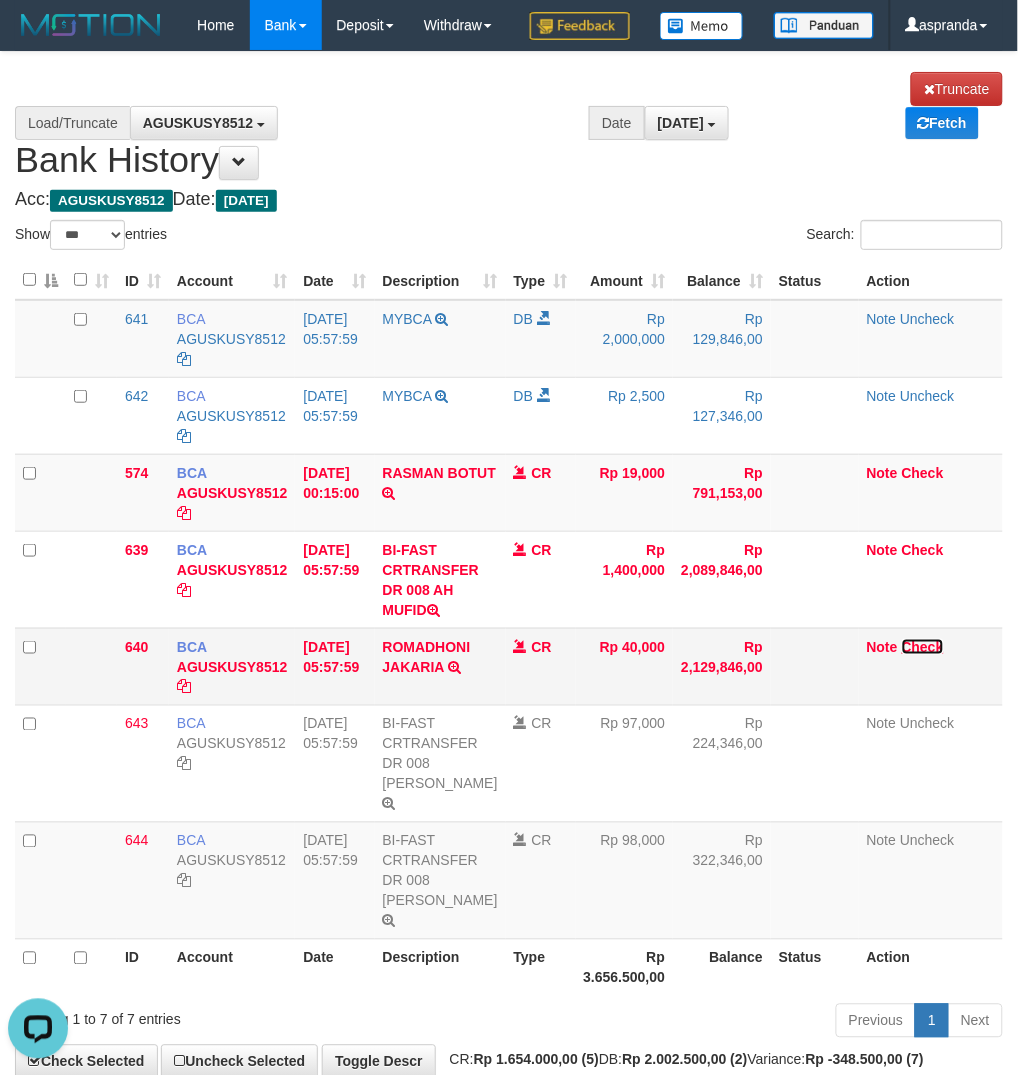click on "Check" at bounding box center (923, 647) 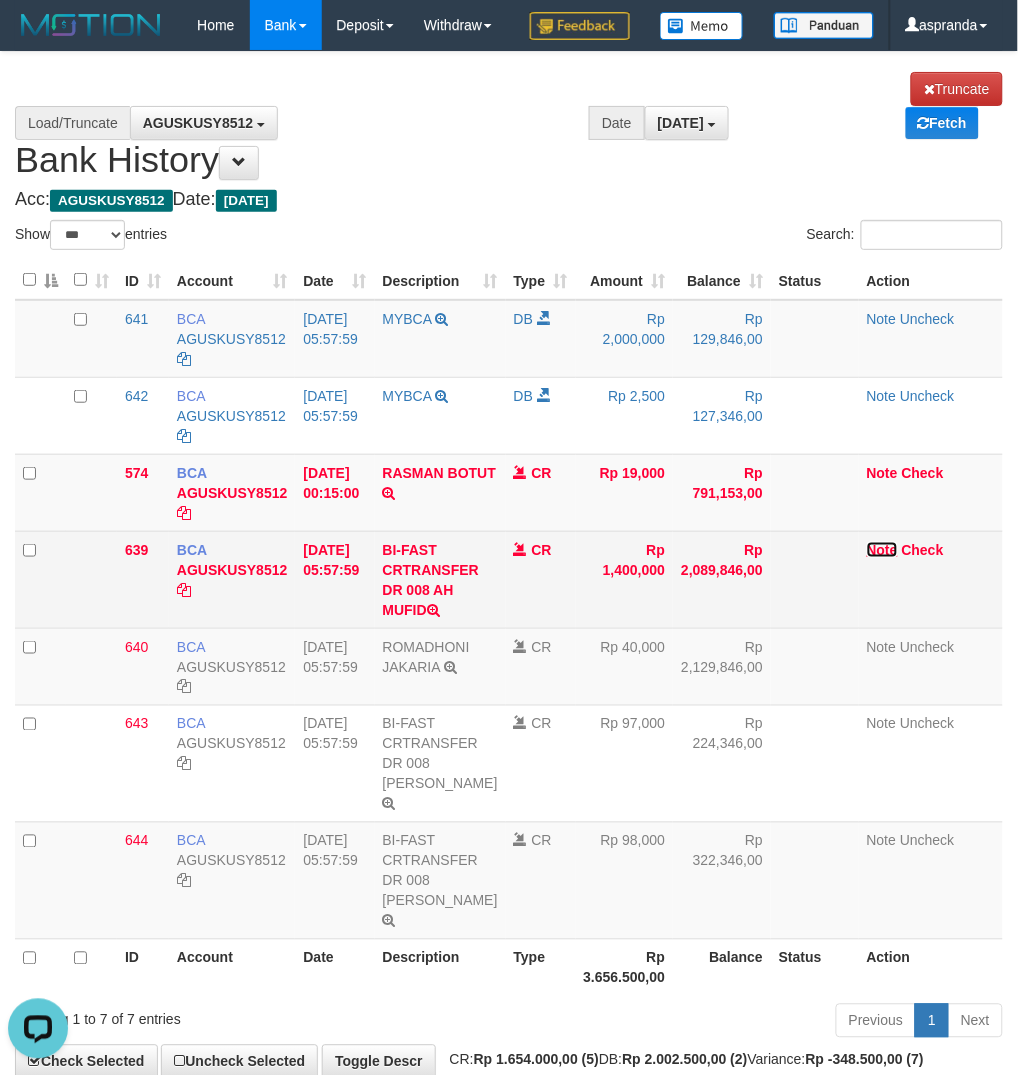 click on "Note" at bounding box center (882, 550) 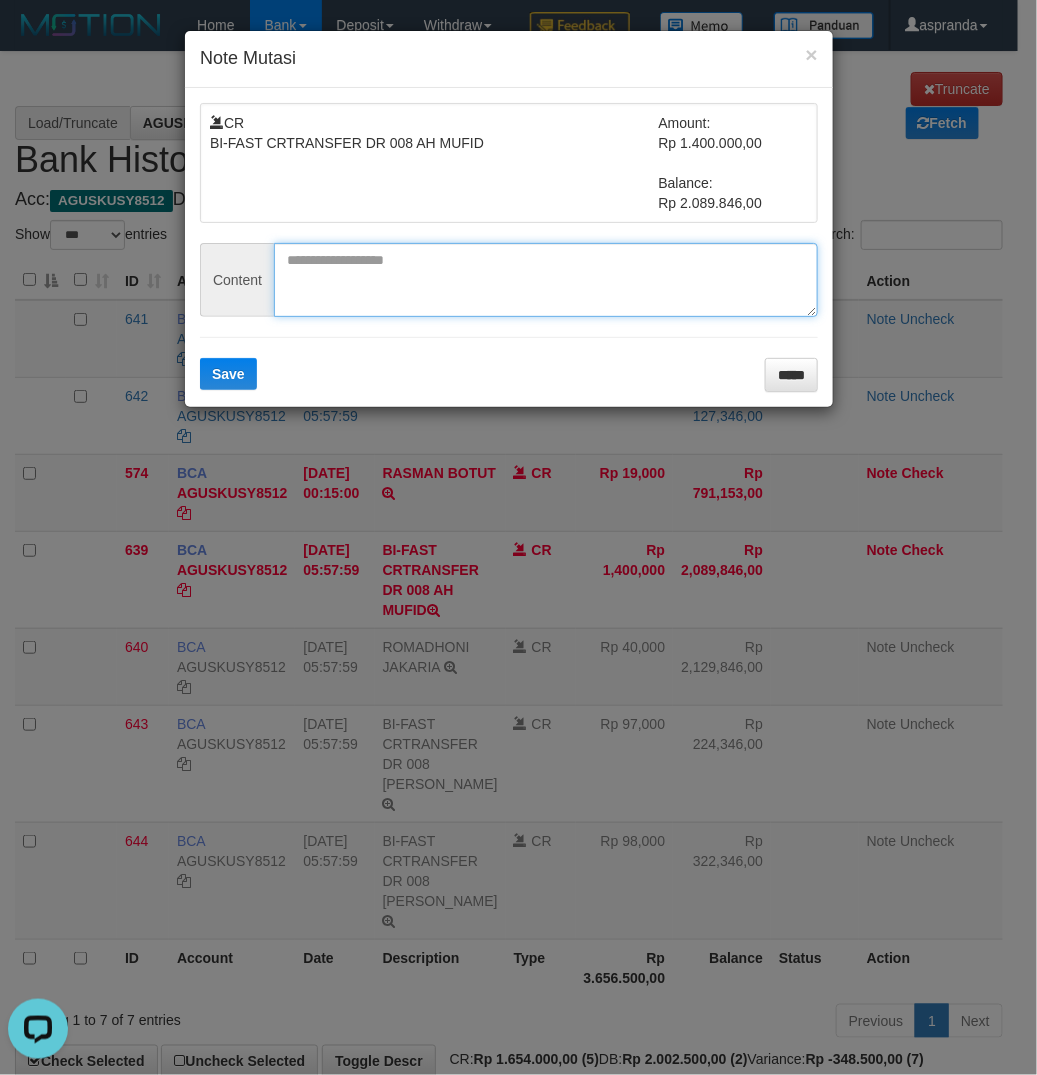 click at bounding box center (546, 280) 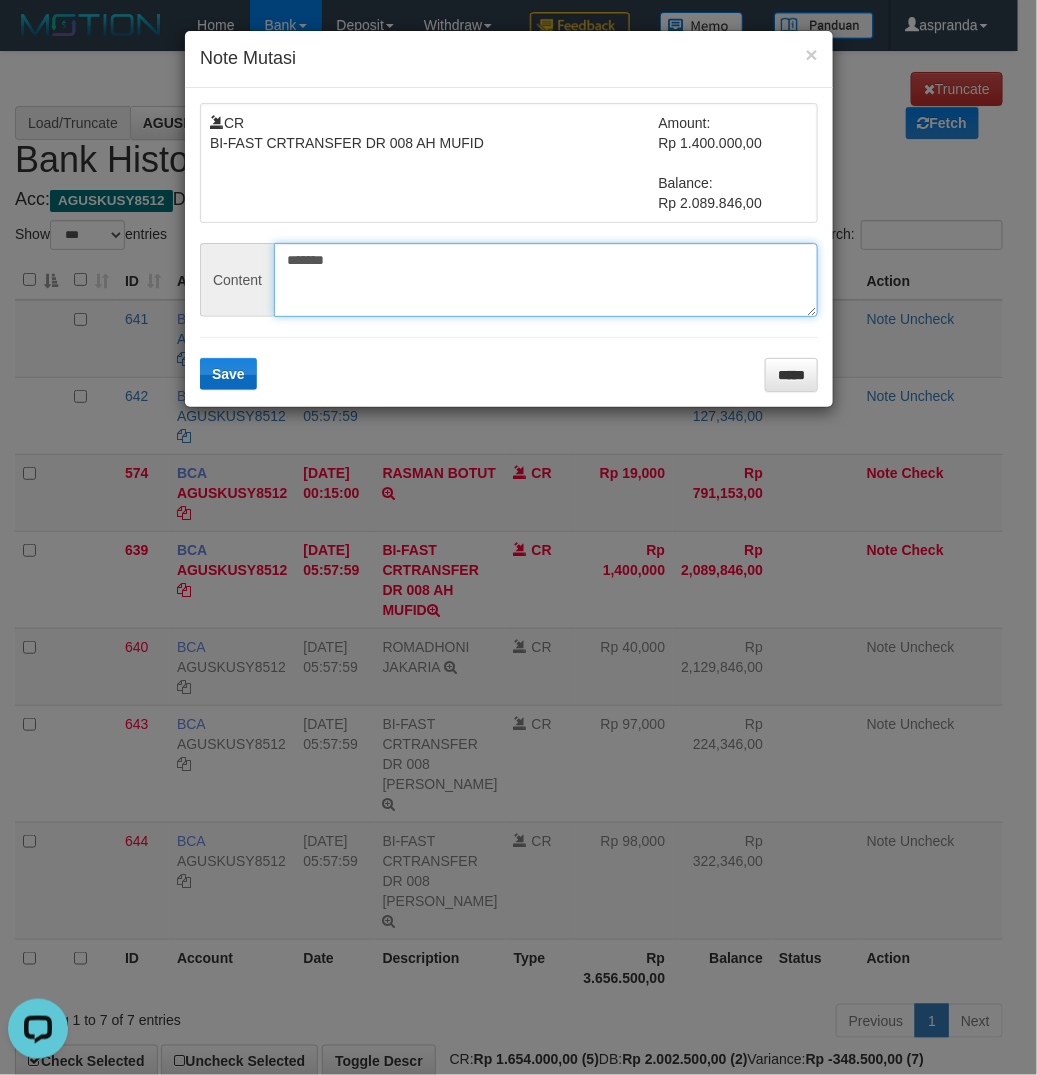 type on "*******" 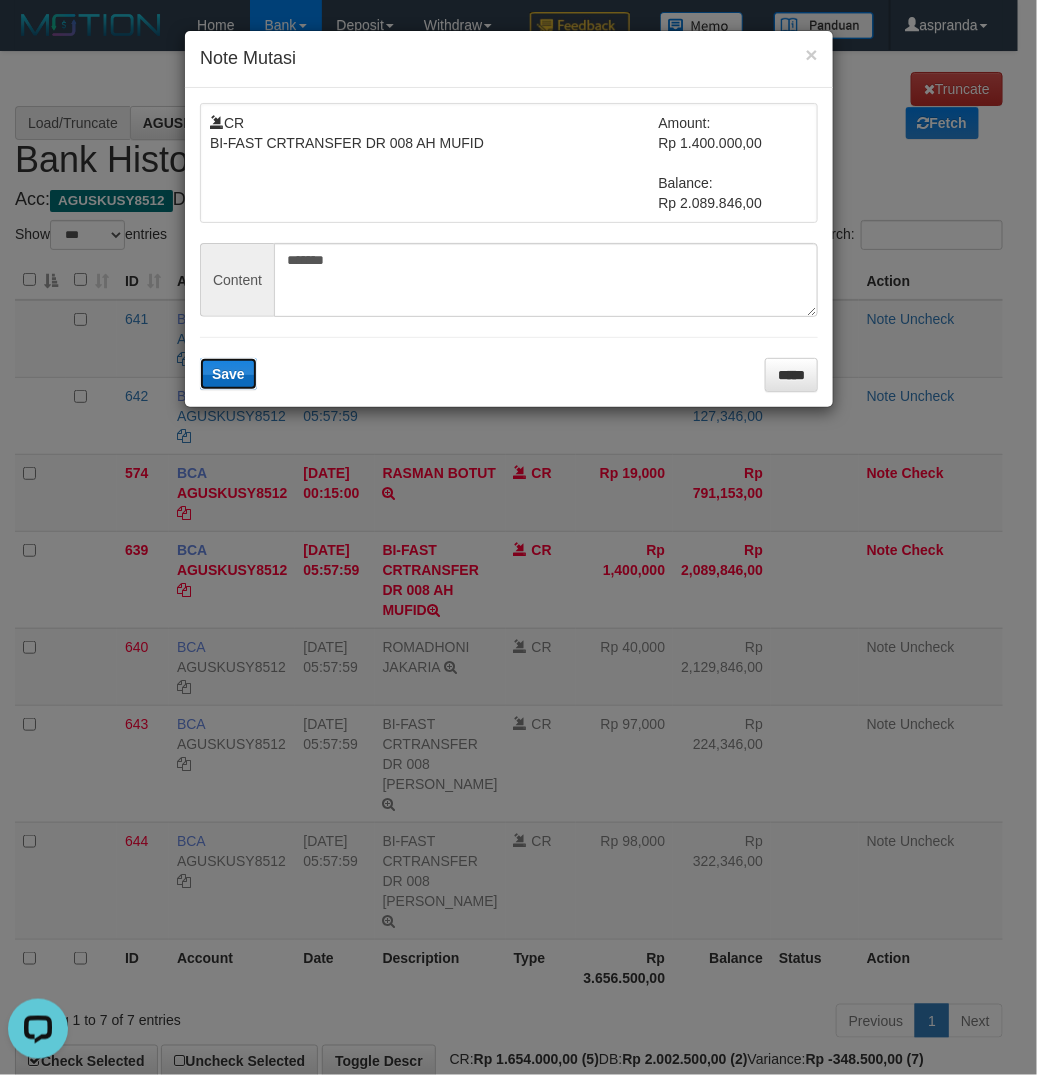 click on "Save" at bounding box center [228, 374] 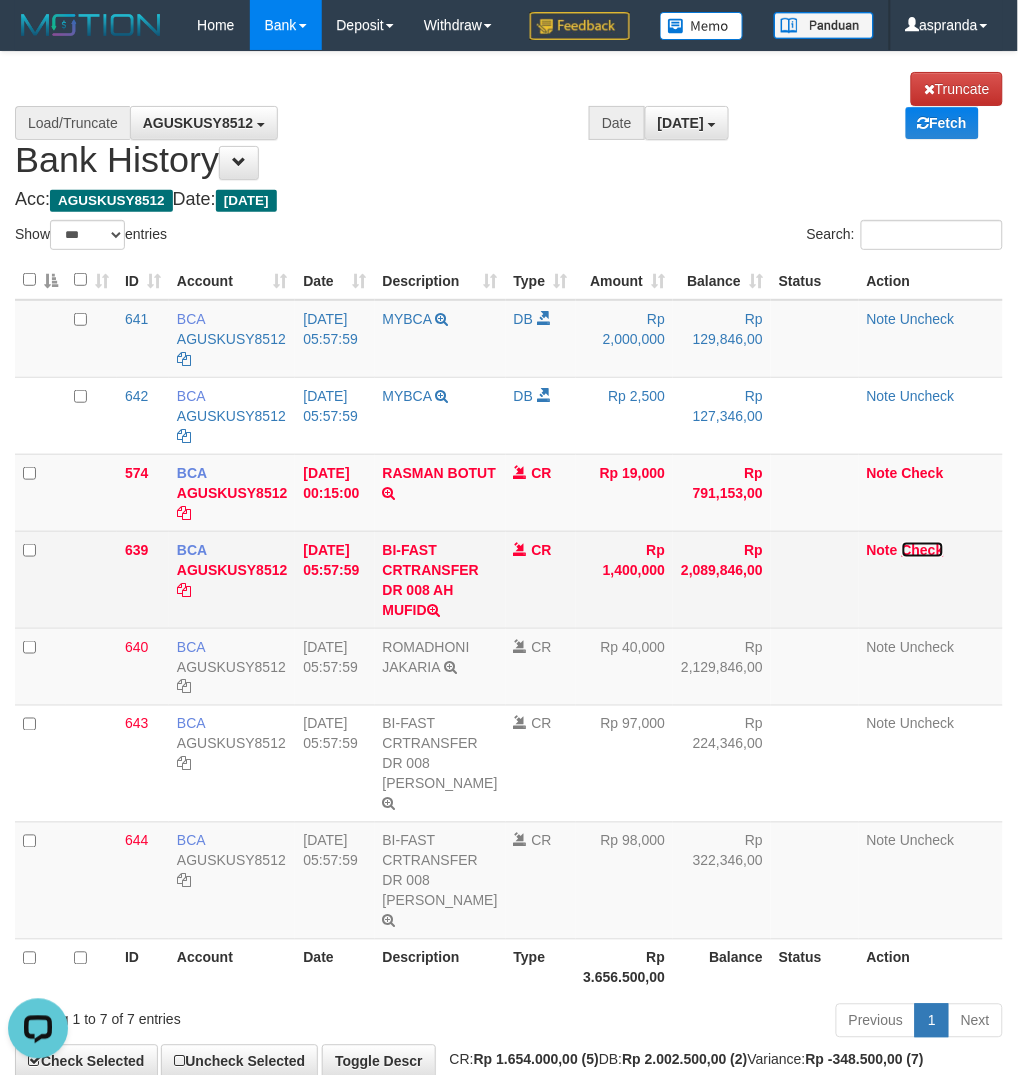 click on "Check" at bounding box center (923, 550) 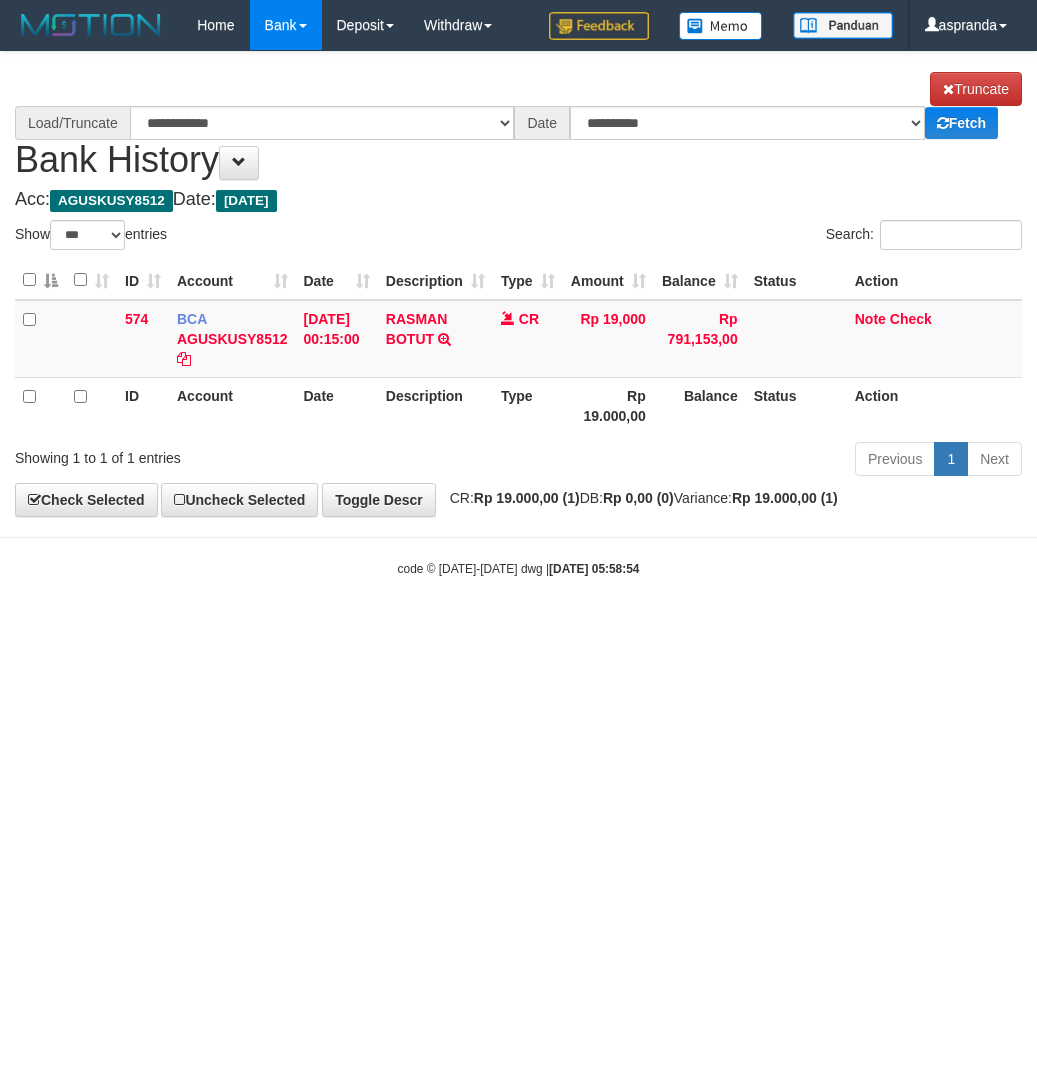 select on "***" 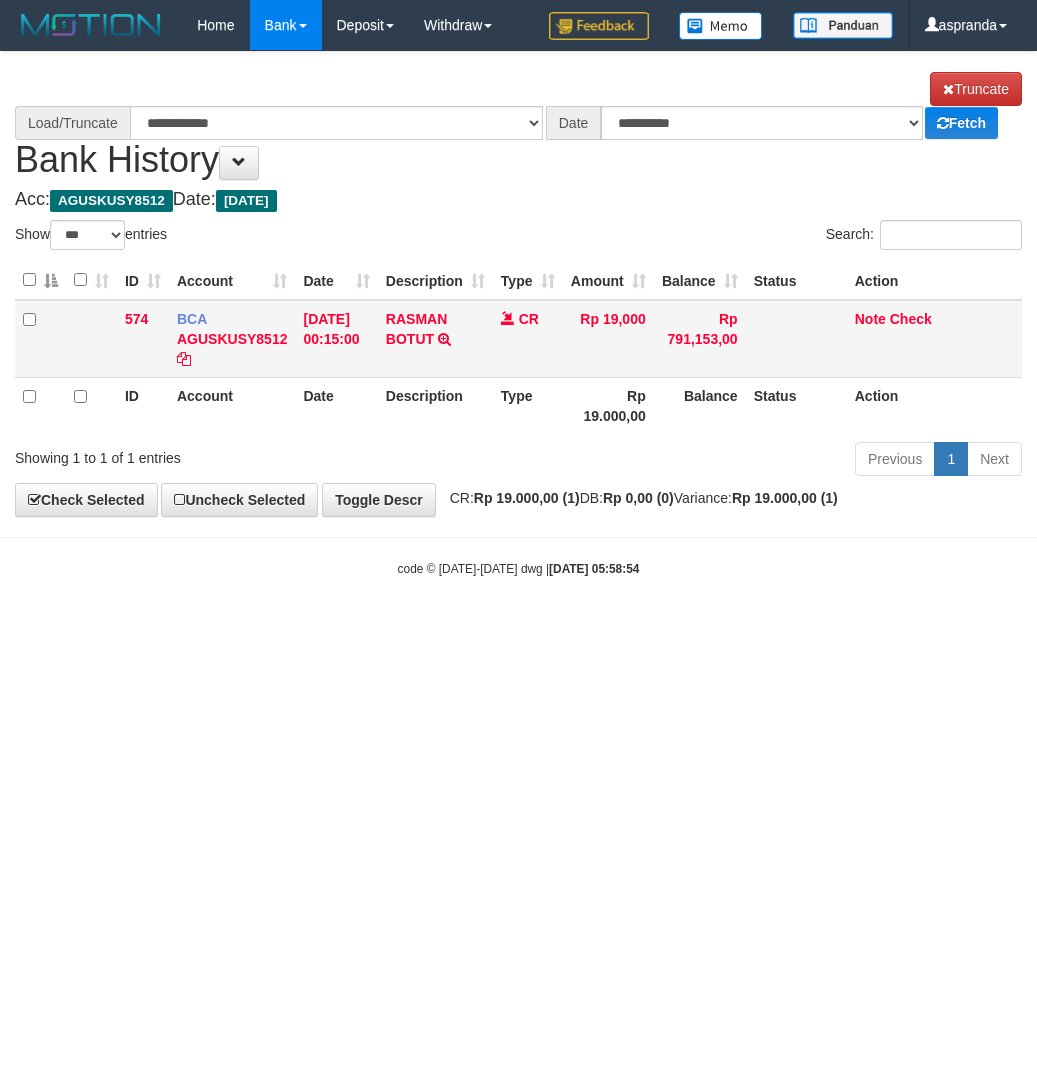 scroll, scrollTop: 0, scrollLeft: 0, axis: both 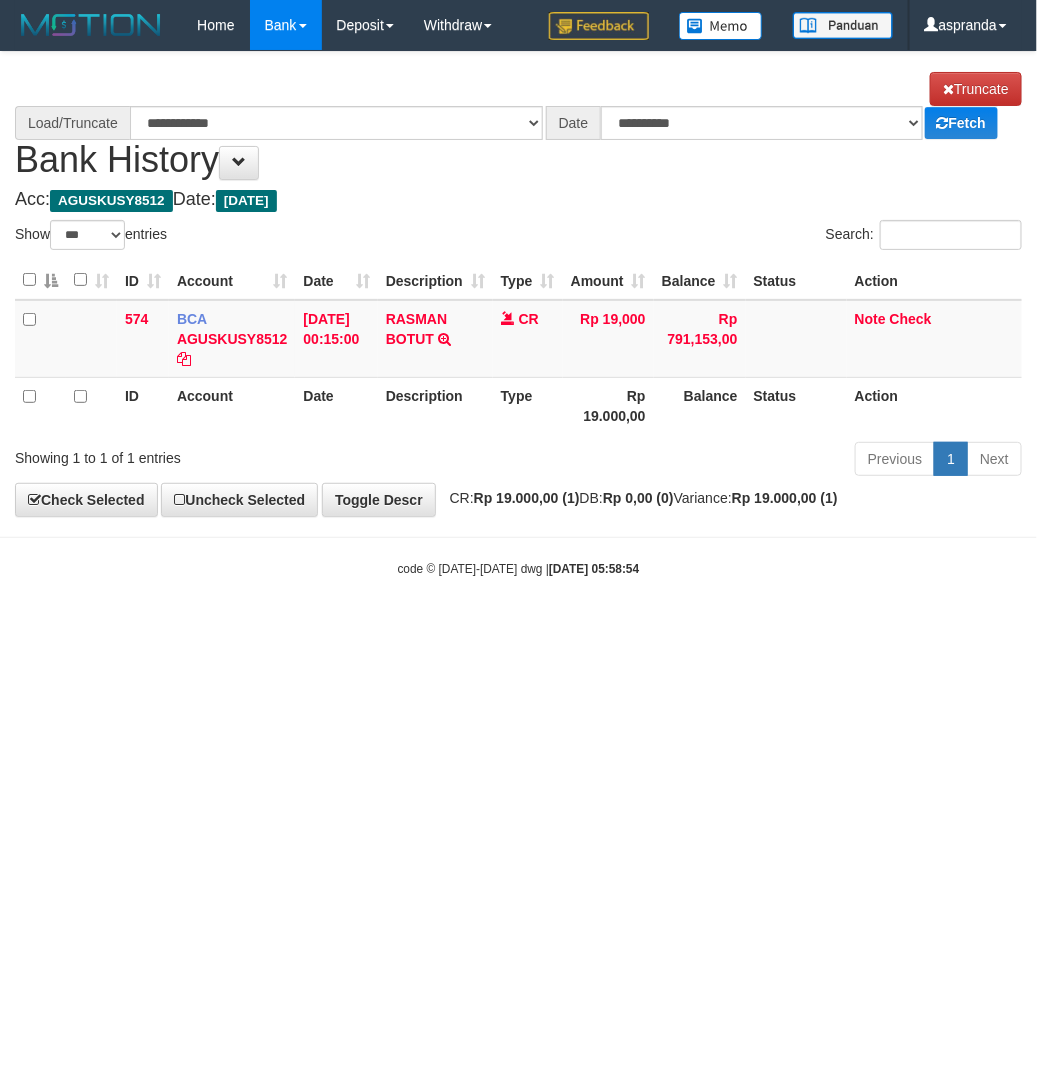 select on "****" 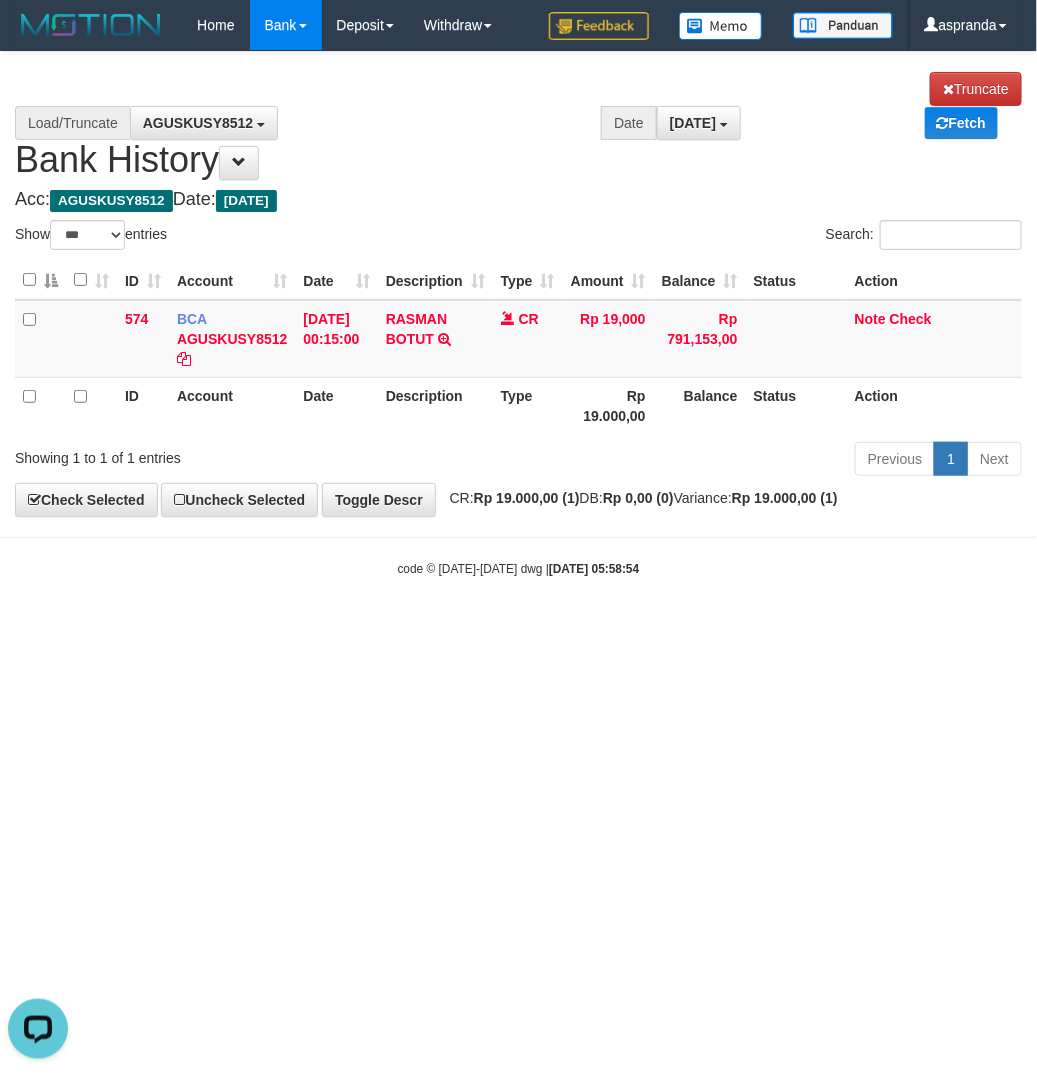 scroll, scrollTop: 0, scrollLeft: 0, axis: both 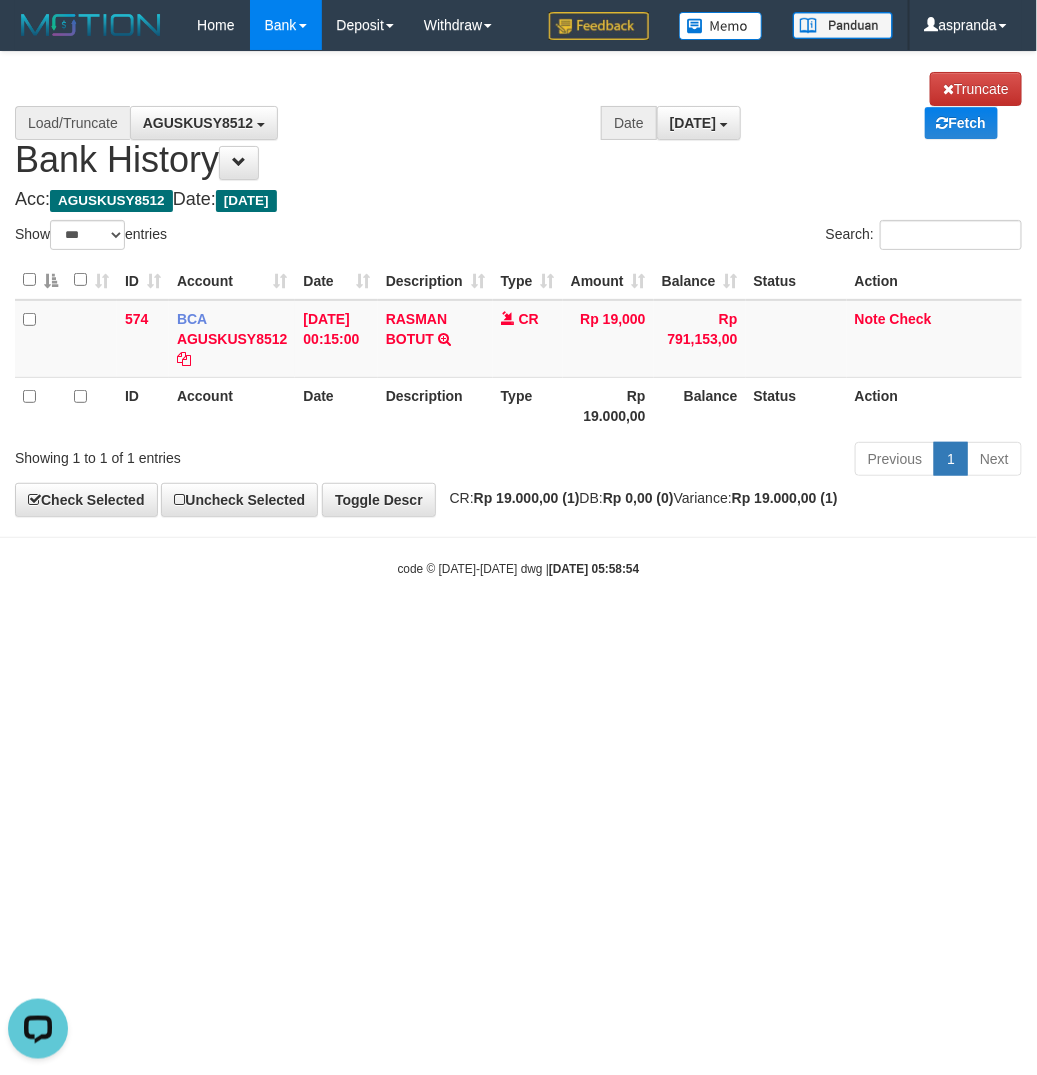 click on "Toggle navigation
Home
Bank
Account List
Load
By Website
Group
[ITOTO]													PRABUJITU
By Load Group (DPS)
Group asp-1
Mutasi Bank
Search
Sync
Note Mutasi
Deposit
DPS List" at bounding box center (518, 314) 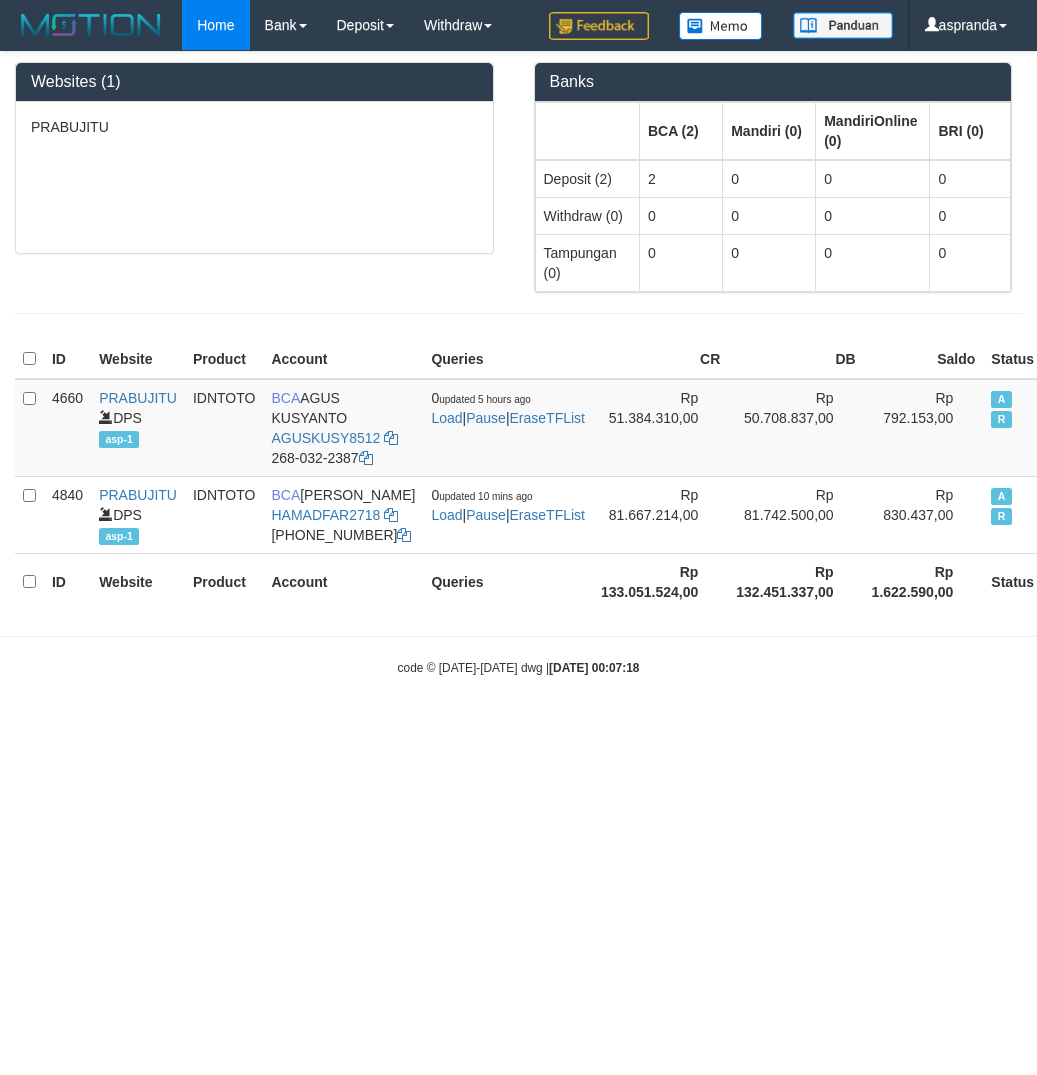 scroll, scrollTop: 0, scrollLeft: 0, axis: both 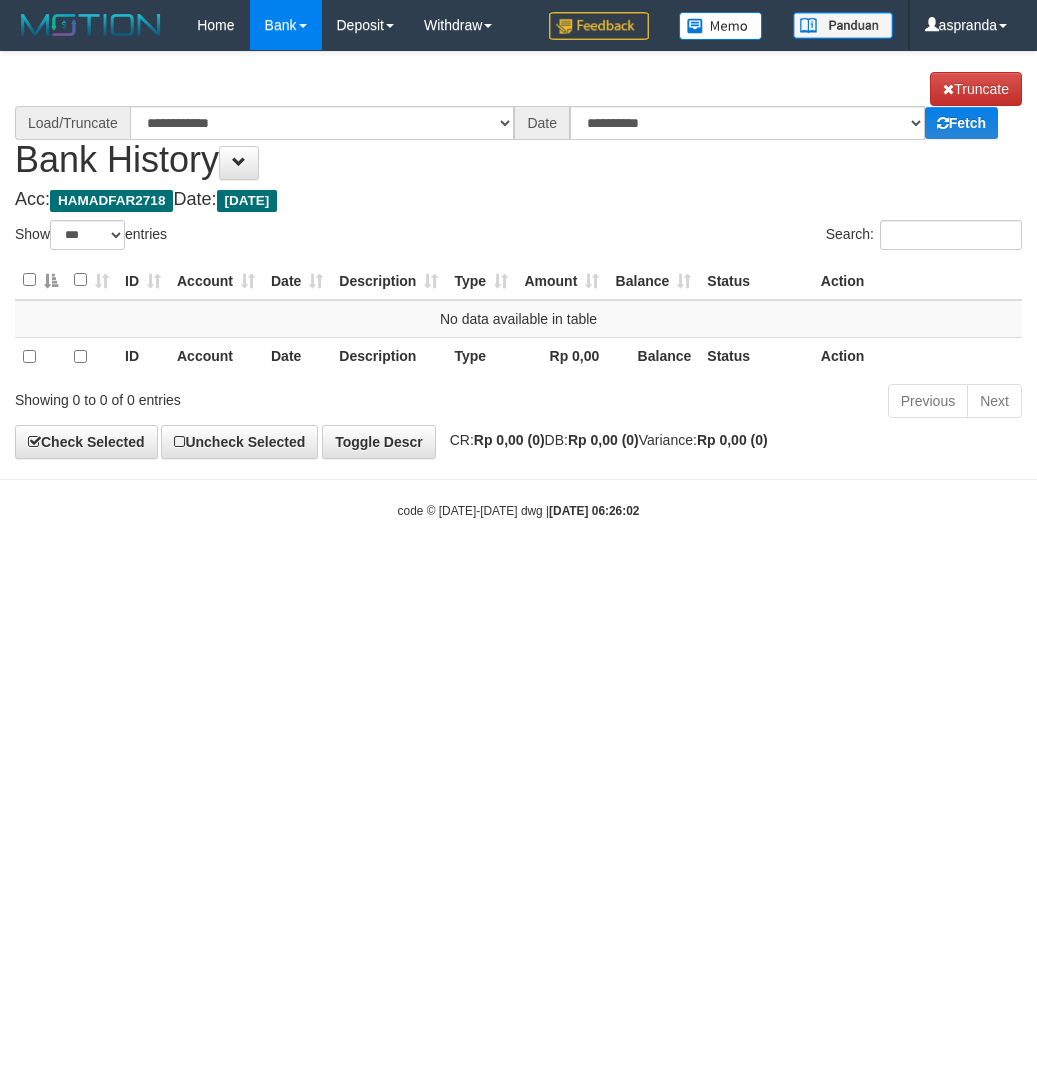 select on "***" 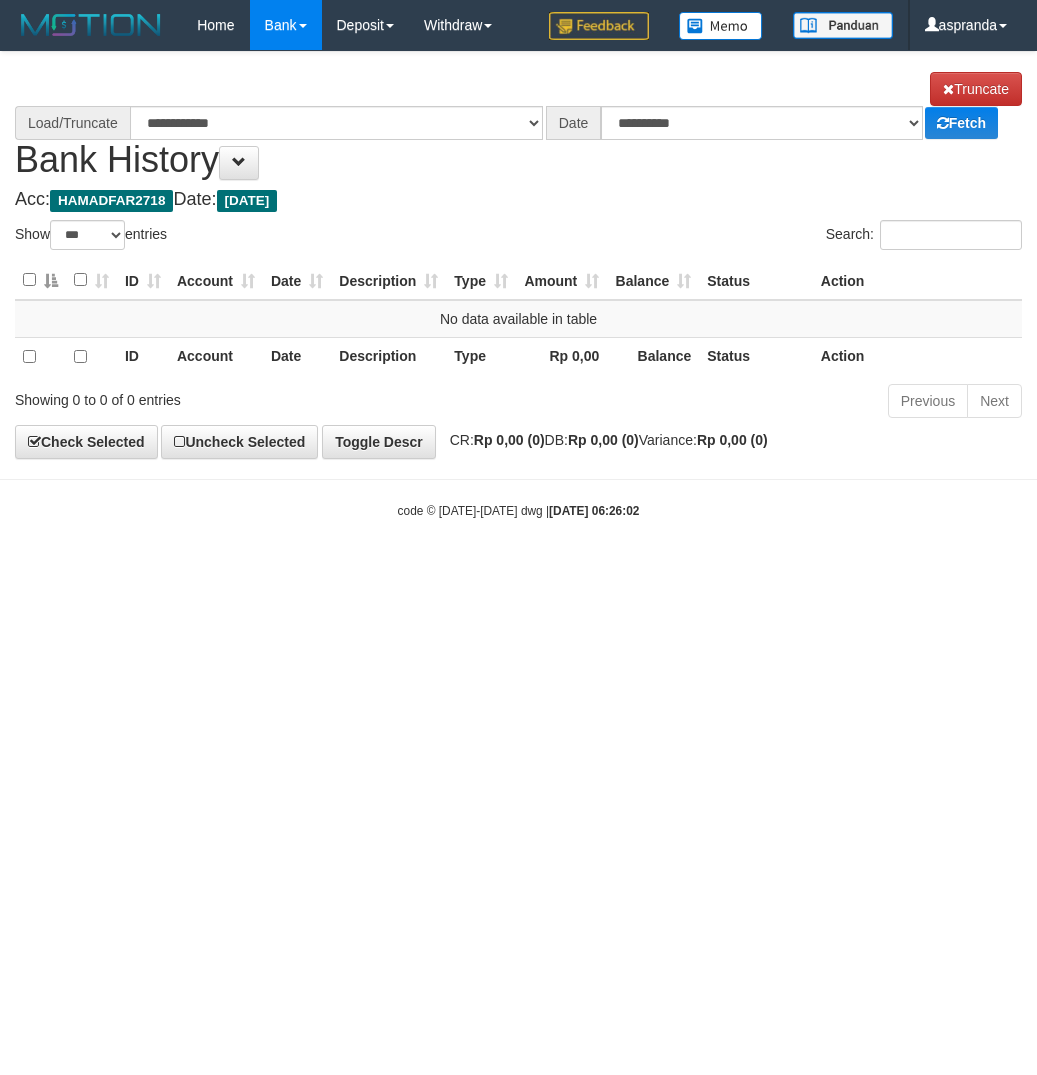 scroll, scrollTop: 0, scrollLeft: 0, axis: both 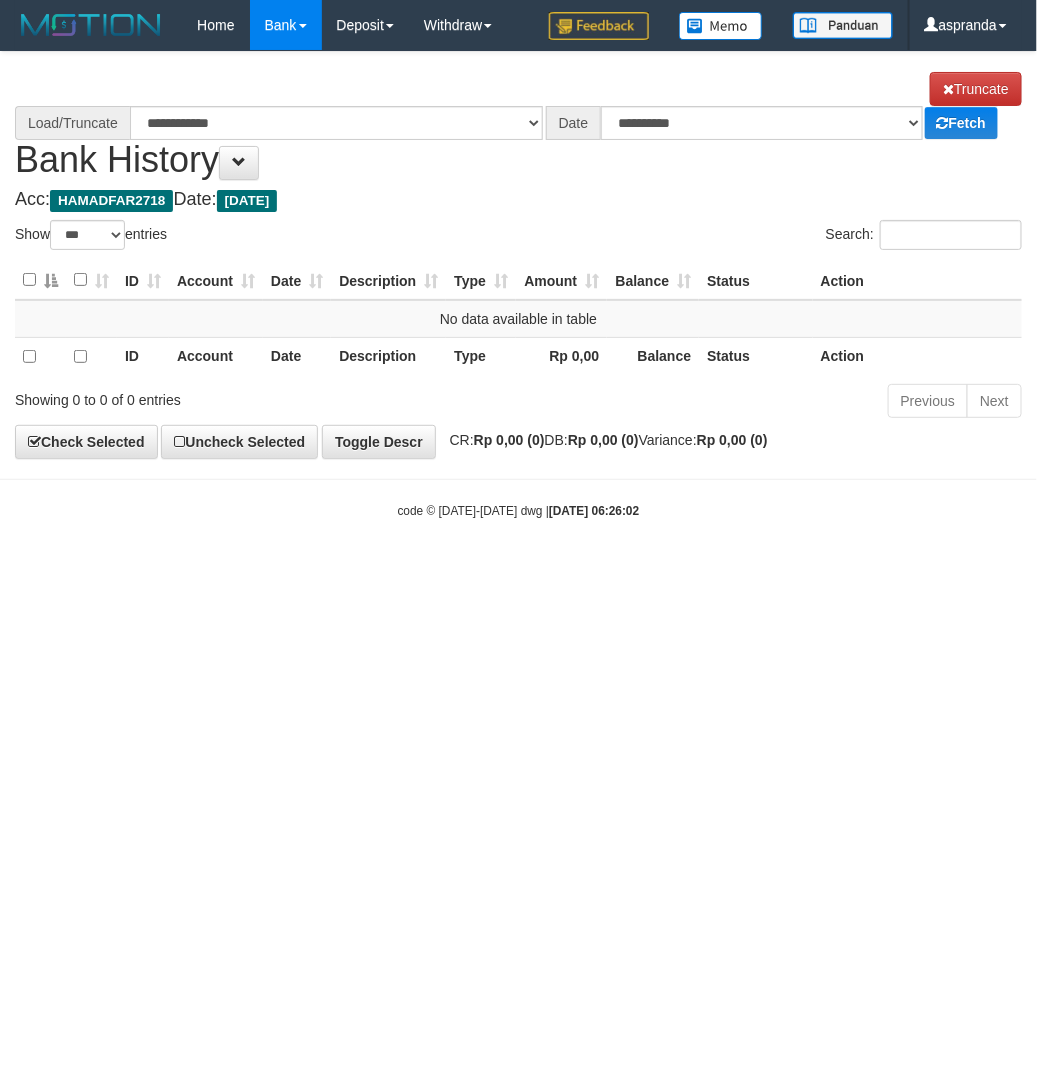select on "****" 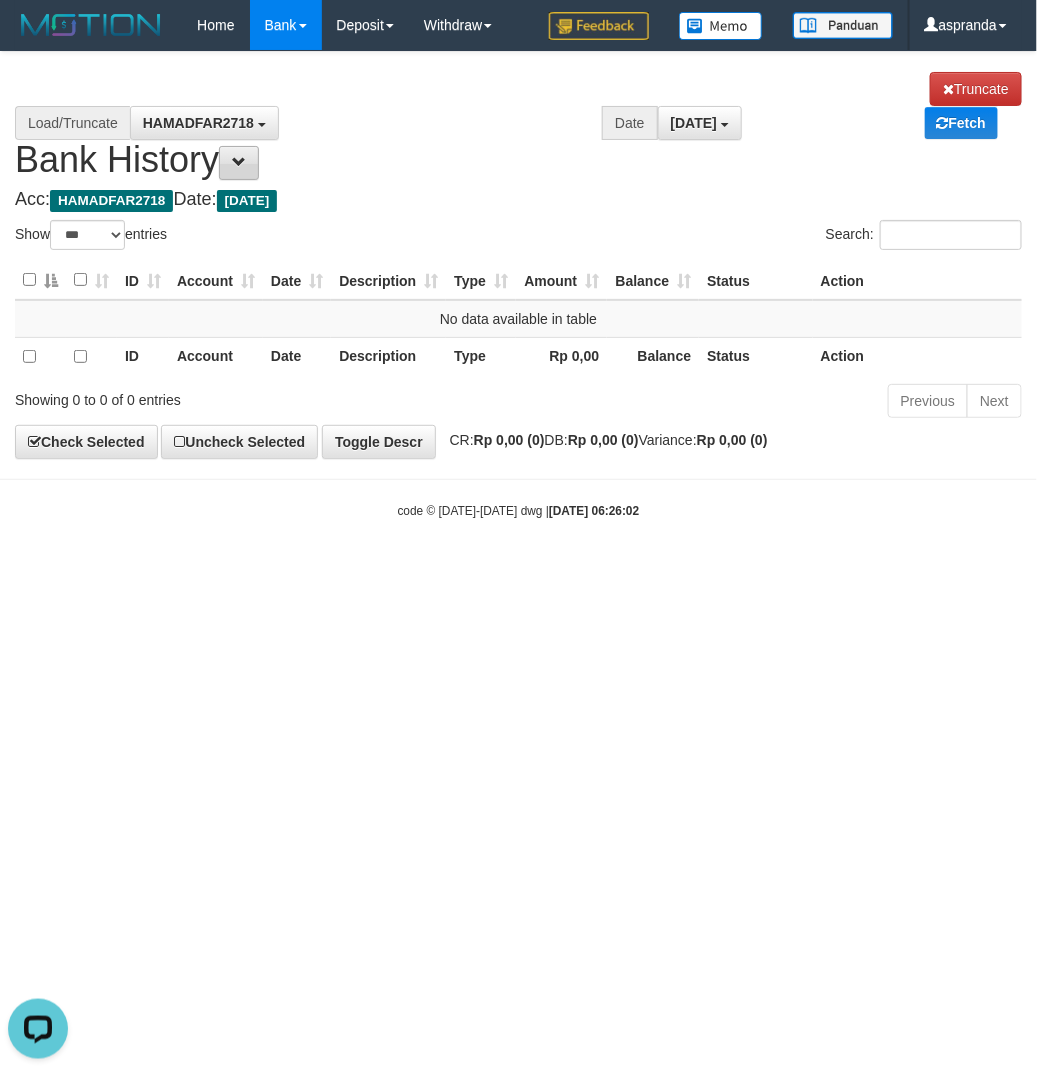 scroll, scrollTop: 0, scrollLeft: 0, axis: both 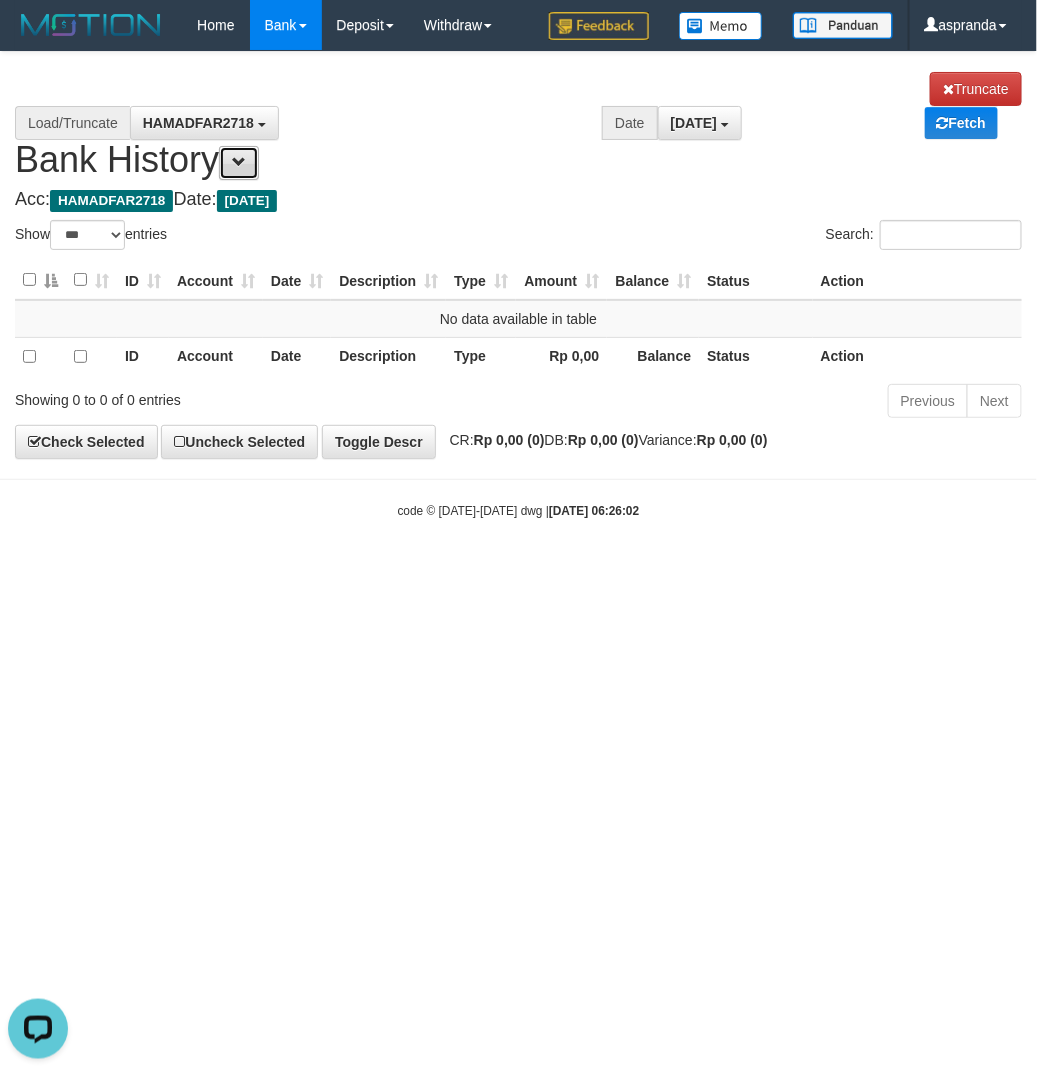 click at bounding box center (239, 162) 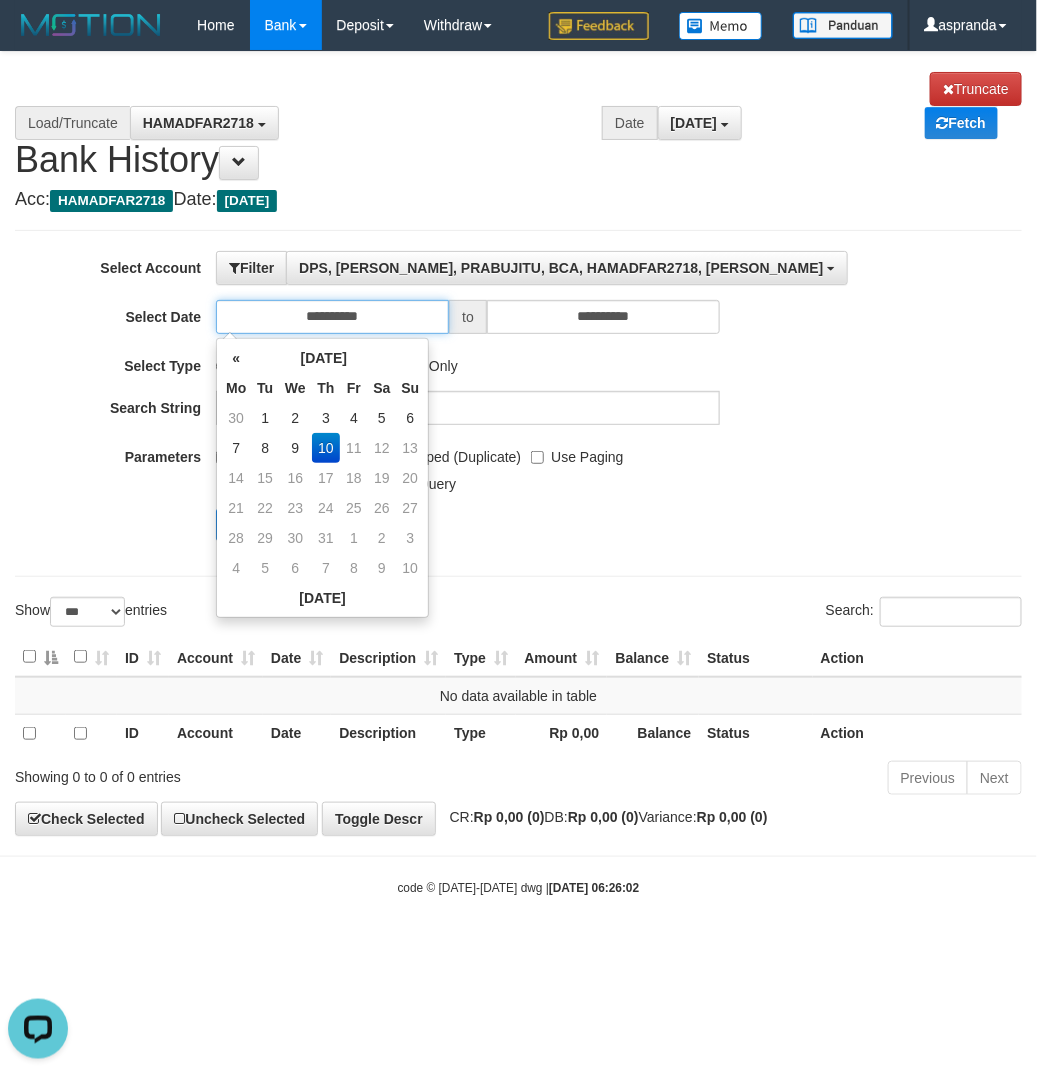 click on "**********" at bounding box center [332, 317] 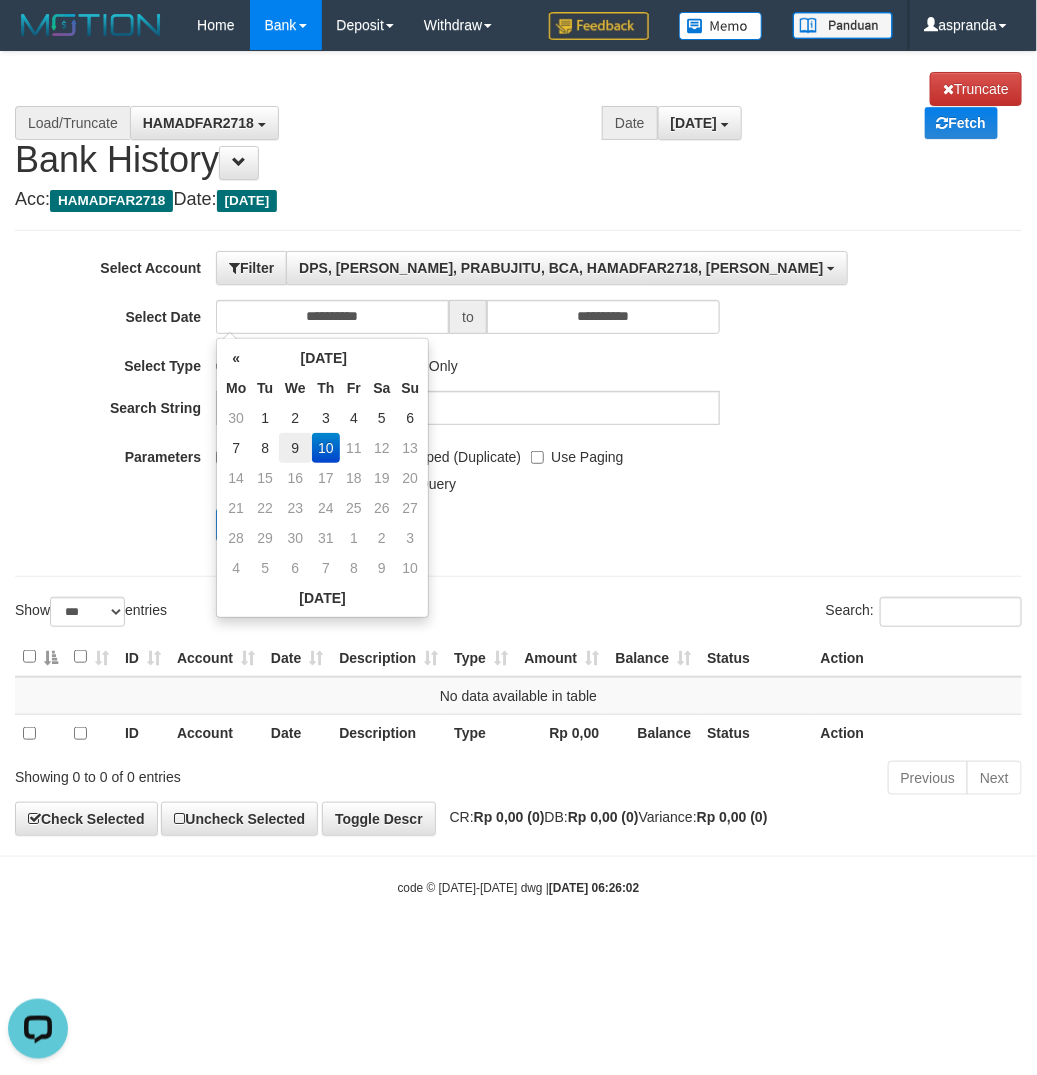 click on "9" at bounding box center (295, 448) 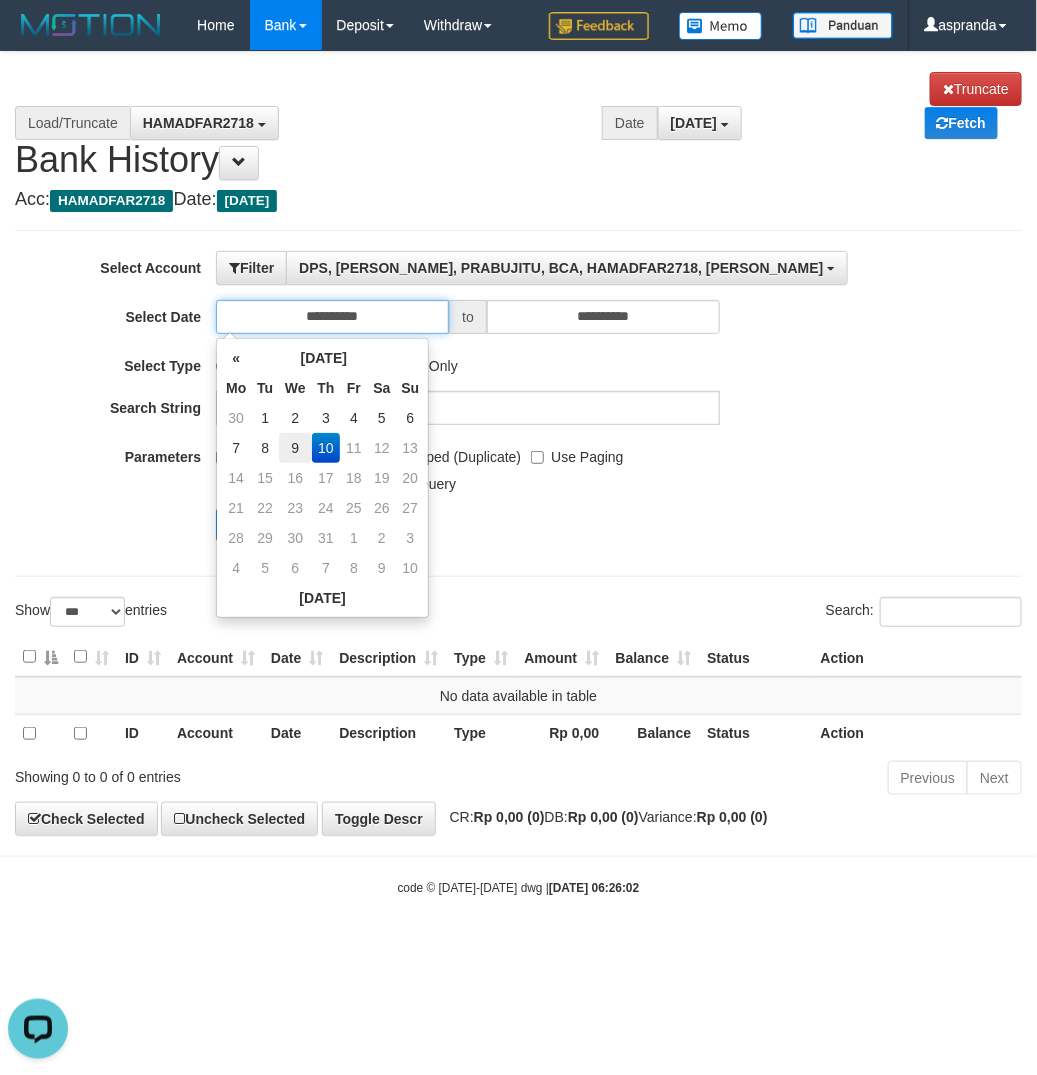 type on "**********" 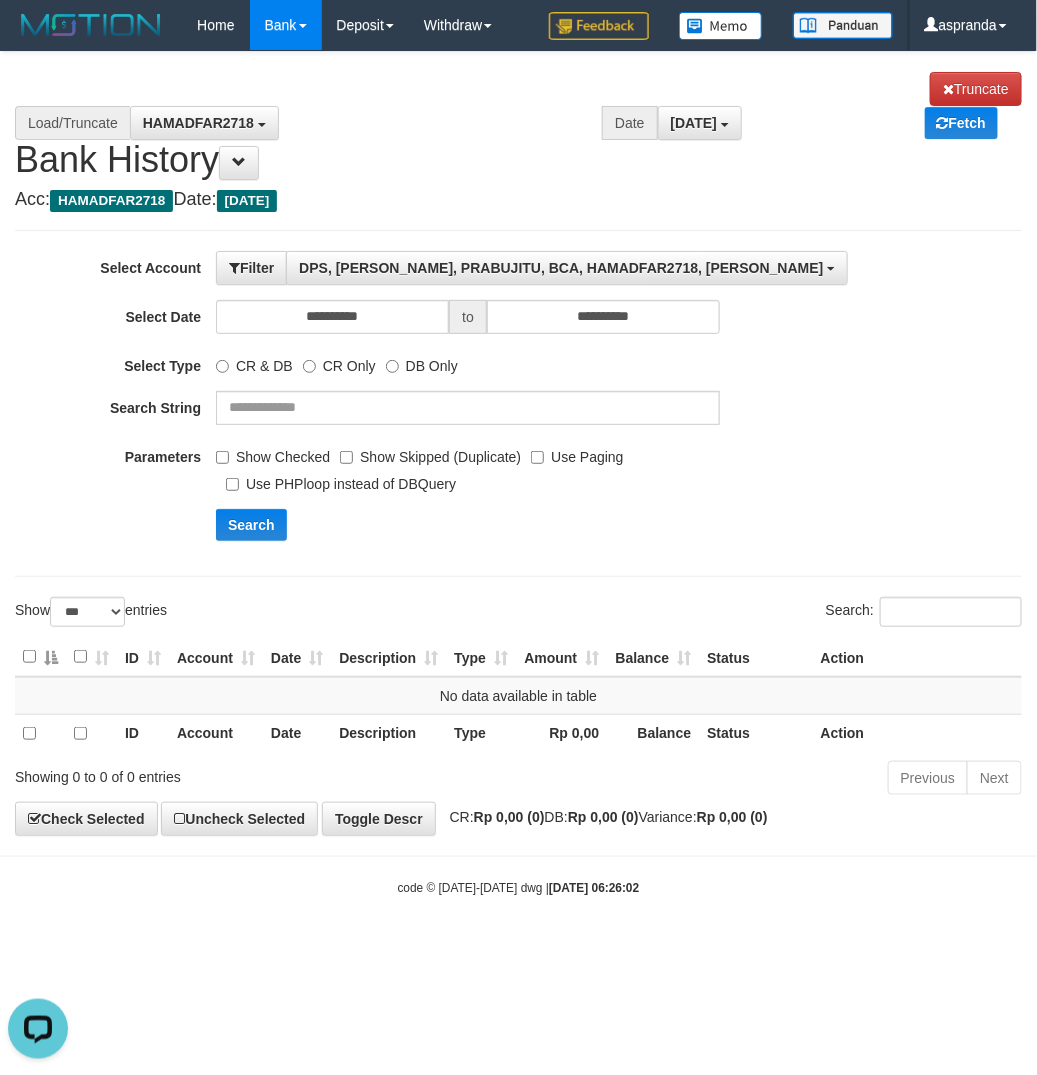drag, startPoint x: 591, startPoint y: 513, endPoint x: 462, endPoint y: 533, distance: 130.54118 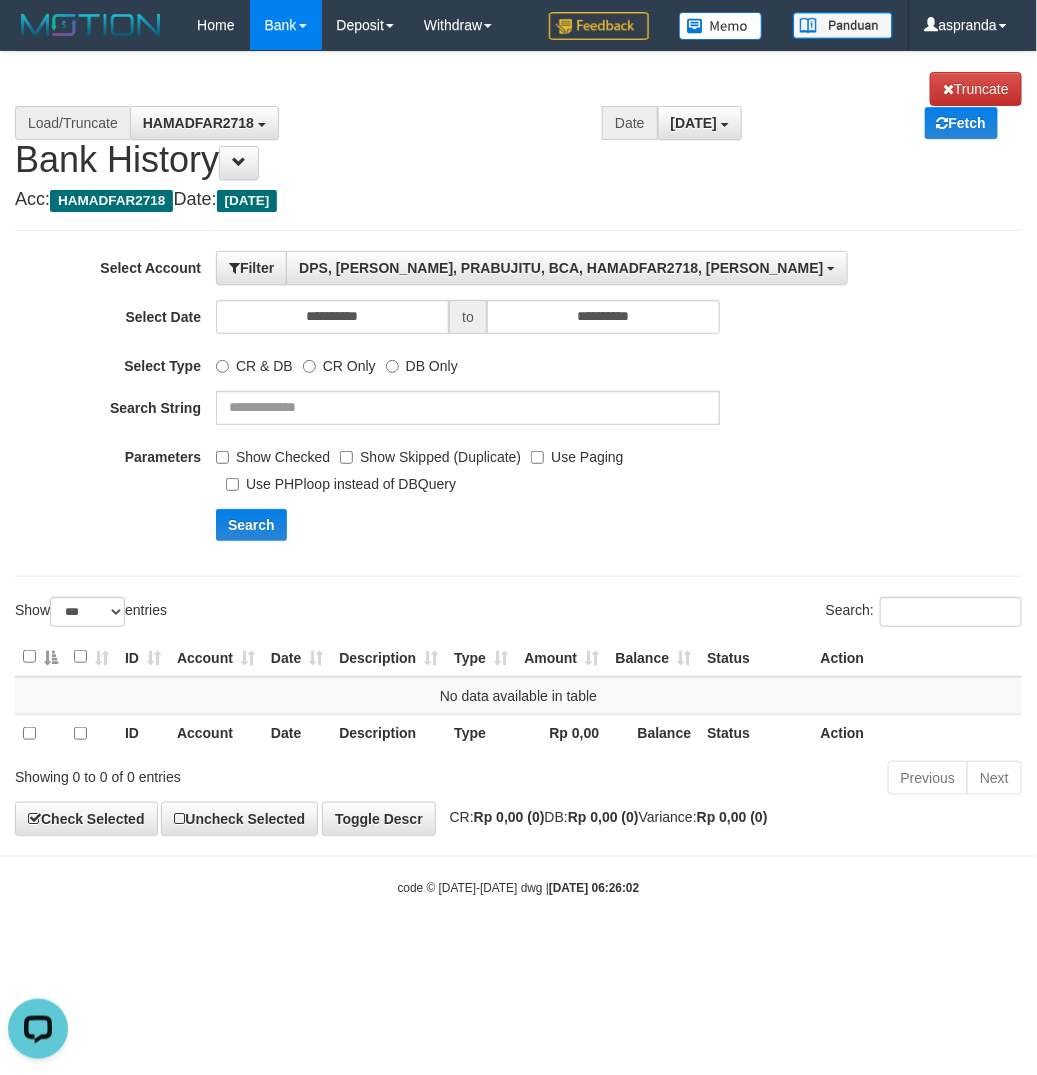 click on "Search" at bounding box center [540, 525] 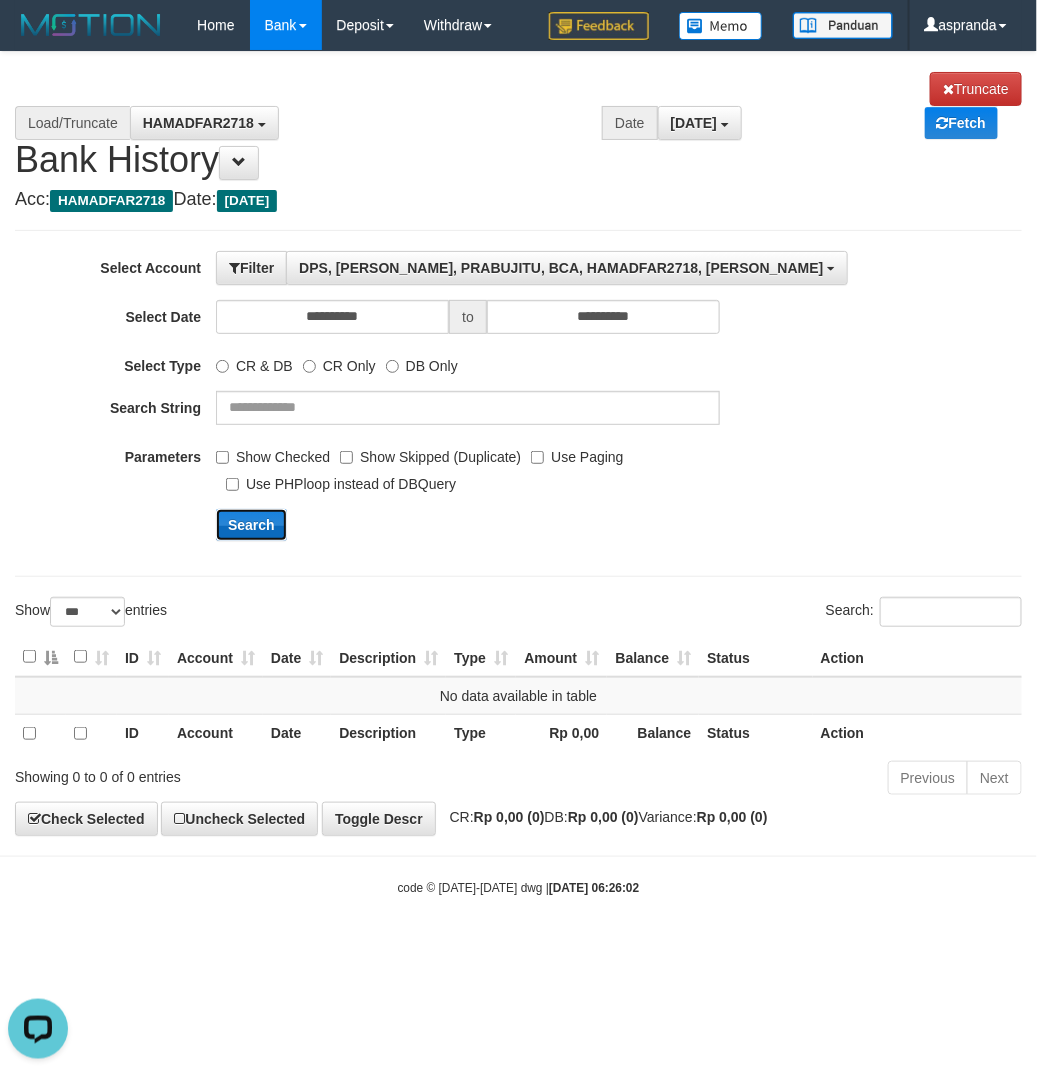 click on "Search" at bounding box center [251, 525] 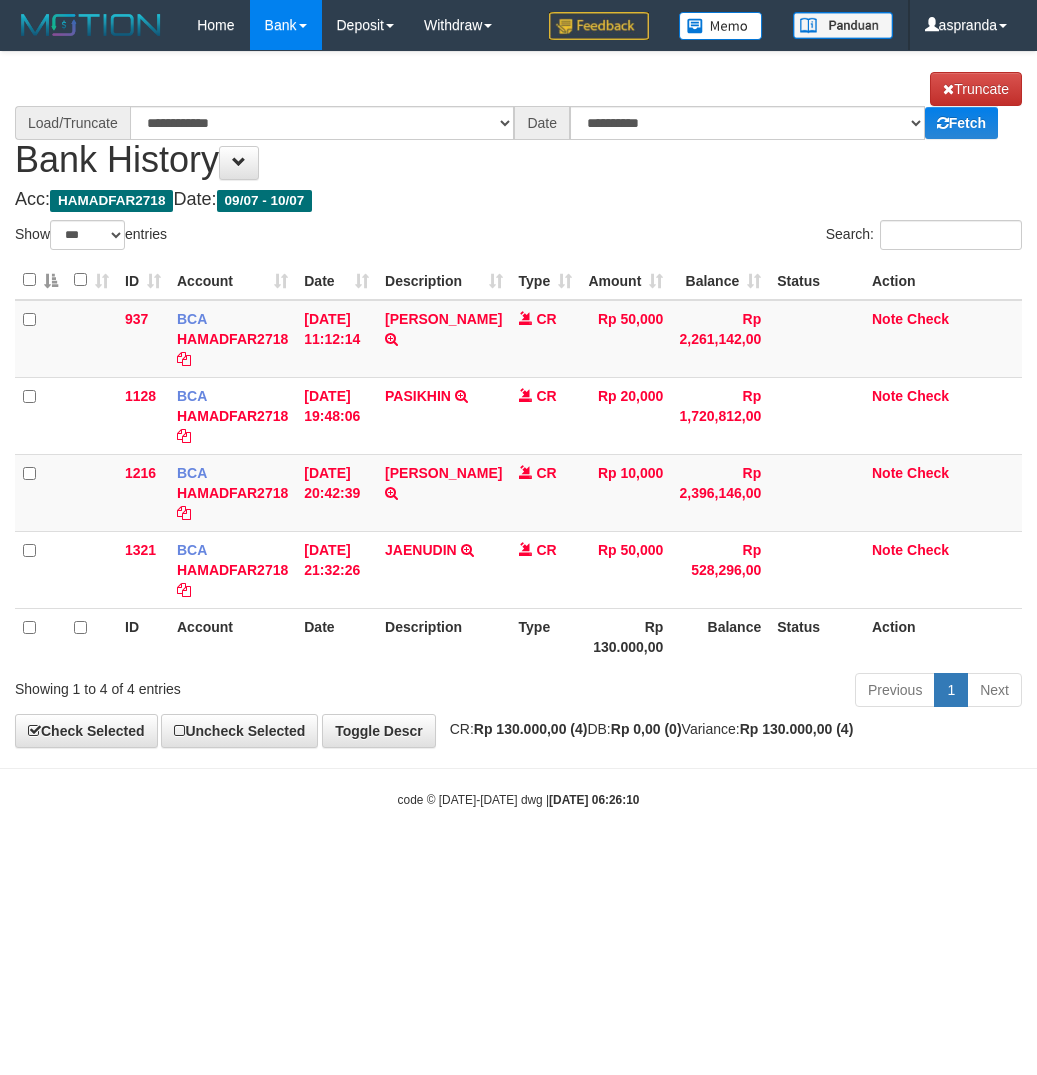 select on "***" 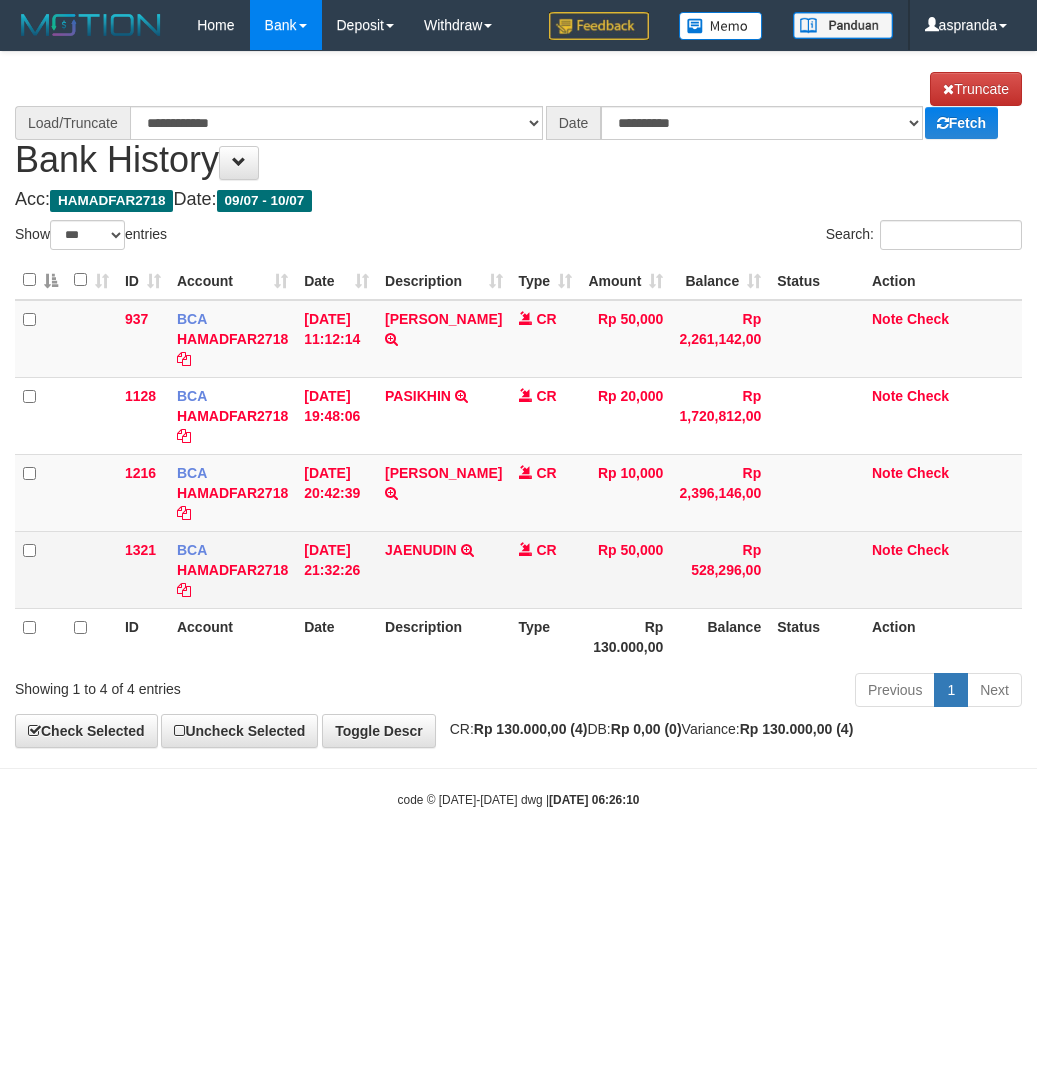 scroll, scrollTop: 0, scrollLeft: 0, axis: both 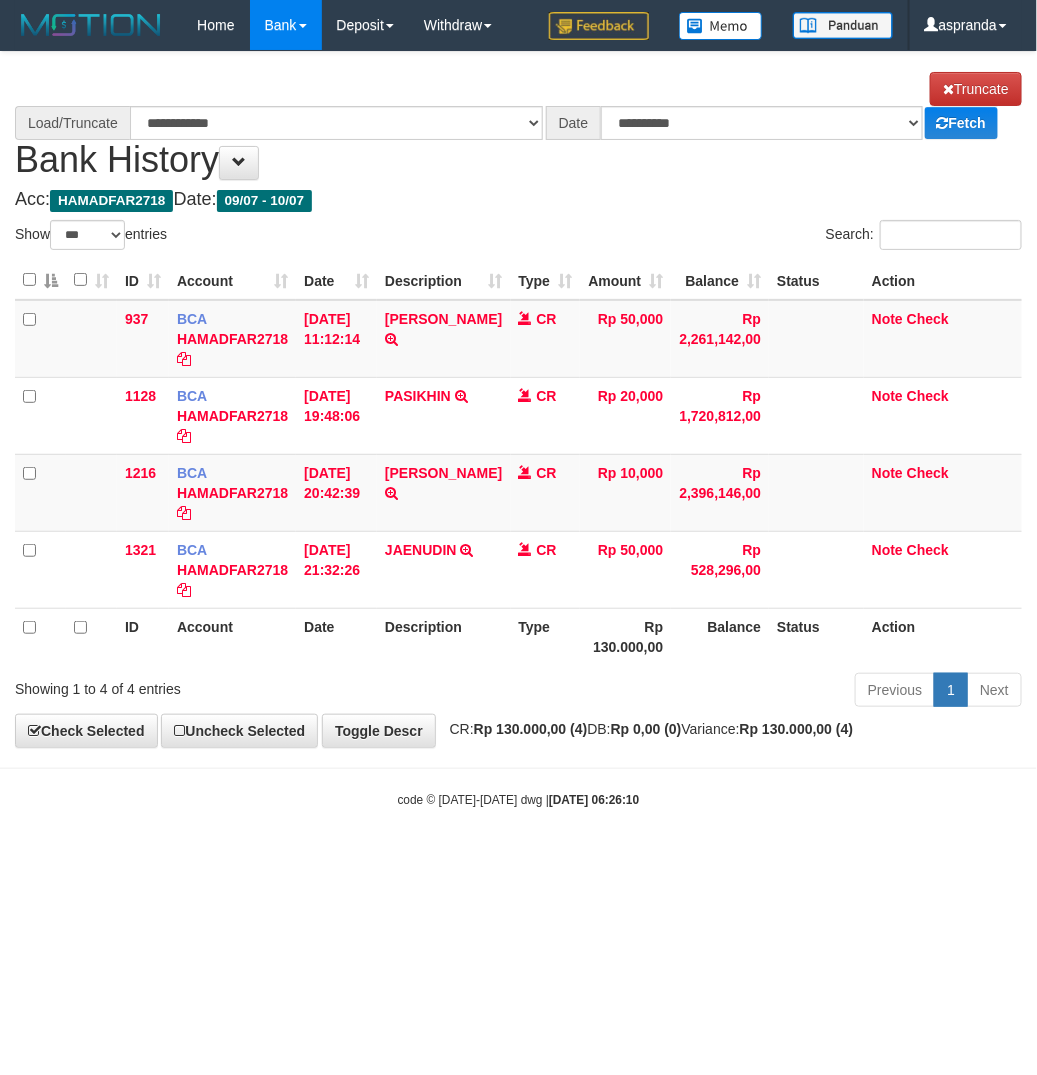 select on "****" 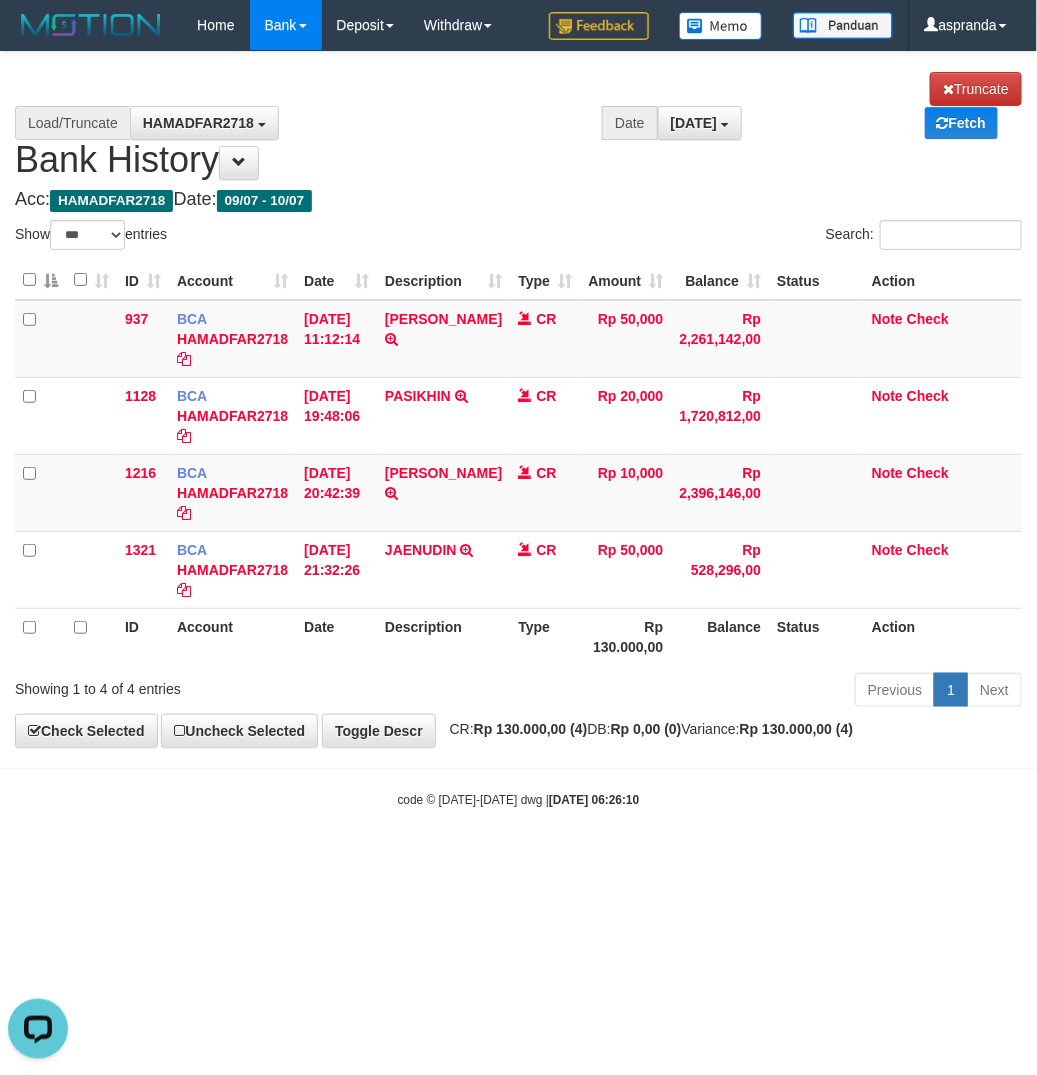 scroll, scrollTop: 0, scrollLeft: 0, axis: both 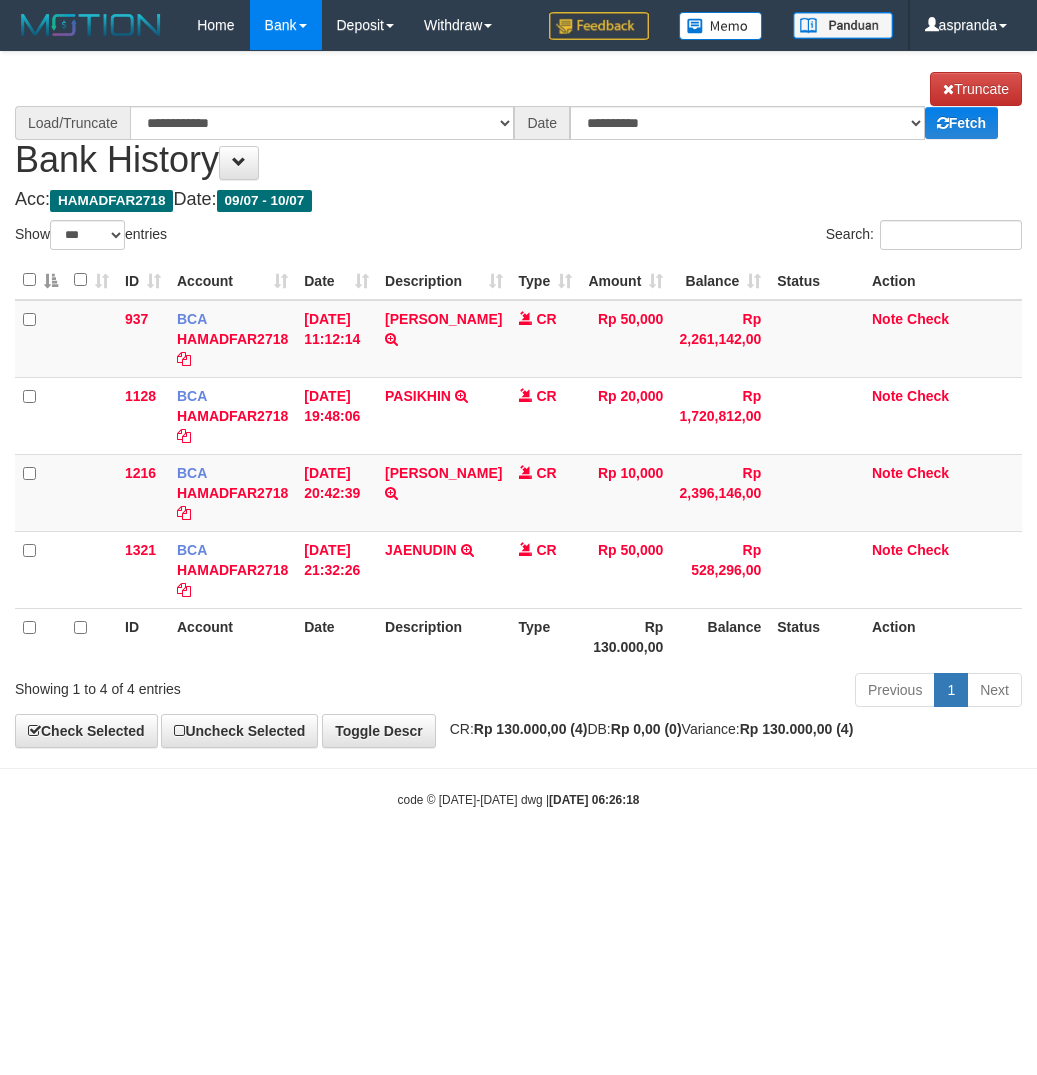 select on "***" 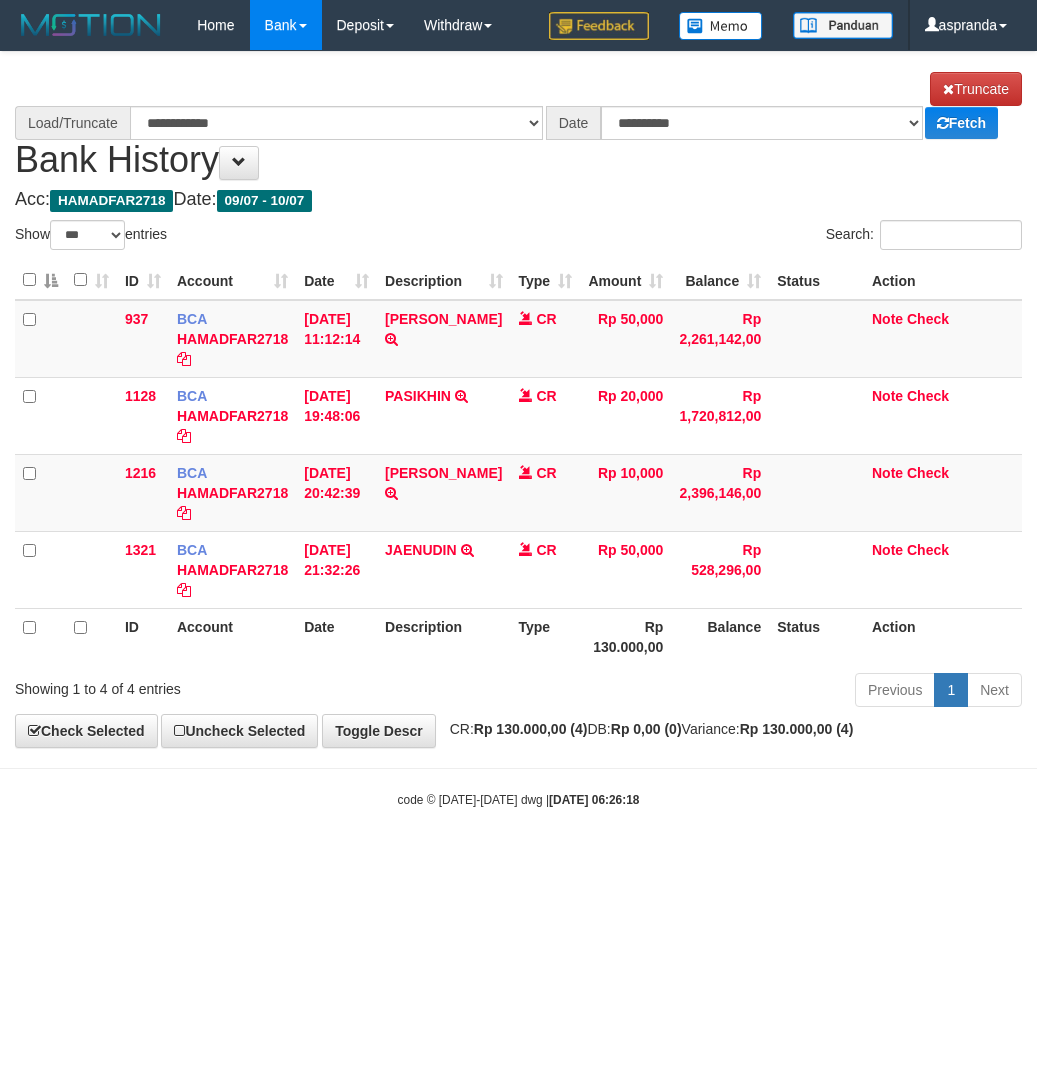 scroll, scrollTop: 0, scrollLeft: 0, axis: both 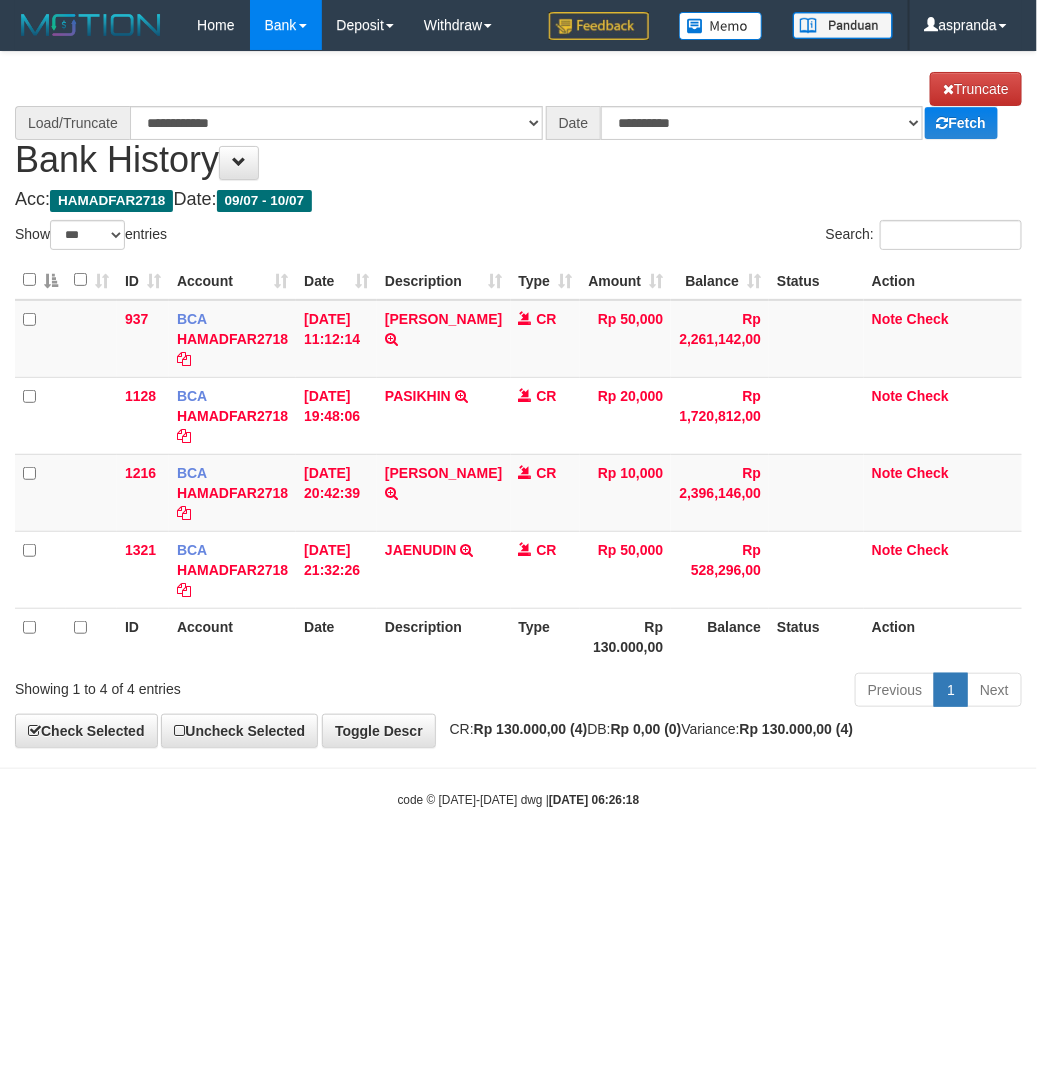 click on "Toggle navigation
Home
Bank
Account List
Load
By Website
Group
[ITOTO]													PRABUJITU
By Load Group (DPS)
Group asp-1
Mutasi Bank
Search
Sync
Note Mutasi
Deposit
DPS List" at bounding box center [518, 429] 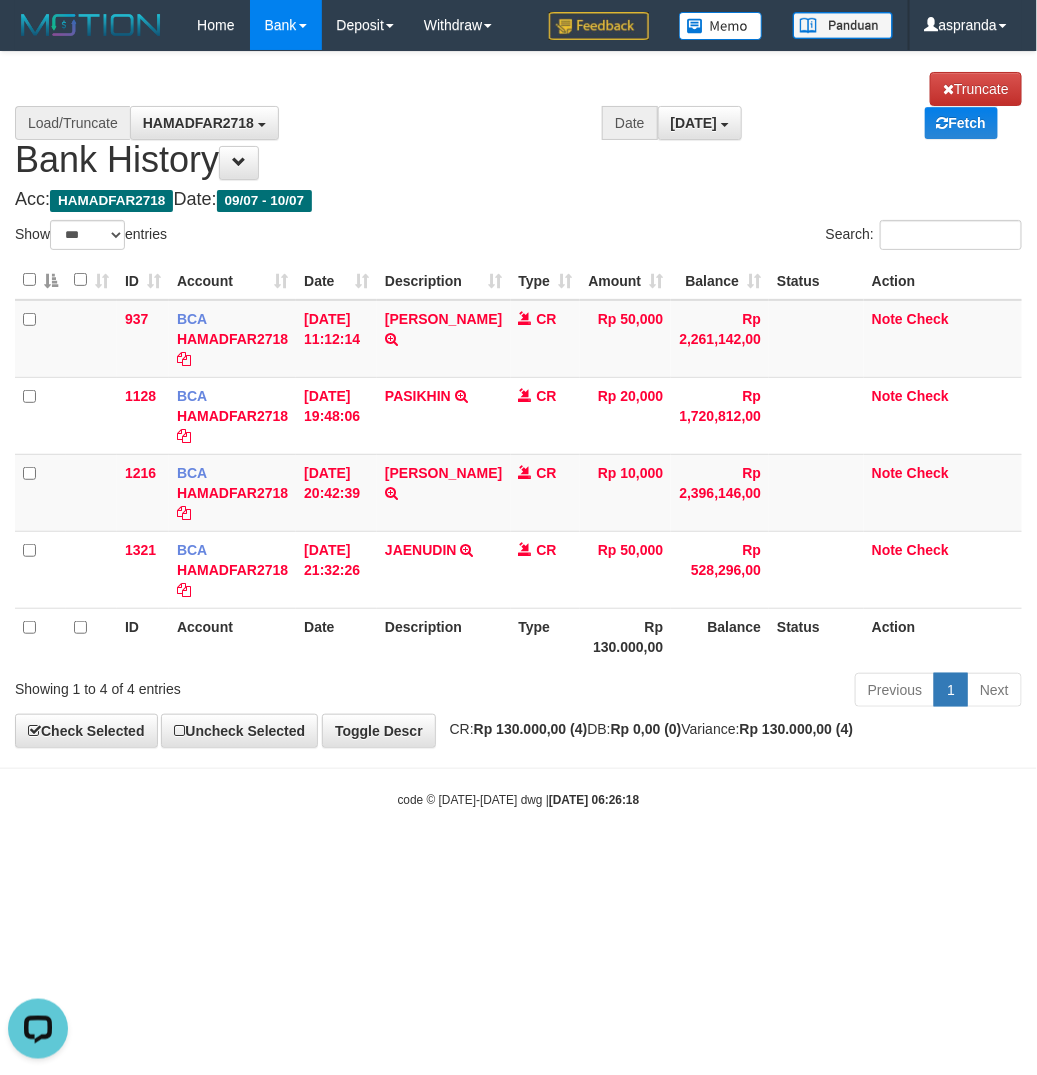 scroll, scrollTop: 0, scrollLeft: 0, axis: both 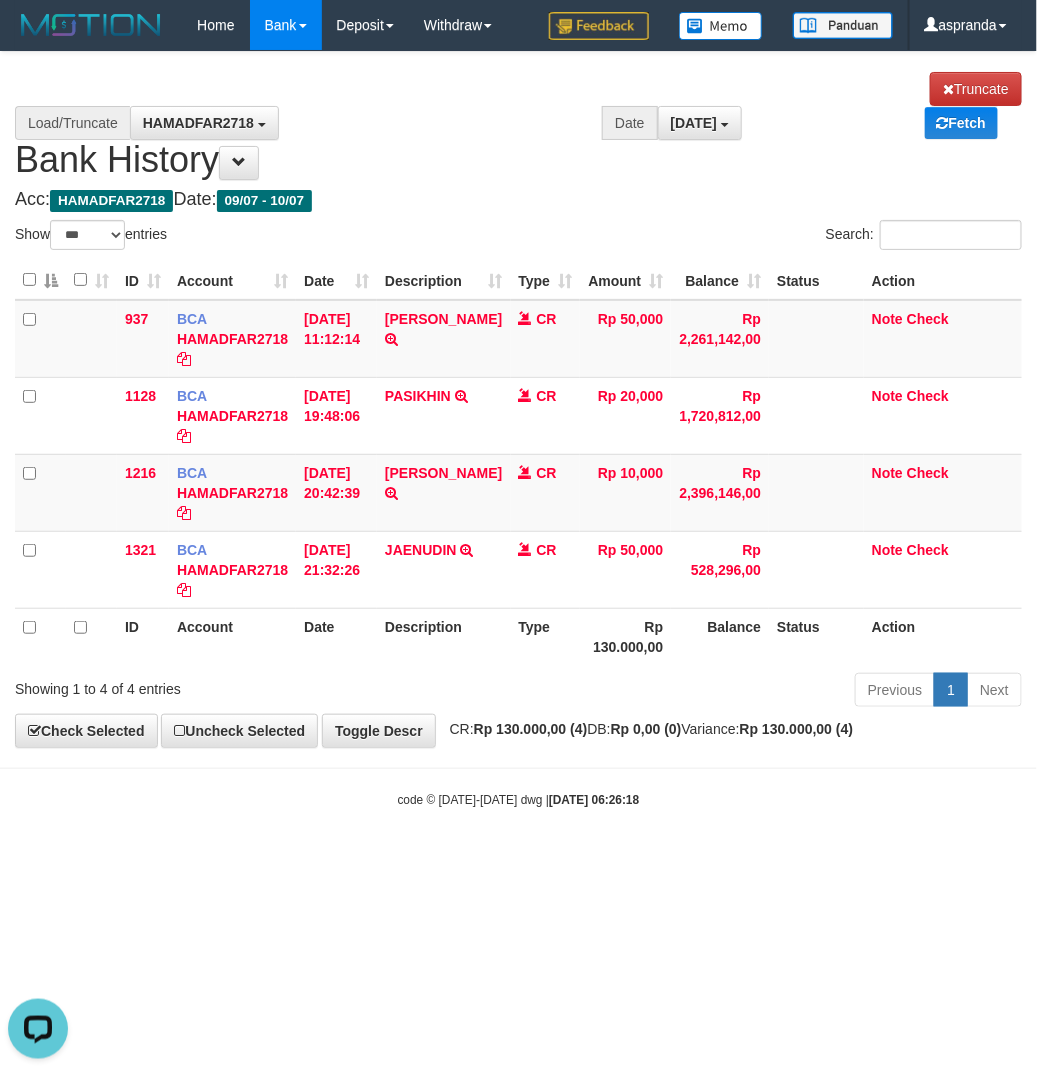 click on "Toggle navigation
Home
Bank
Account List
Load
By Website
Group
[ITOTO]													PRABUJITU
By Load Group (DPS)
Group asp-1
Mutasi Bank
Search
Sync
Note Mutasi
Deposit
DPS List" at bounding box center (518, 429) 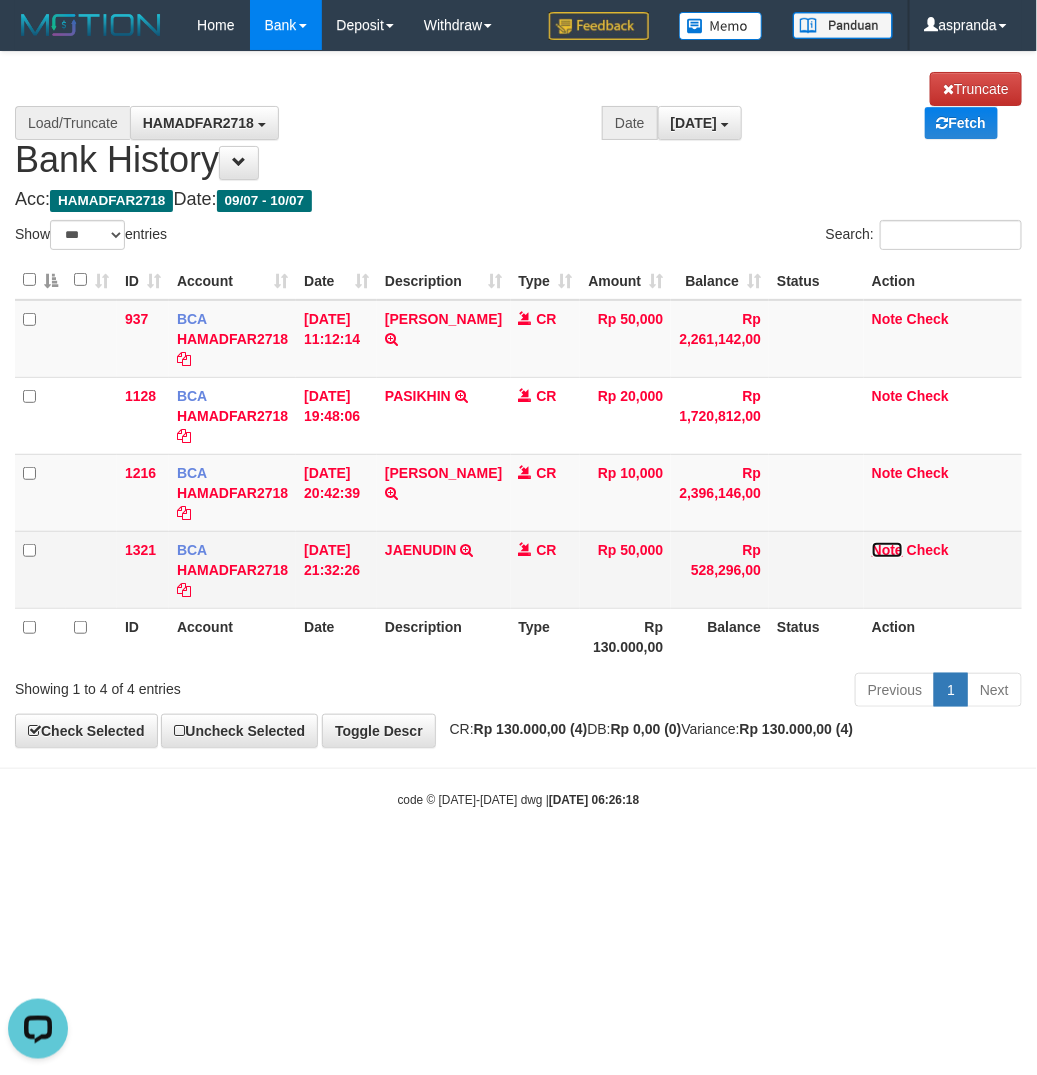 click on "Note" at bounding box center (887, 550) 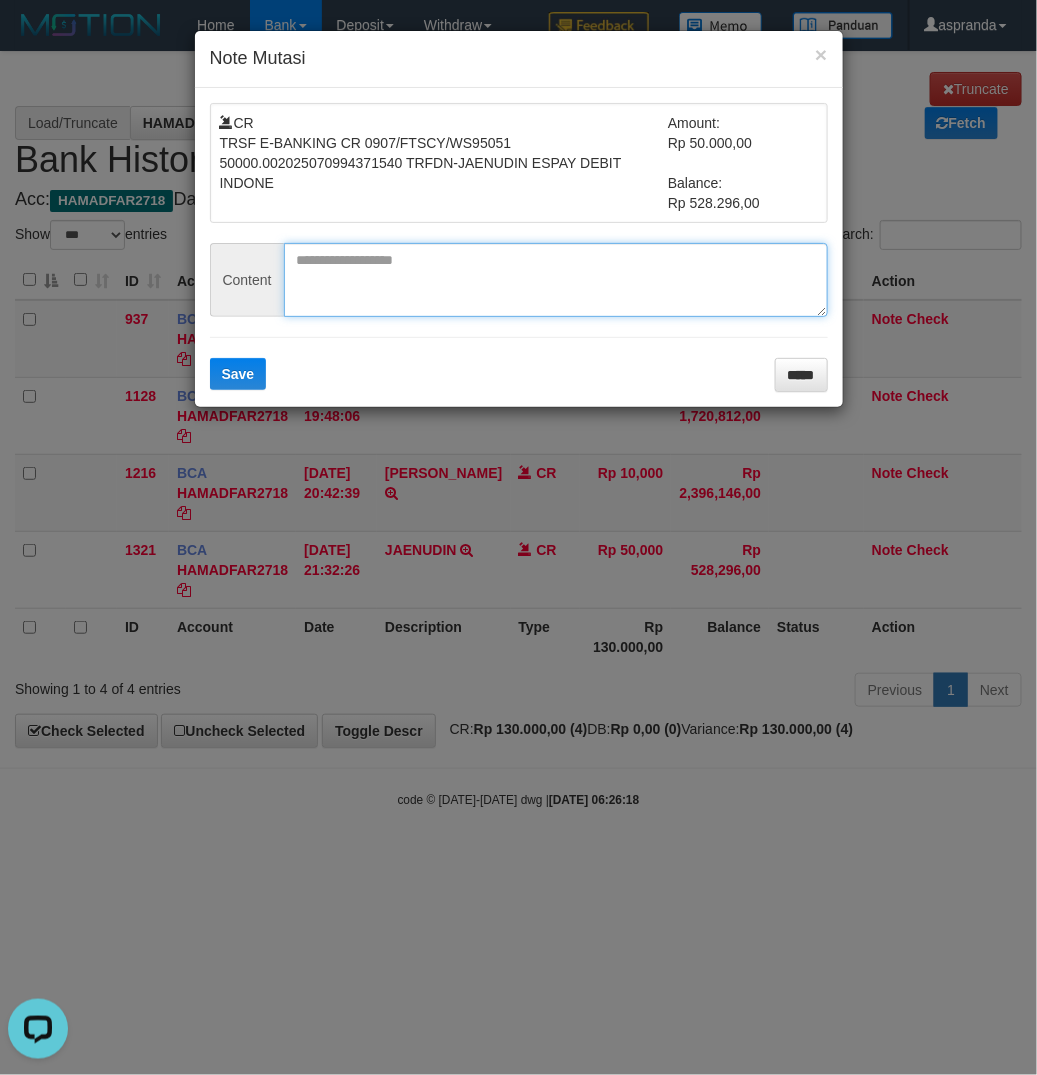 click at bounding box center [556, 280] 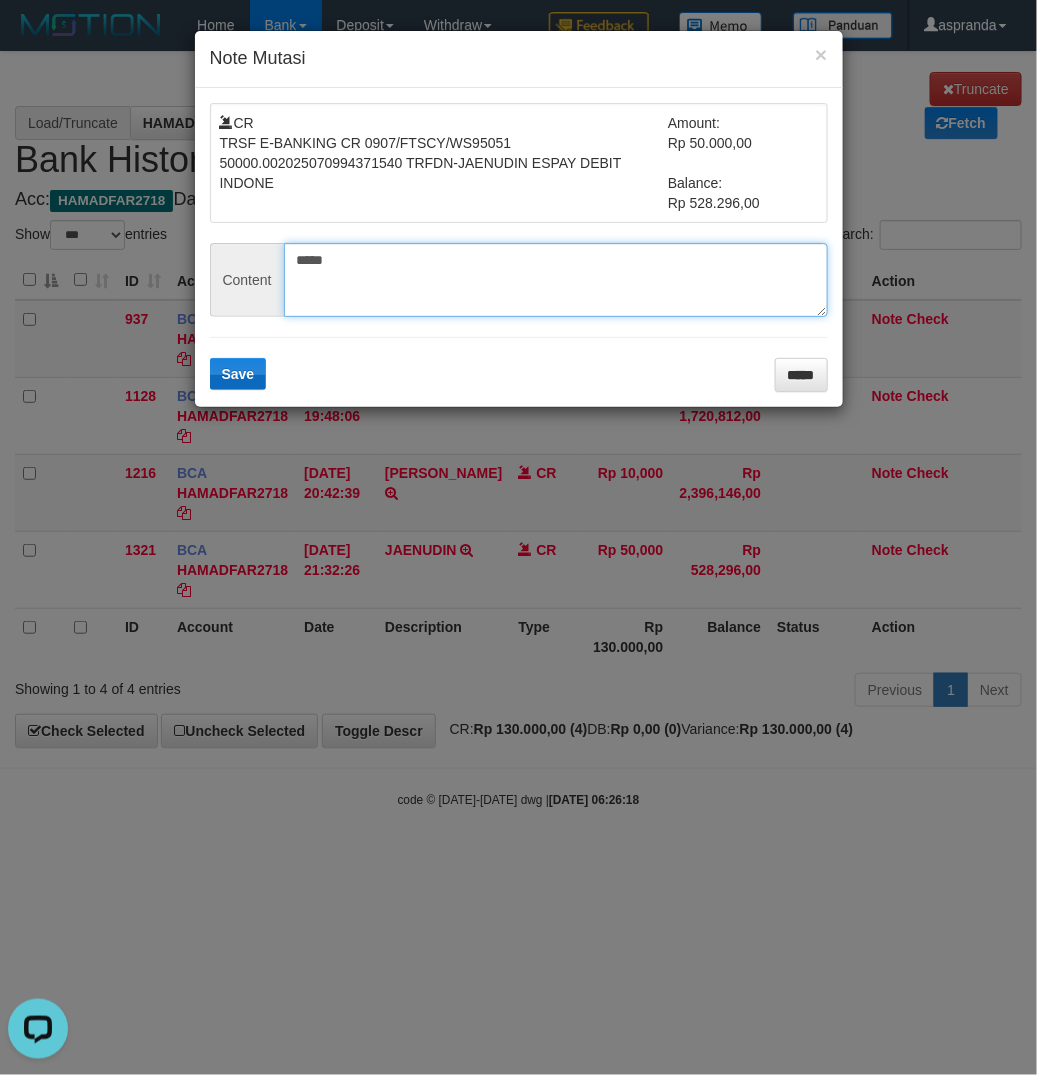 type on "*****" 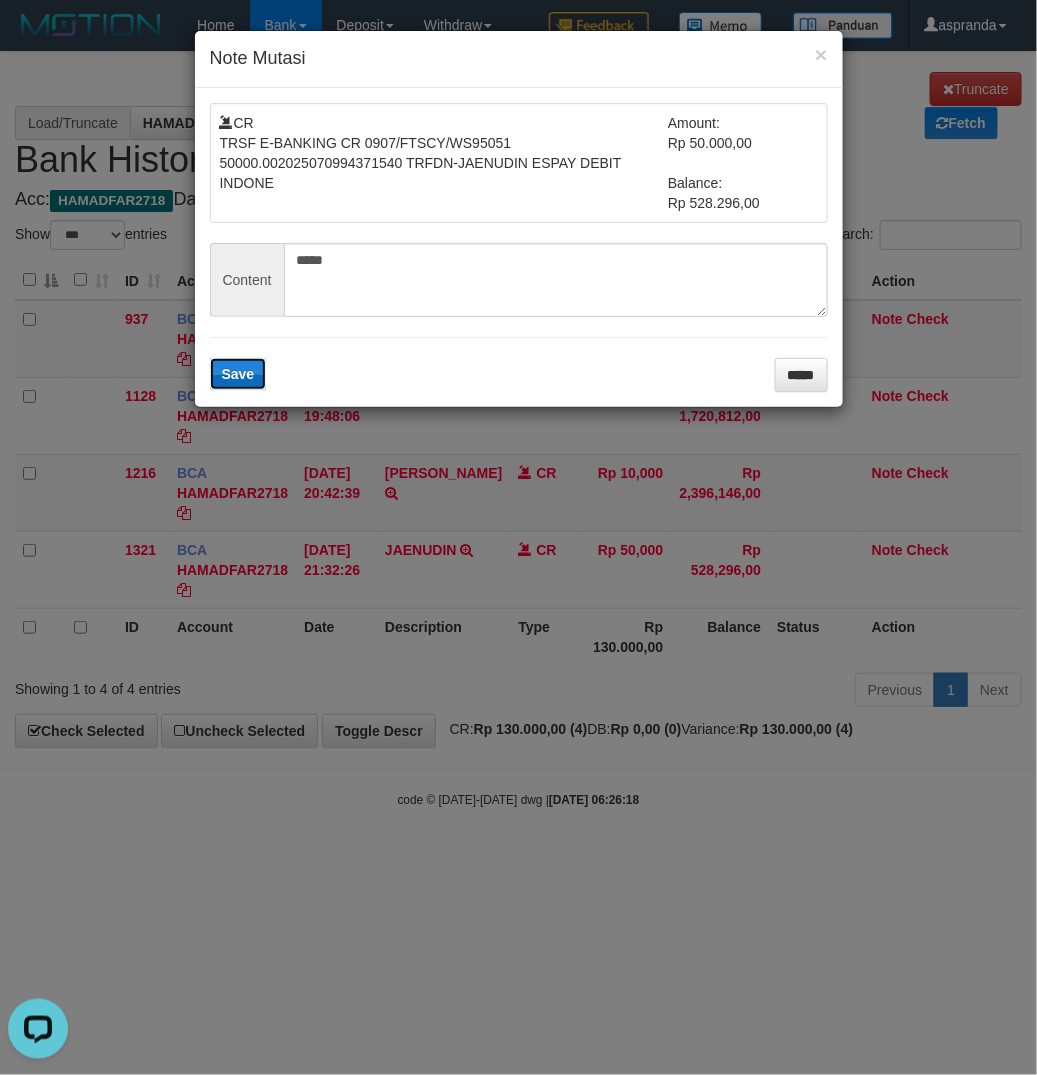 click on "Save" at bounding box center (238, 374) 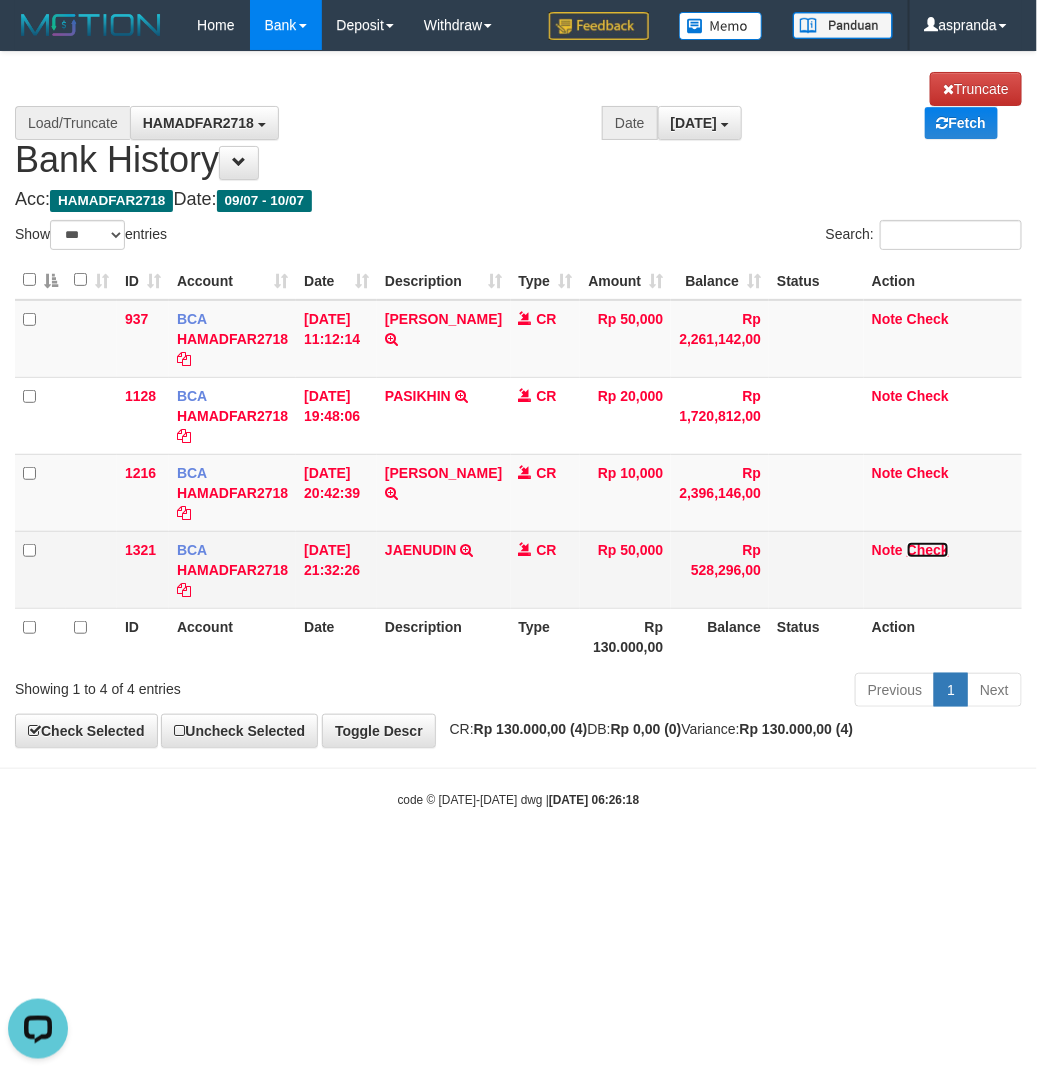 click on "Check" at bounding box center [928, 550] 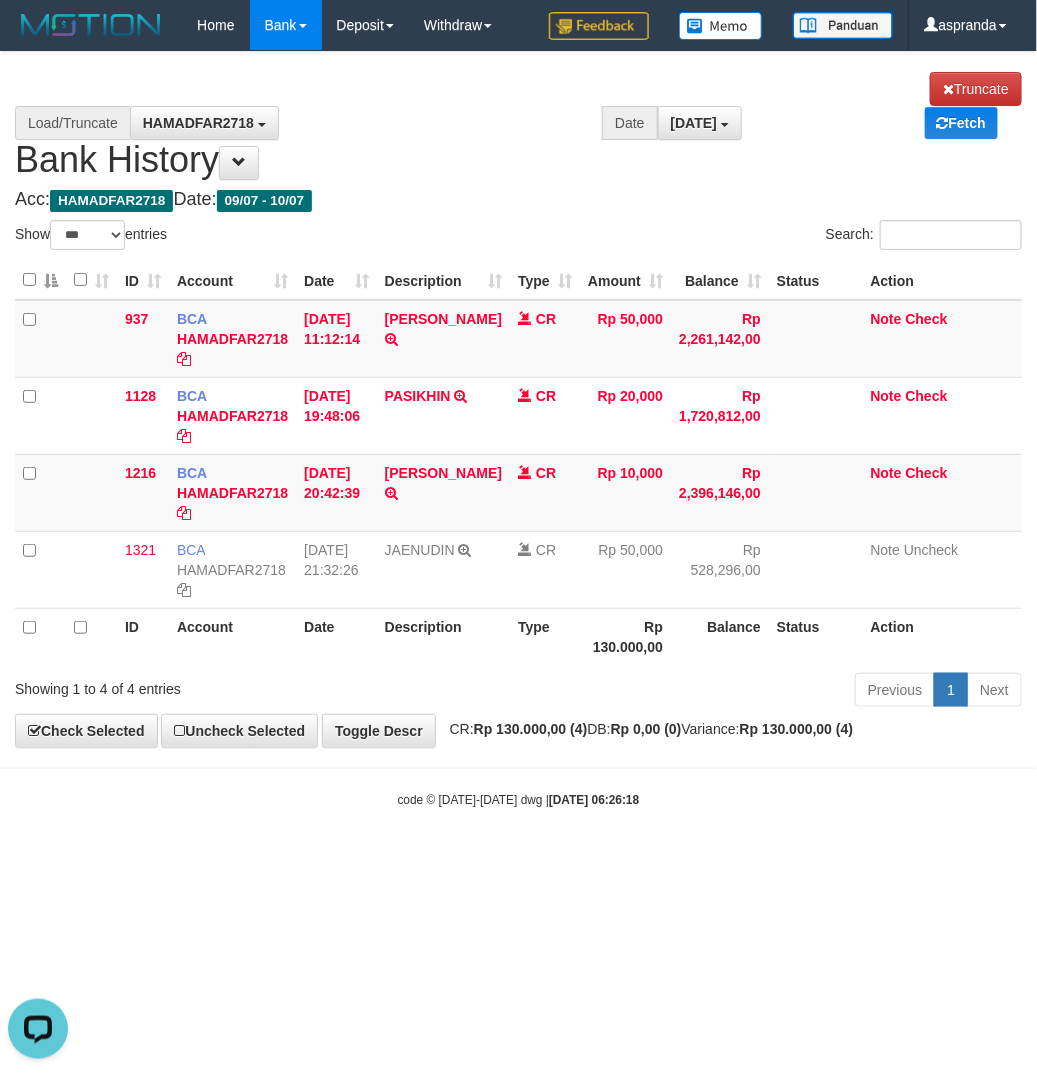 click on "Toggle navigation
Home
Bank
Account List
Load
By Website
Group
[ITOTO]													PRABUJITU
By Load Group (DPS)
Group asp-1
Mutasi Bank
Search
Sync
Note Mutasi
Deposit
DPS List" at bounding box center (518, 429) 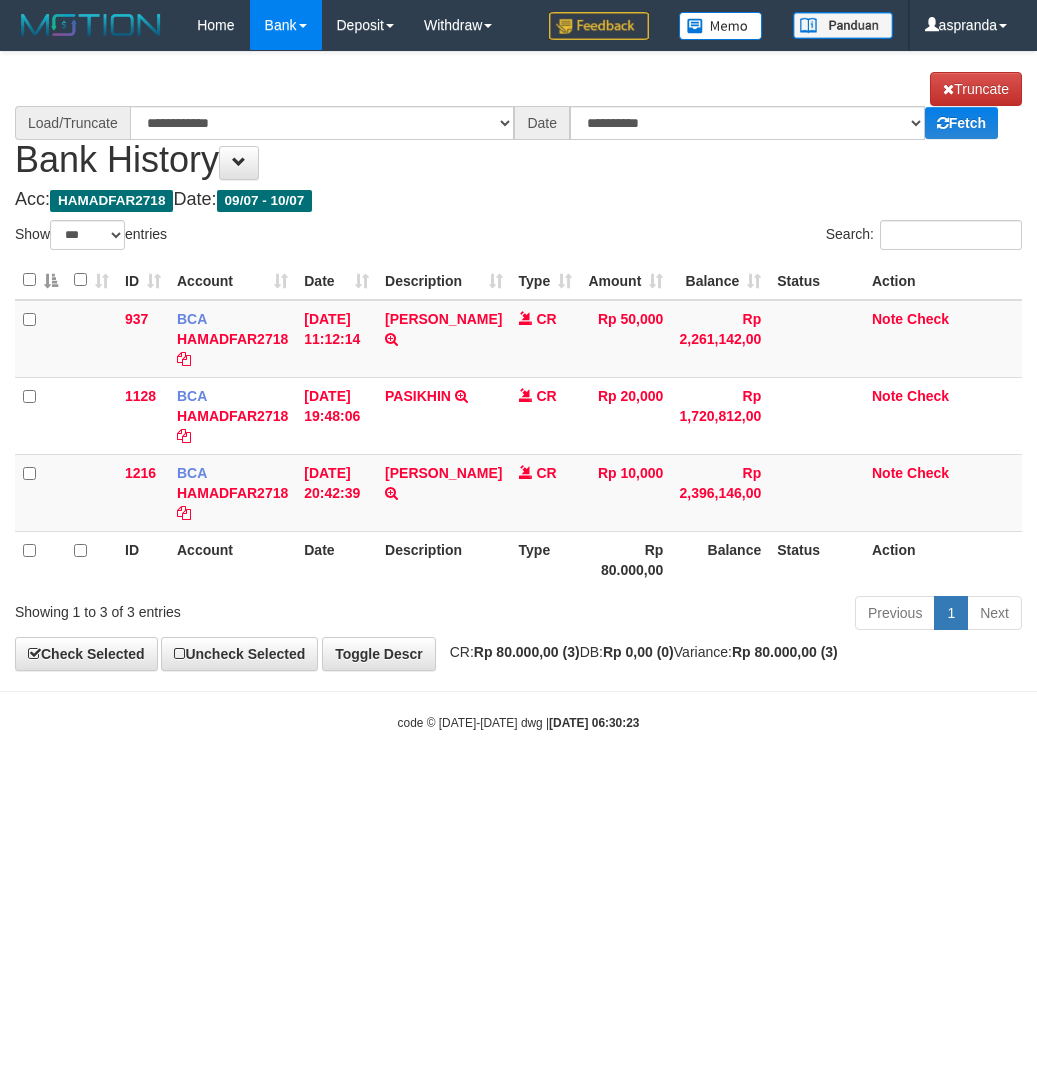 select on "***" 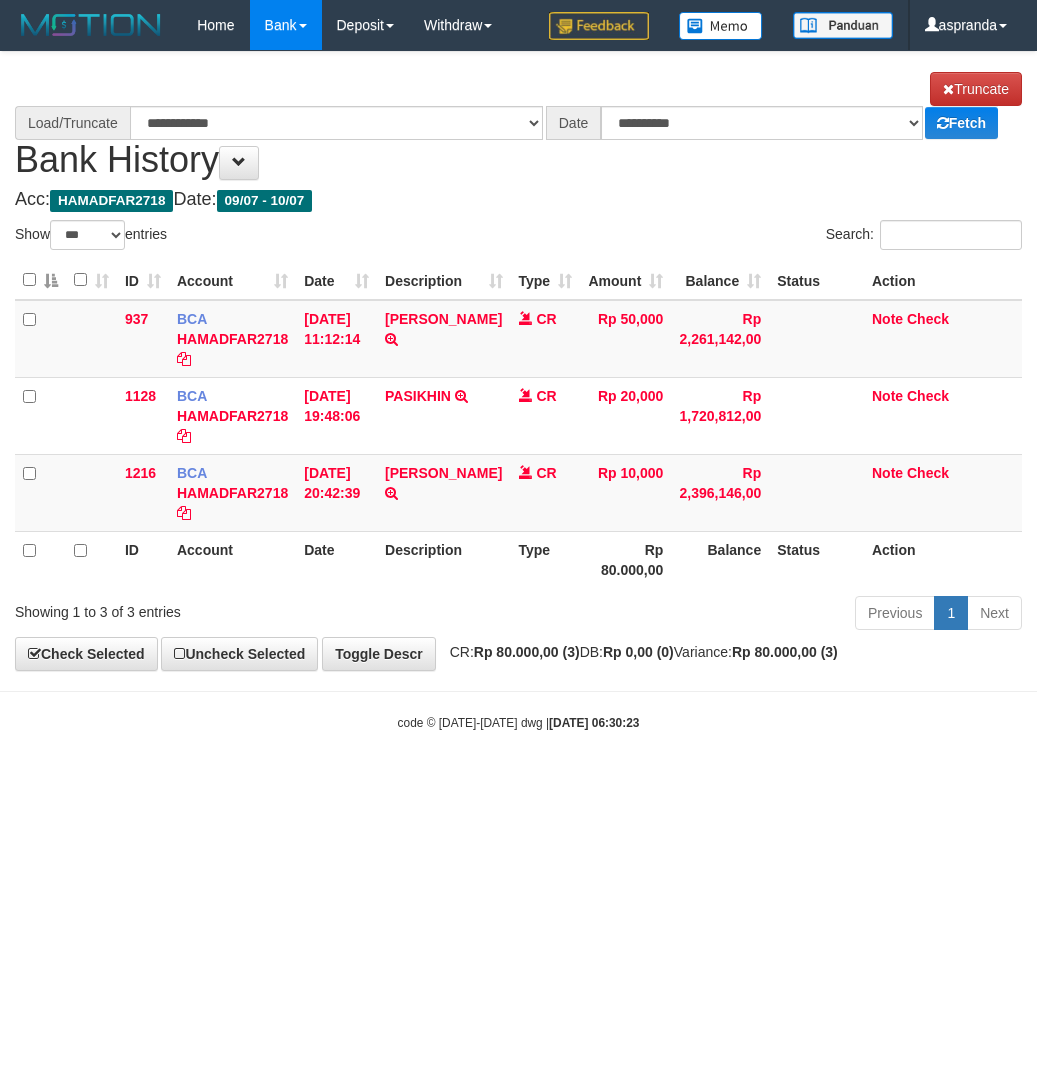 scroll, scrollTop: 0, scrollLeft: 0, axis: both 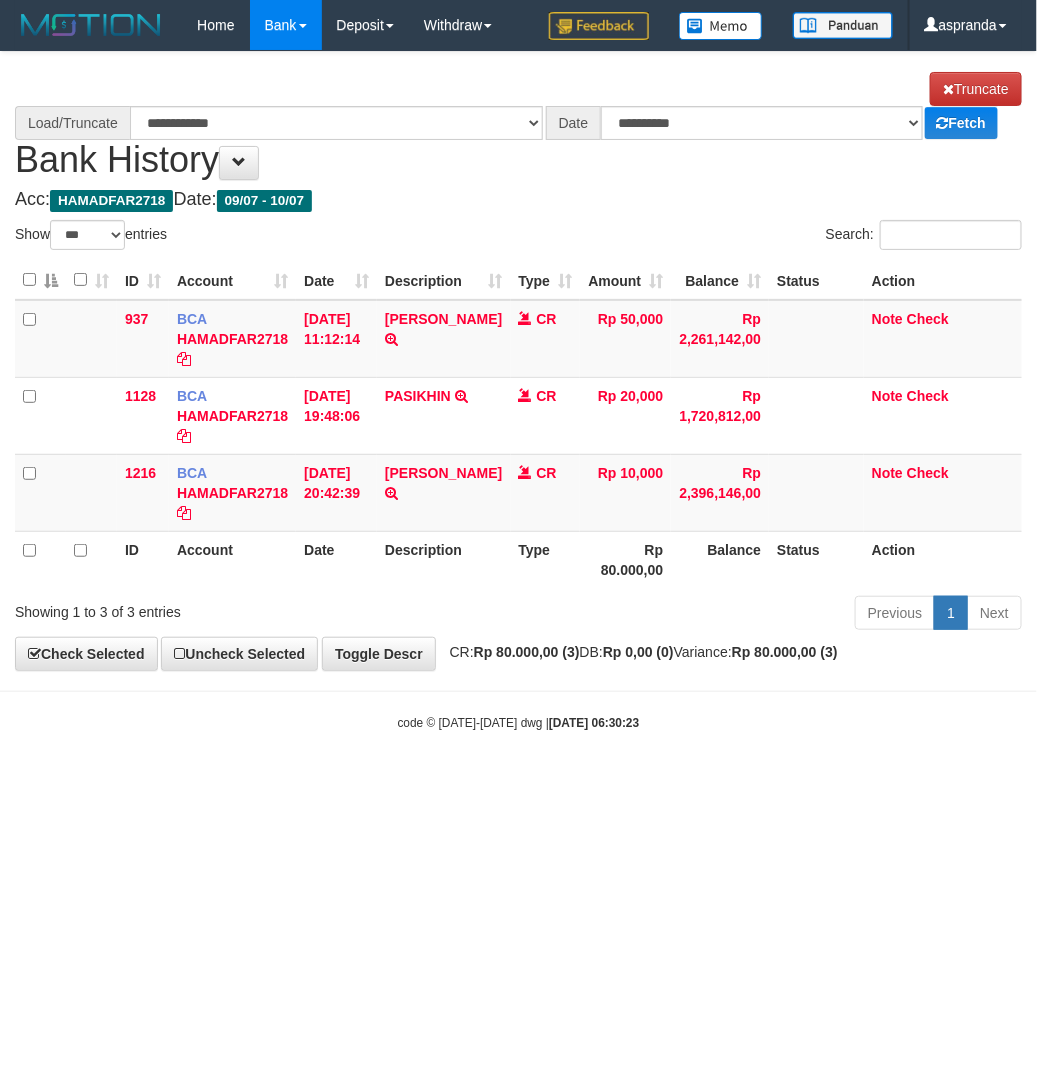 select on "****" 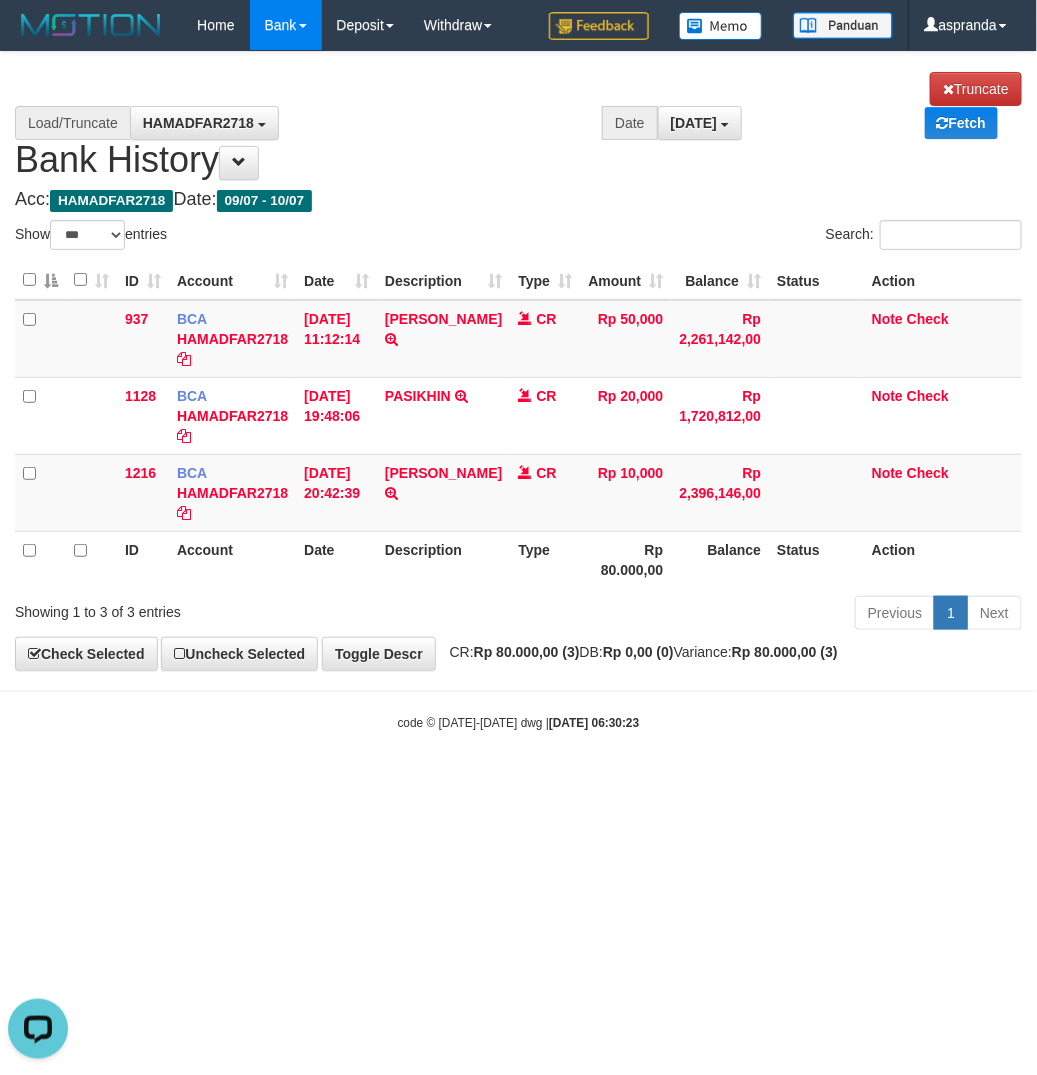 scroll, scrollTop: 0, scrollLeft: 0, axis: both 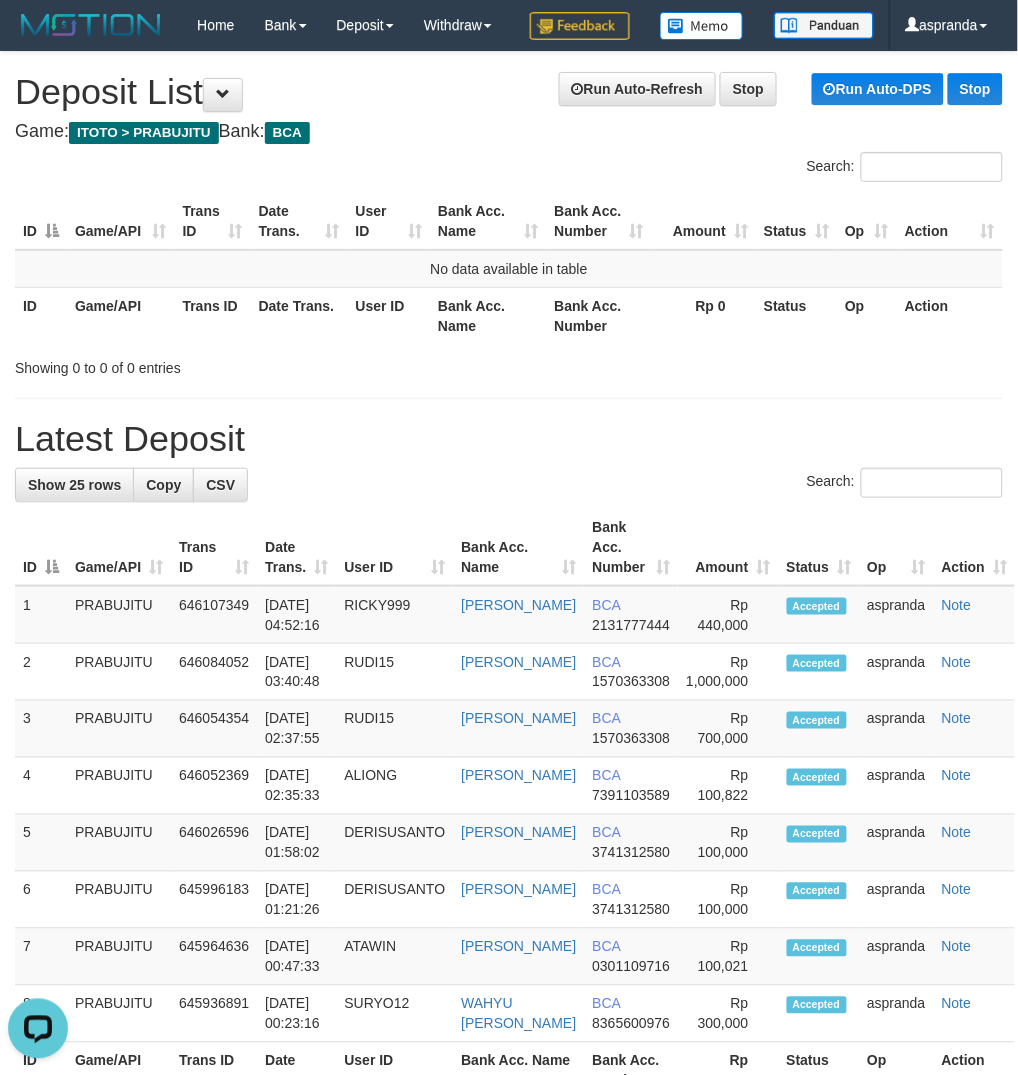 click on "Latest Deposit" at bounding box center (509, 439) 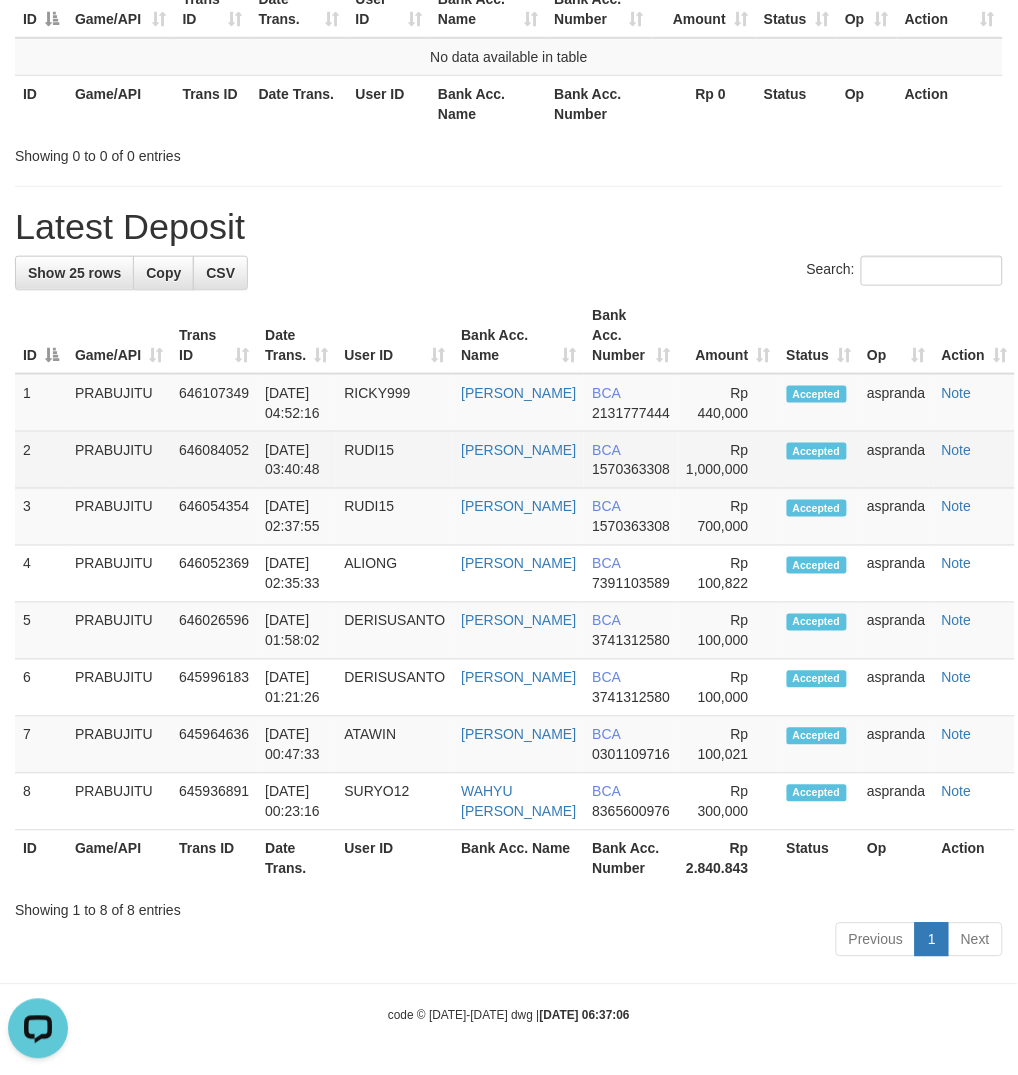scroll, scrollTop: 0, scrollLeft: 0, axis: both 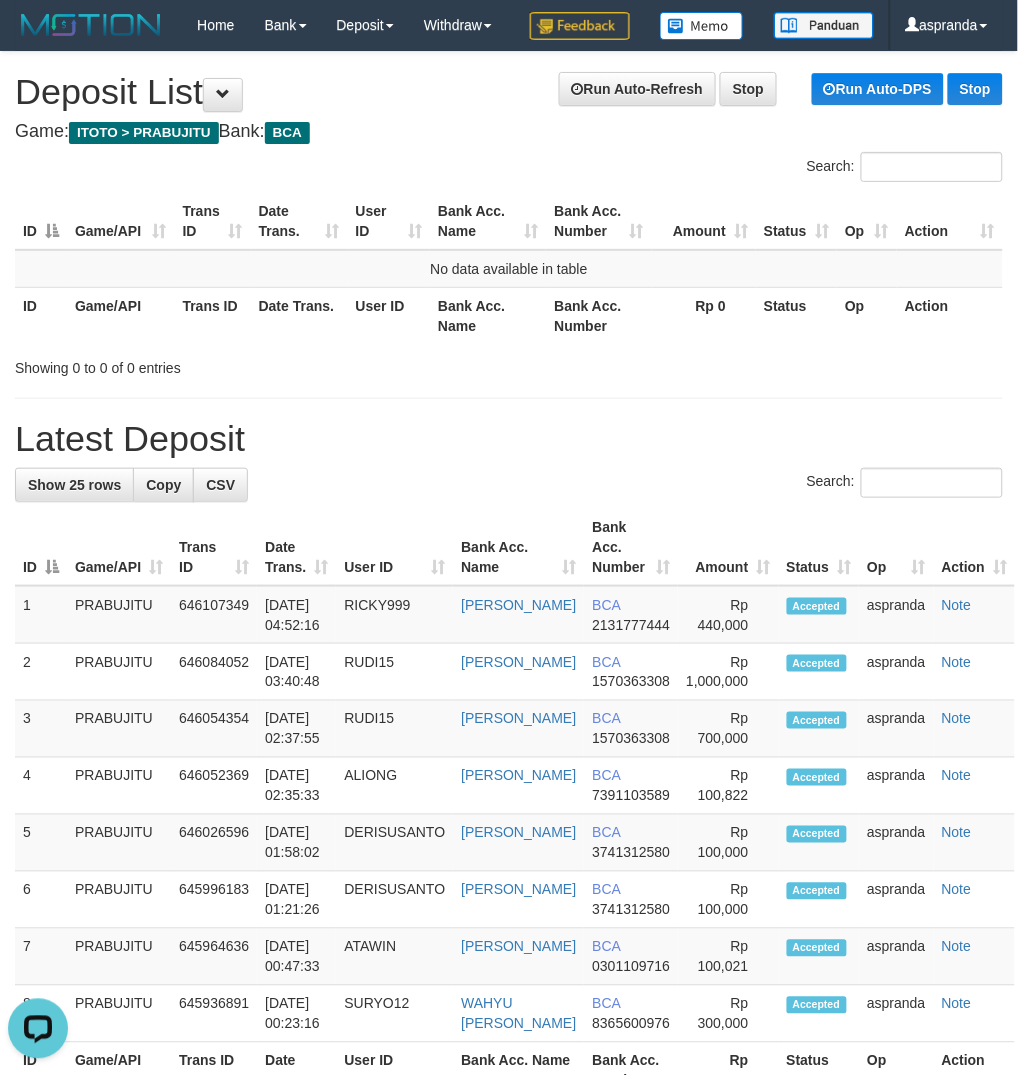 click on "Latest Deposit" at bounding box center (509, 439) 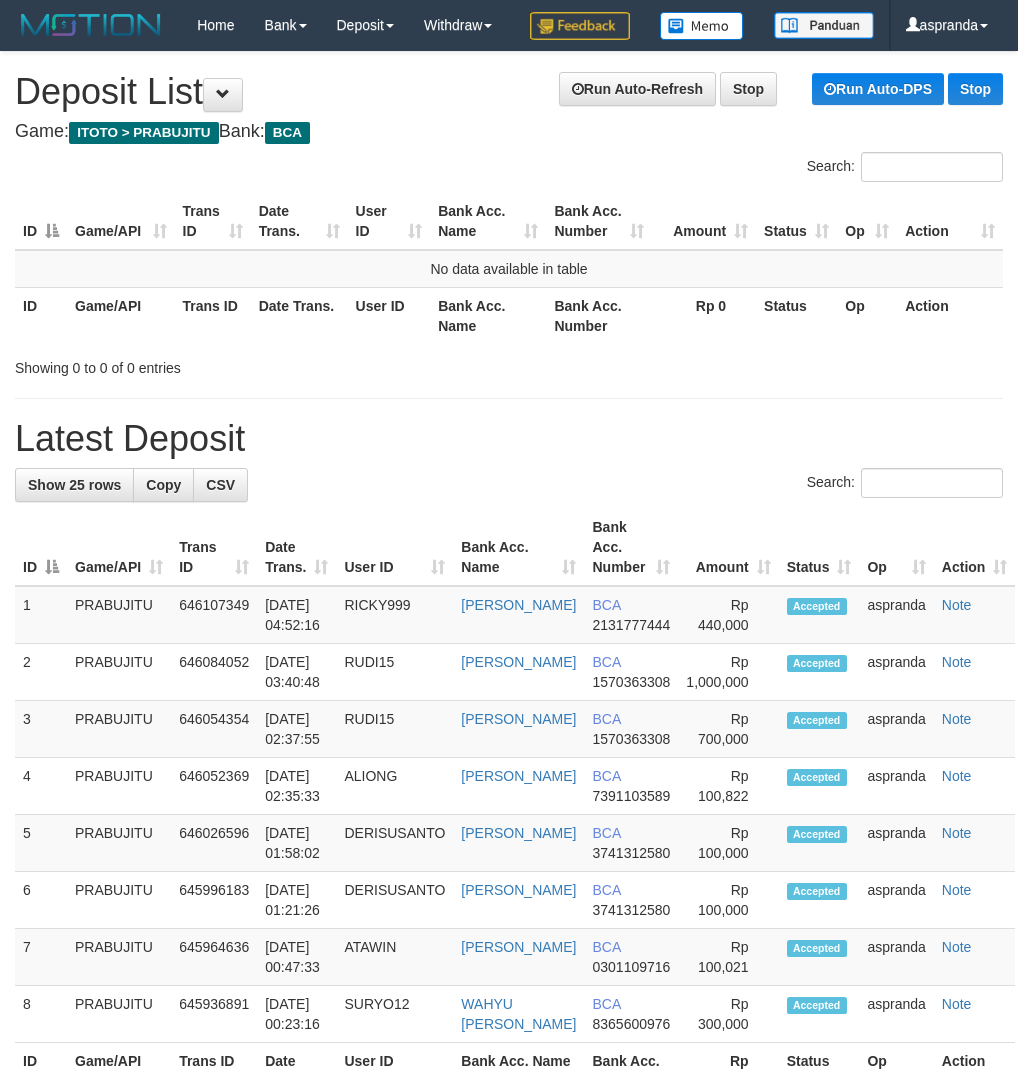 scroll, scrollTop: 0, scrollLeft: 0, axis: both 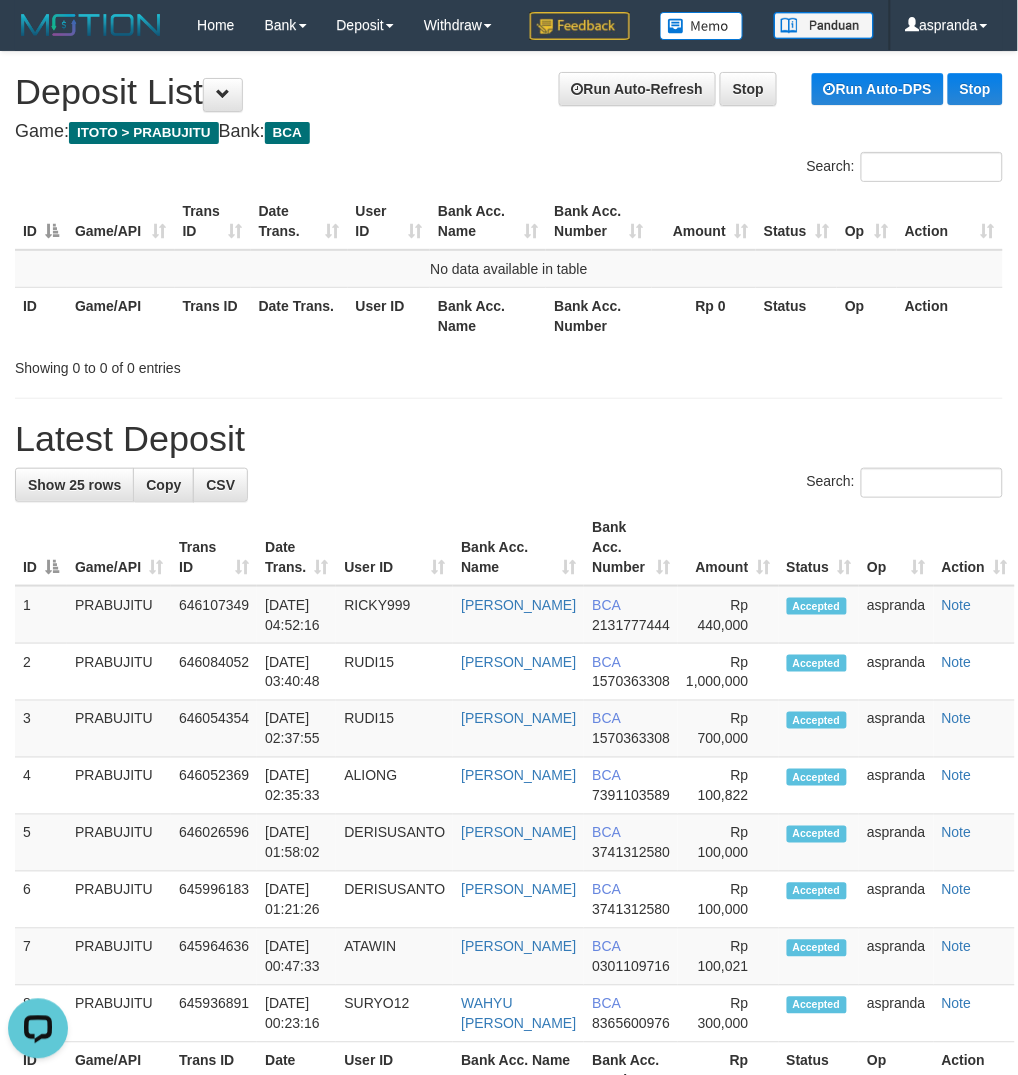 click on "**********" at bounding box center [509, 614] 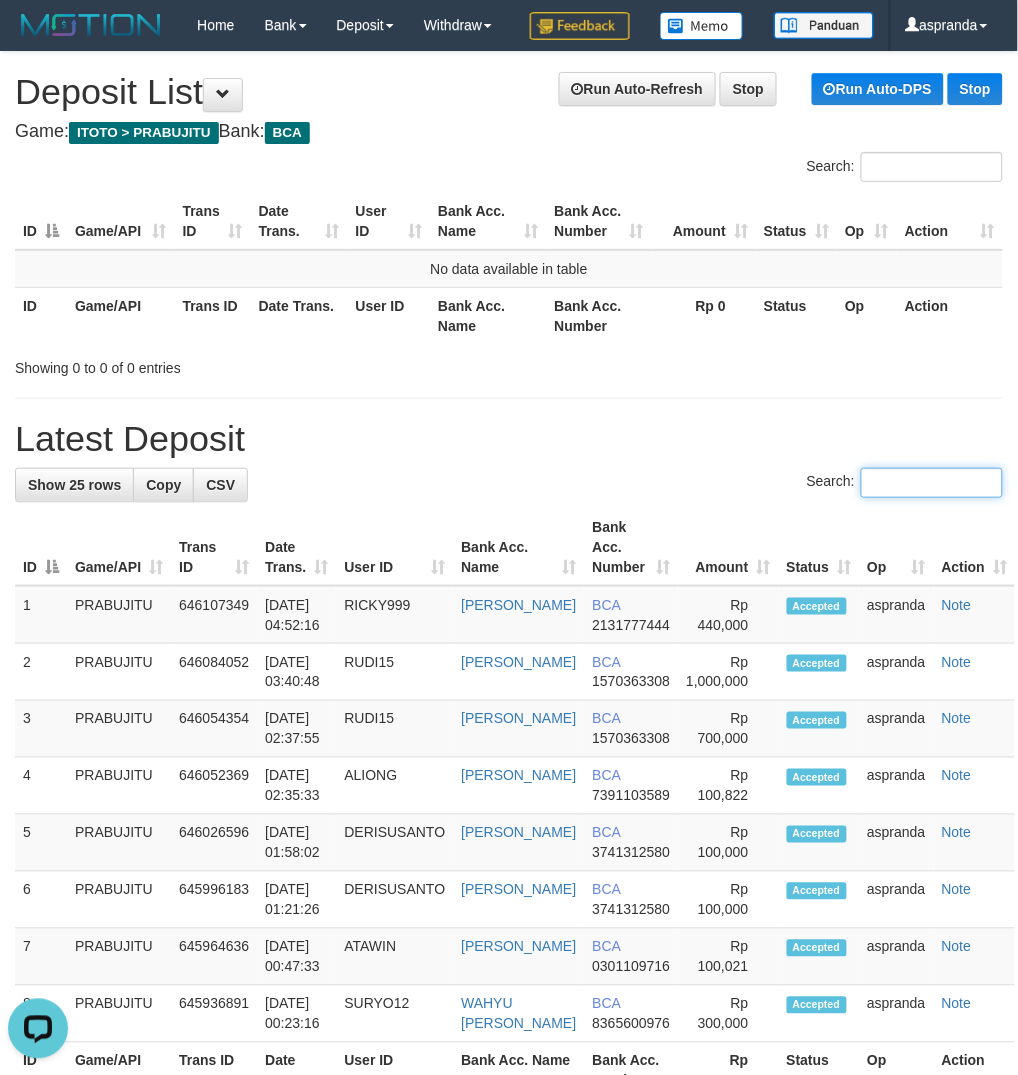 click on "Search:" at bounding box center (932, 483) 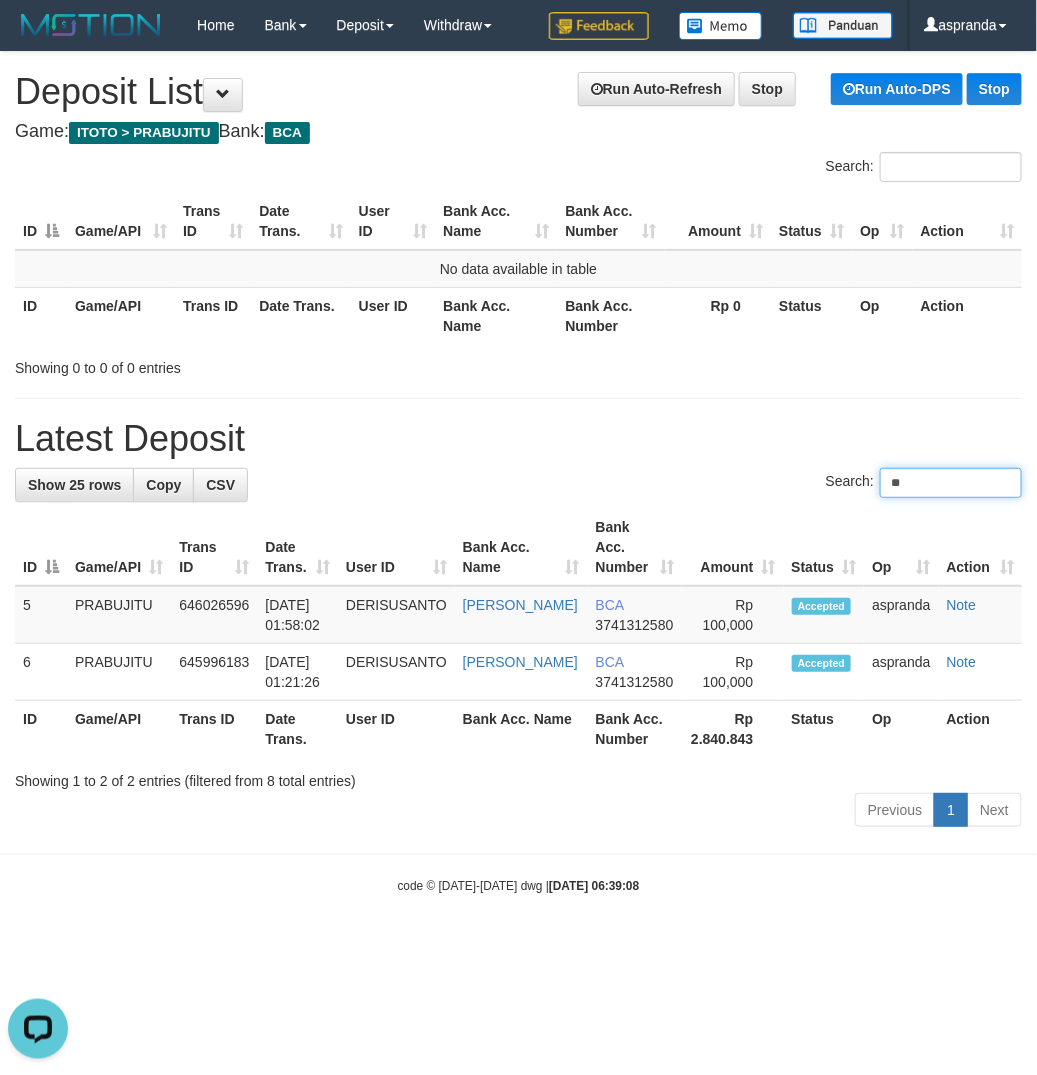 type on "*" 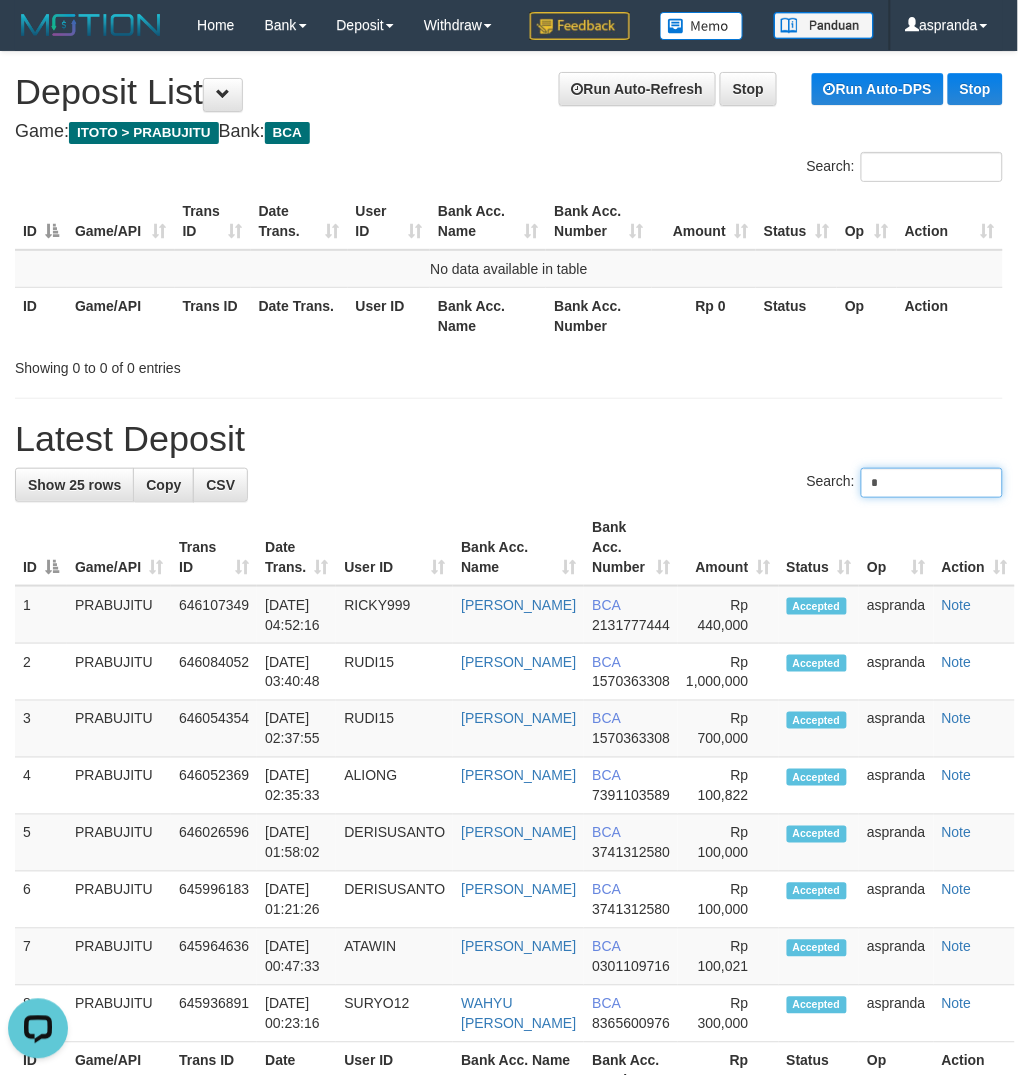 click on "*" at bounding box center (932, 483) 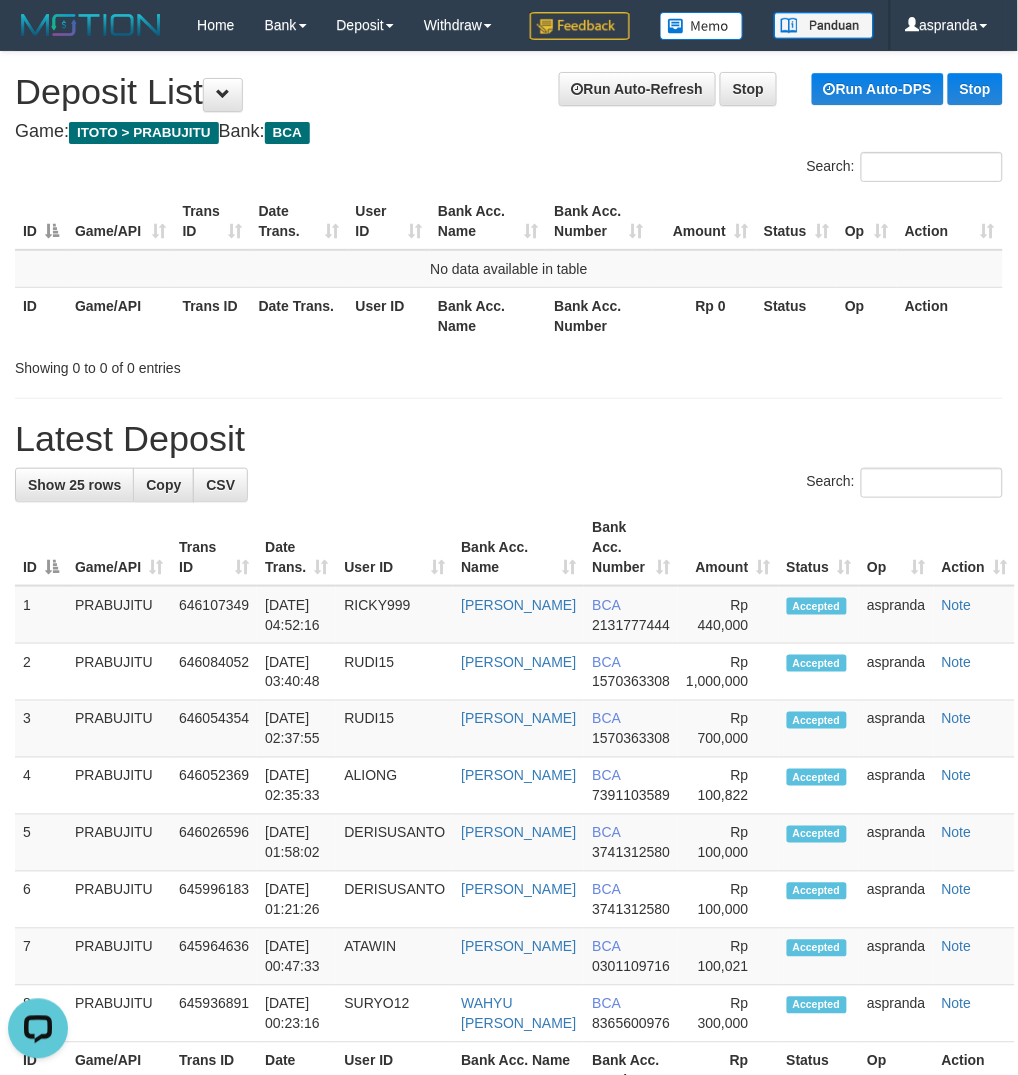 click on "Search:" at bounding box center [509, 485] 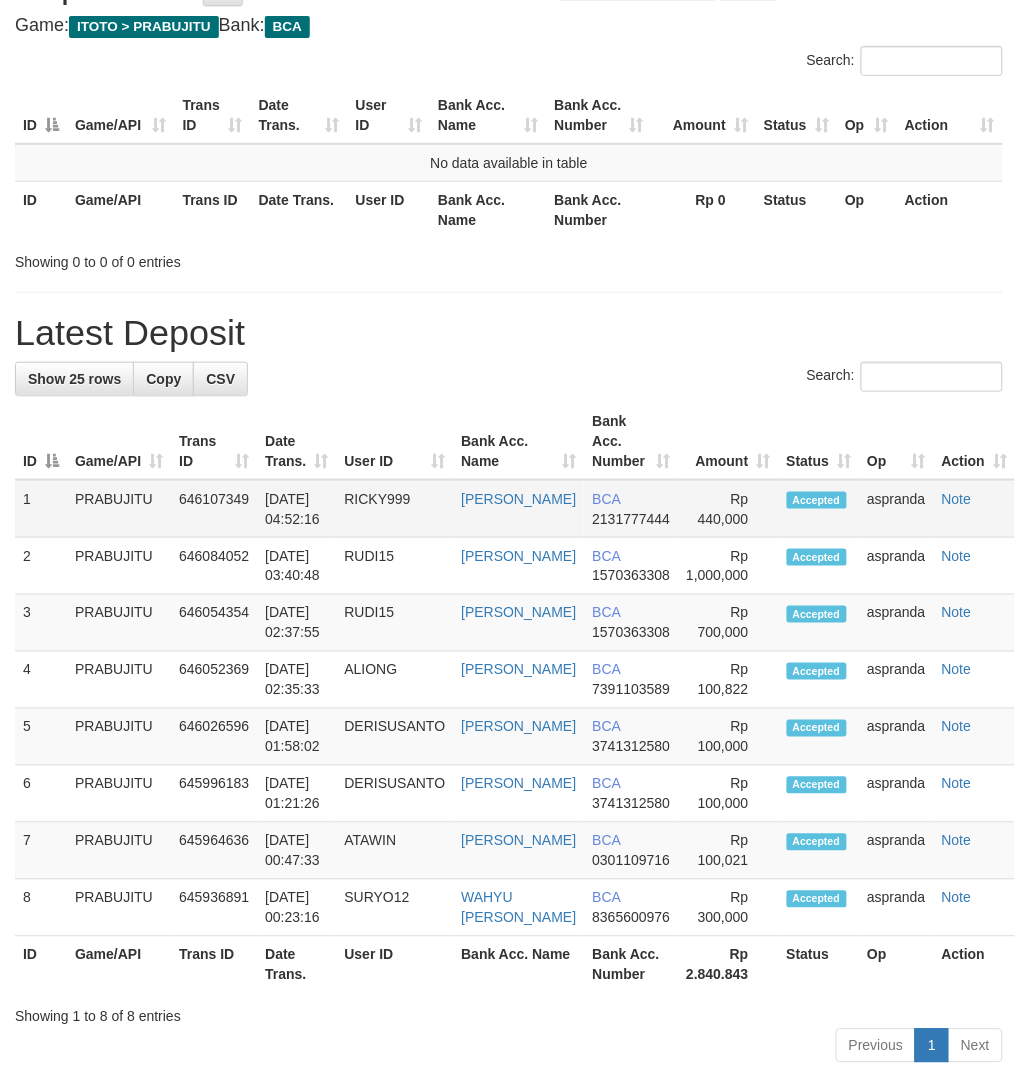 scroll, scrollTop: 0, scrollLeft: 0, axis: both 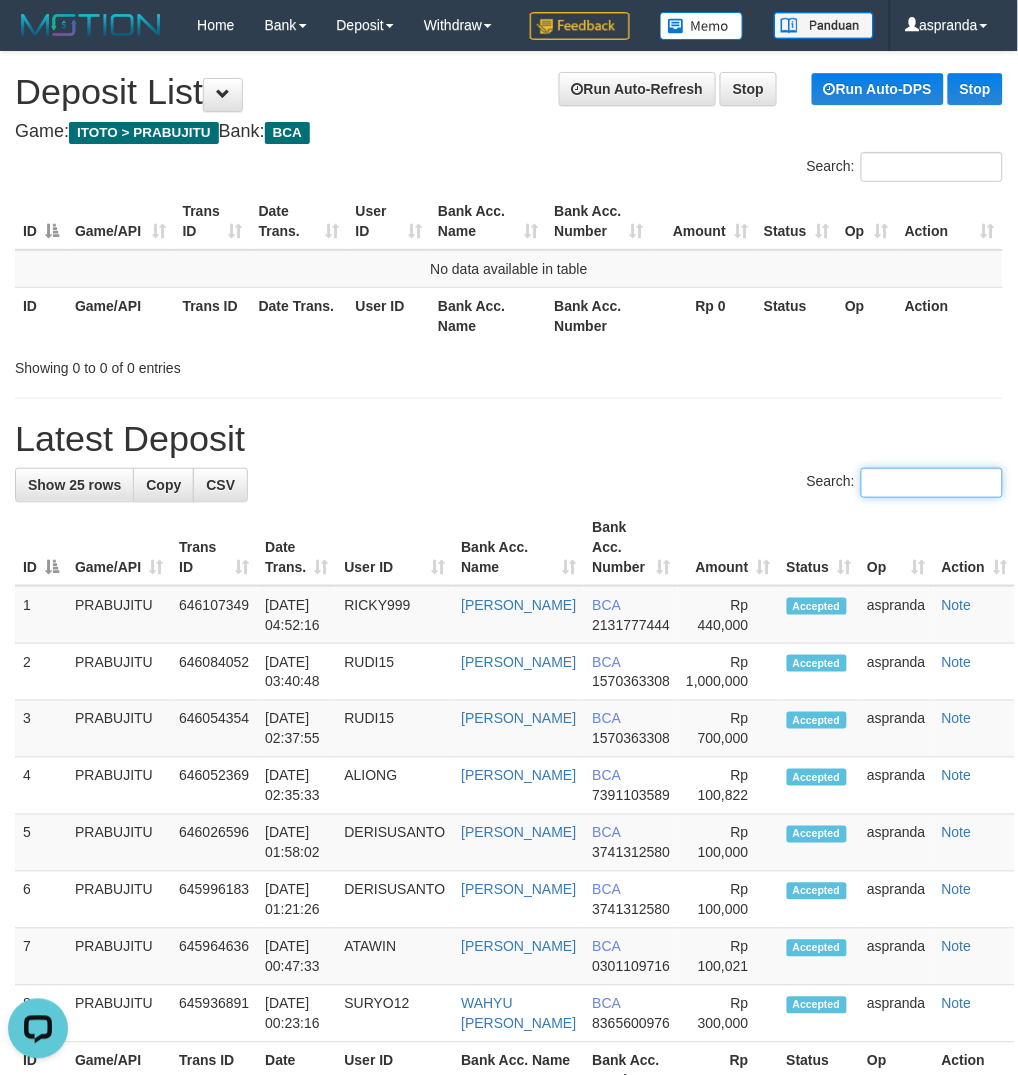 click on "Search:" at bounding box center (932, 483) 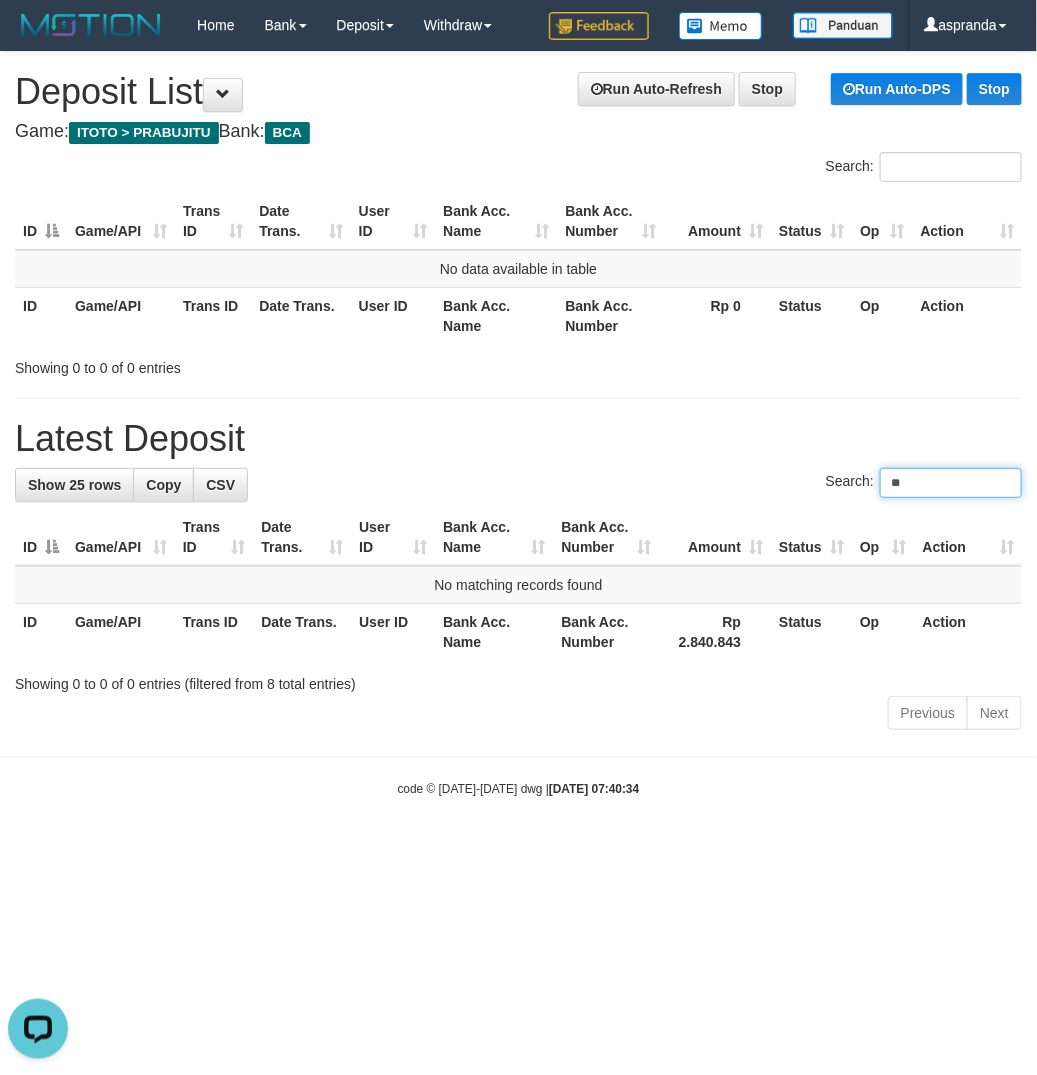 type on "*" 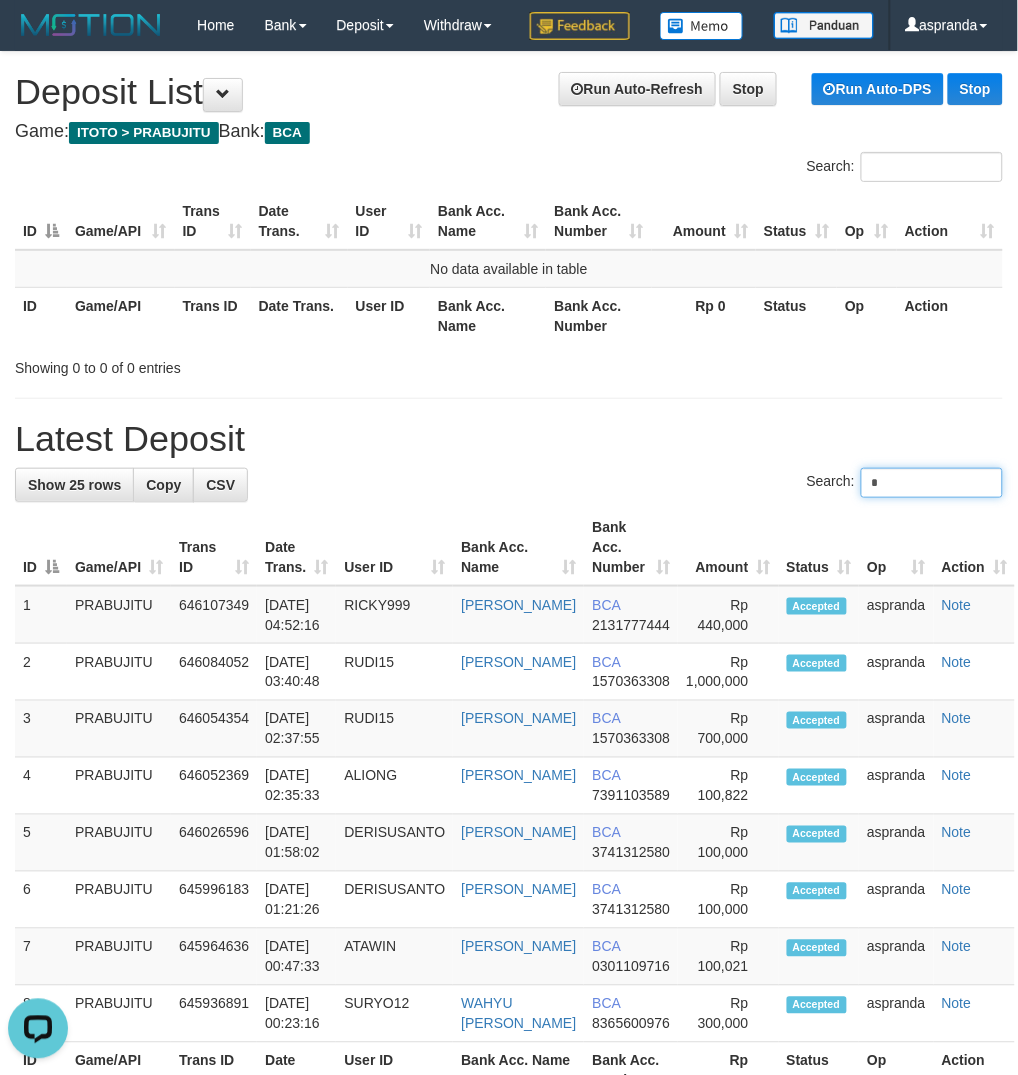type 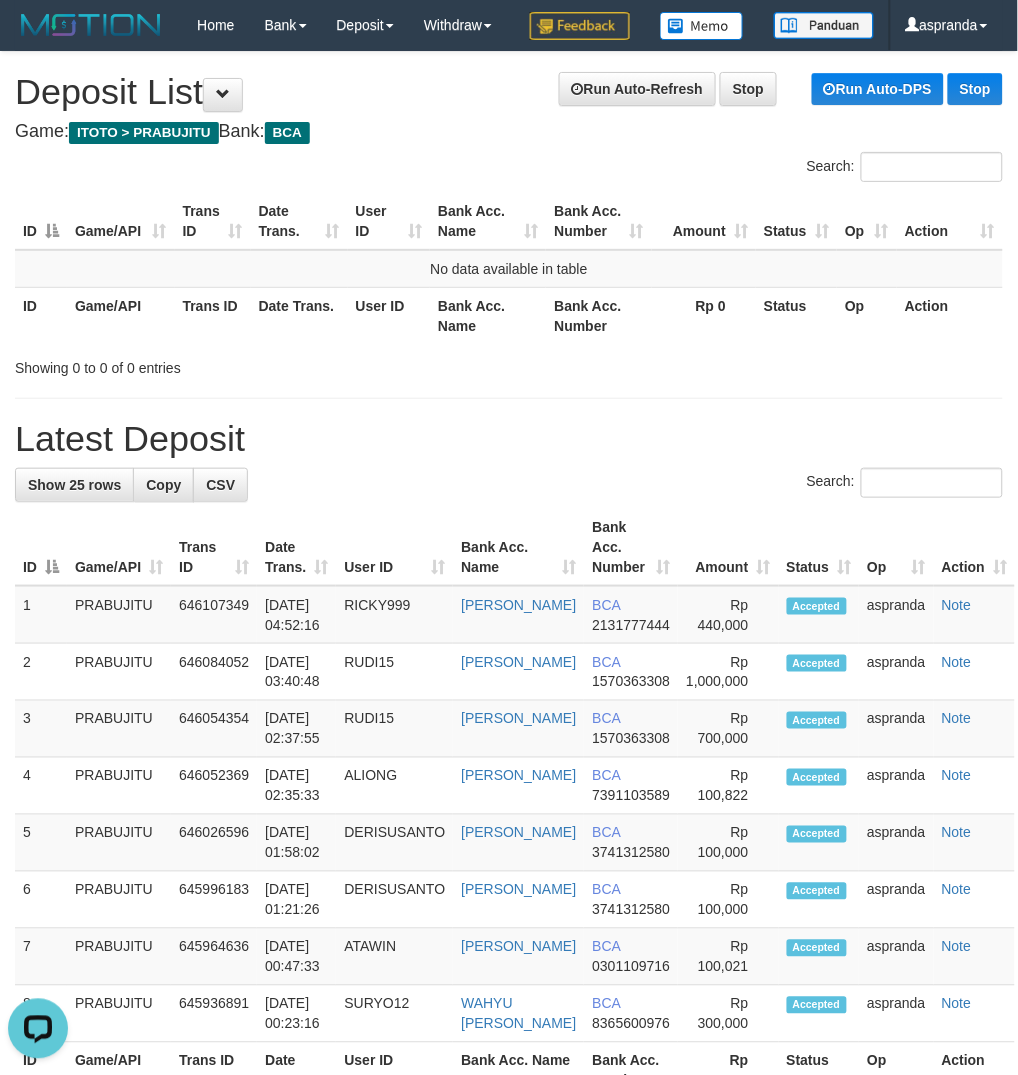 click on "Latest Deposit" at bounding box center (509, 439) 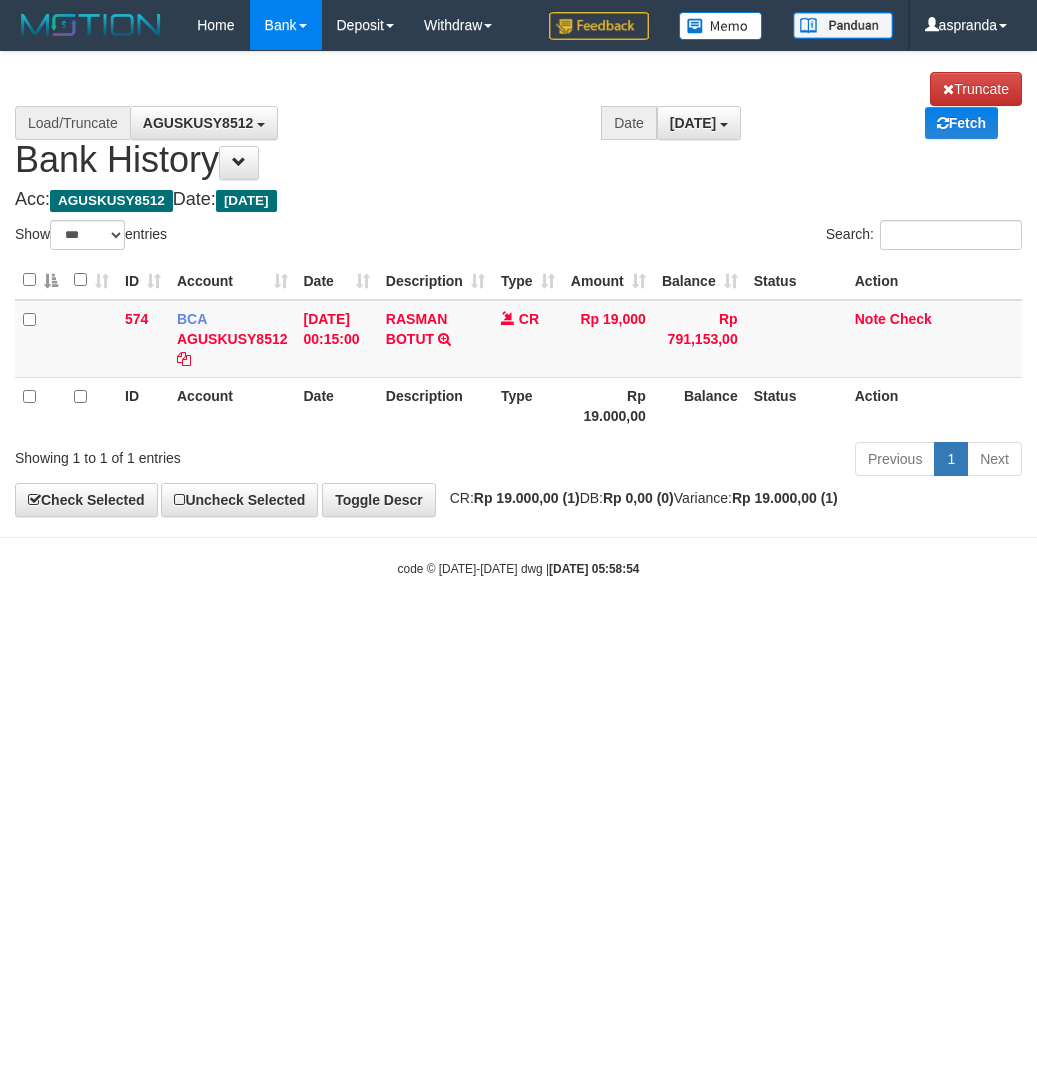 select on "***" 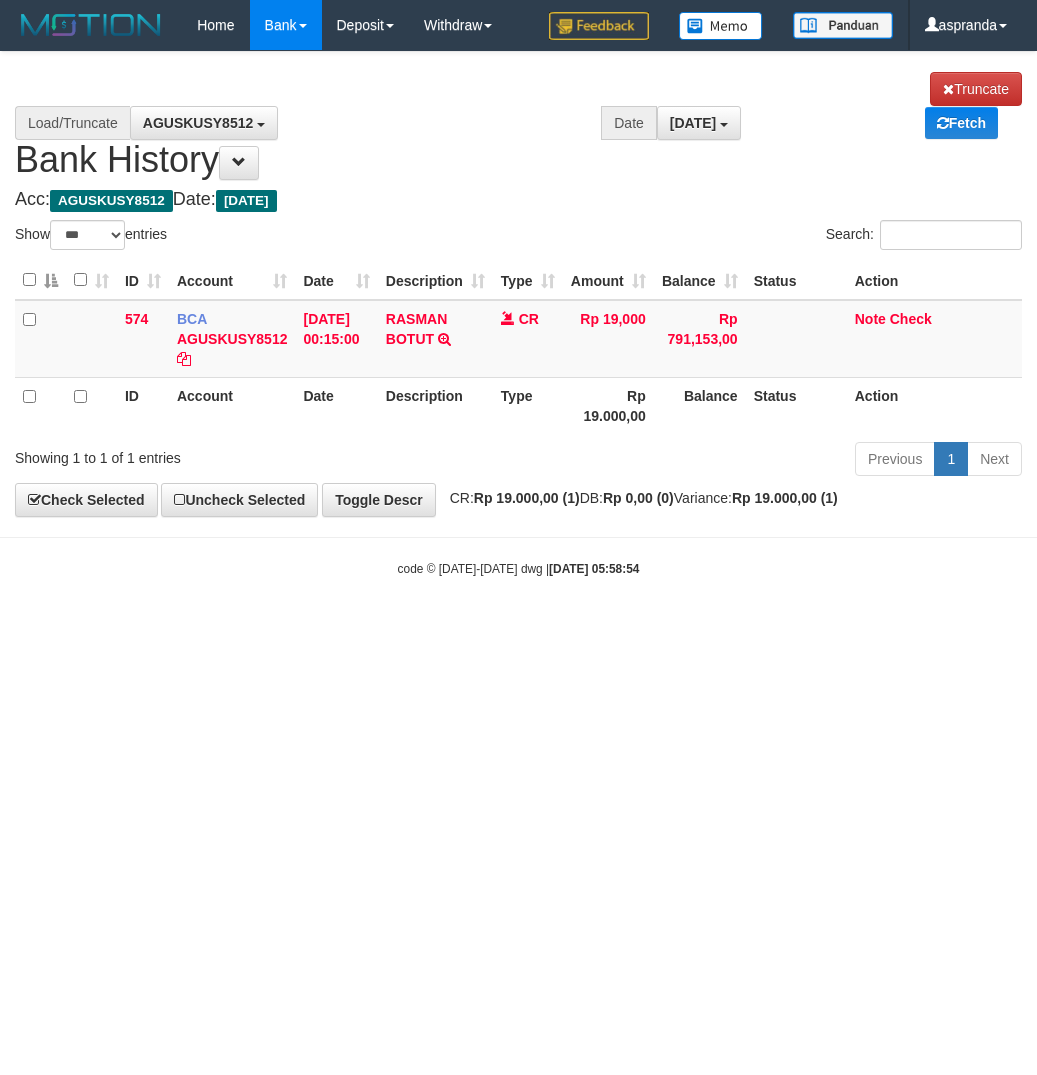scroll, scrollTop: 0, scrollLeft: 0, axis: both 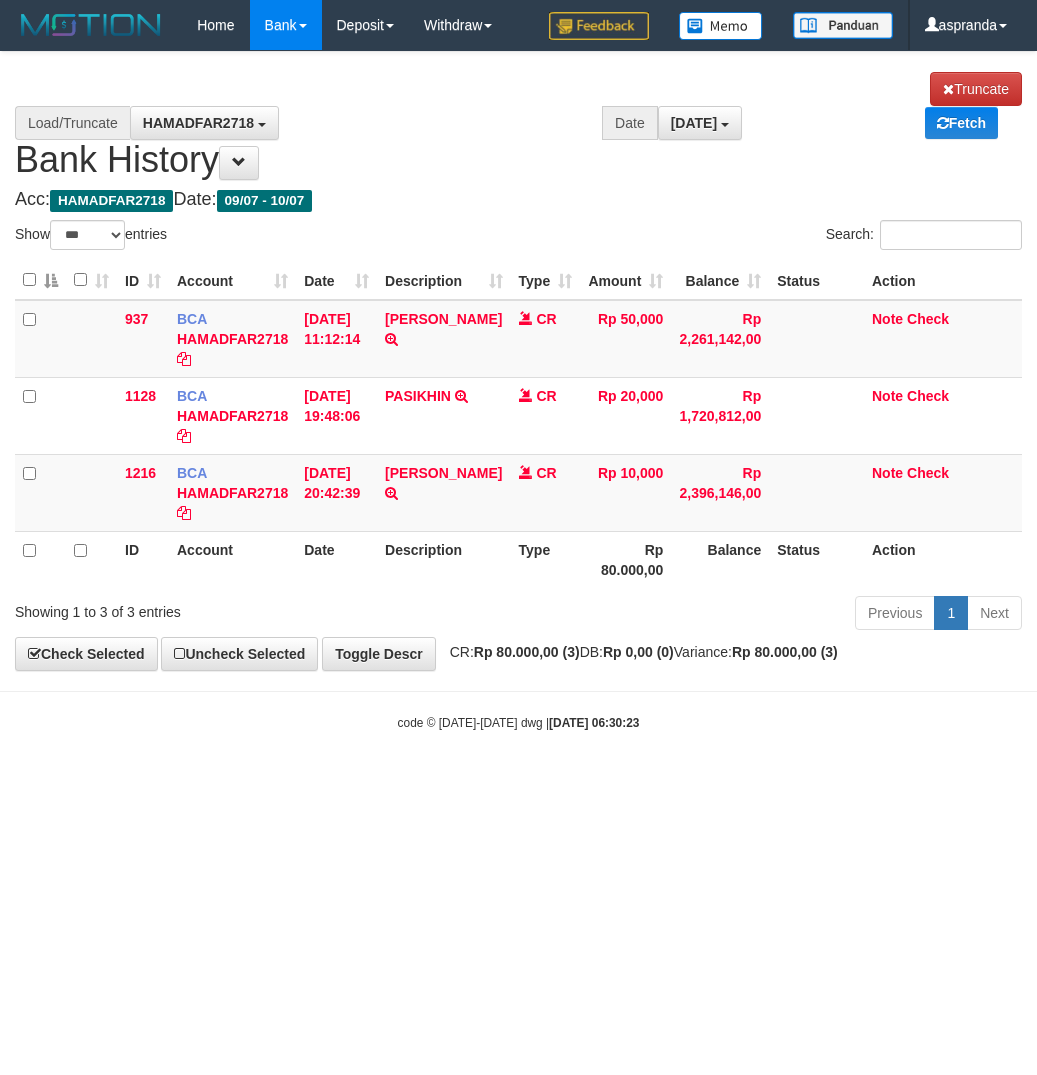 select on "***" 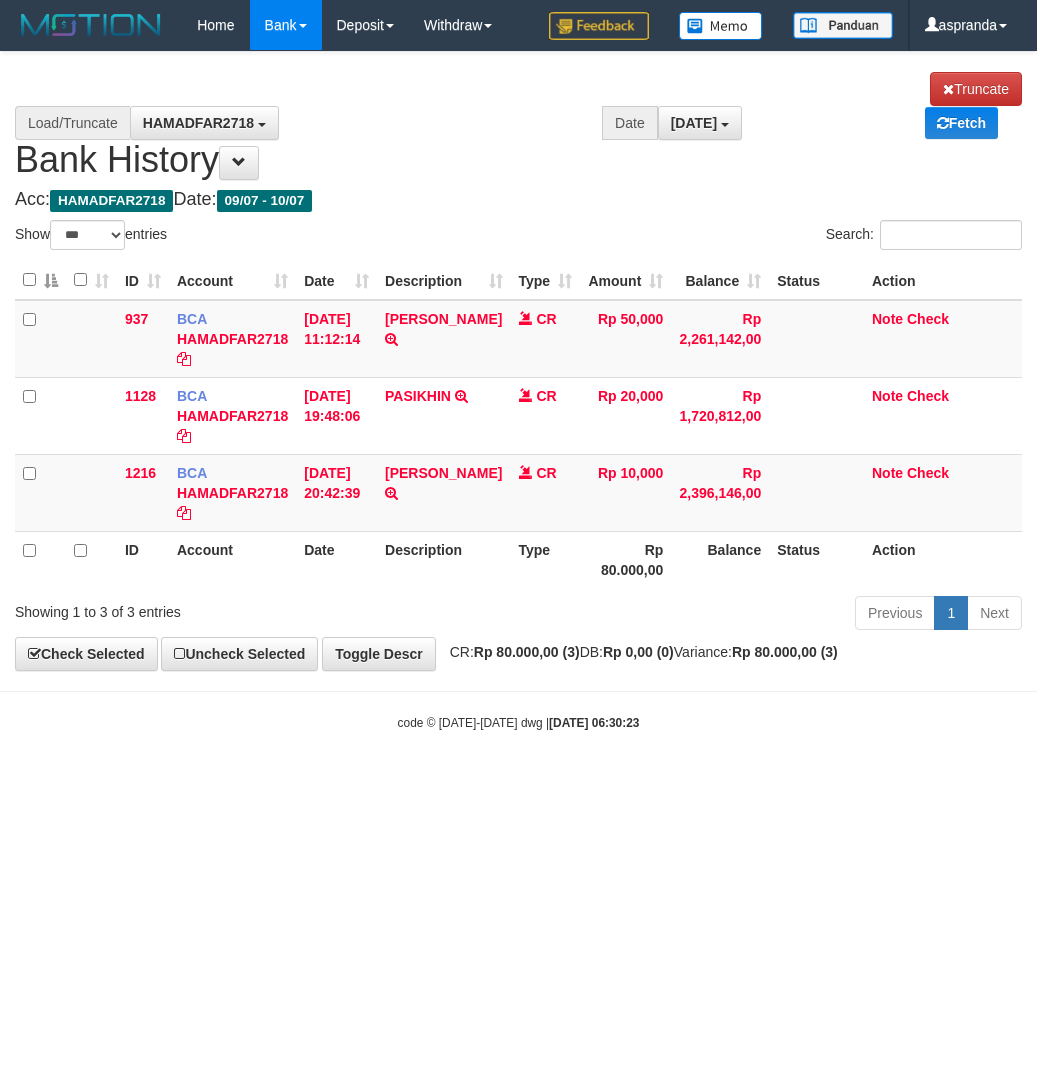 scroll, scrollTop: 0, scrollLeft: 0, axis: both 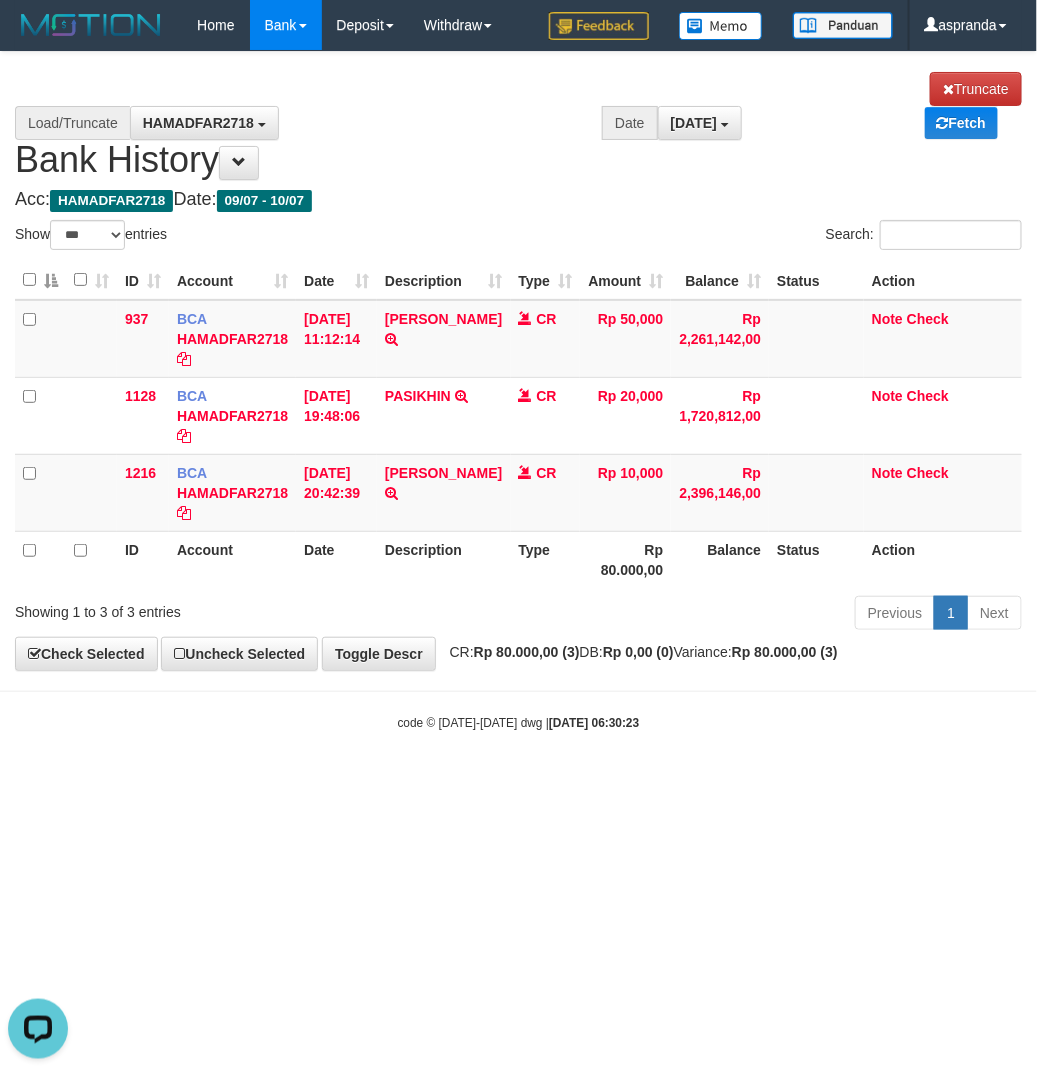 click on "Toggle navigation
Home
Bank
Account List
Load
By Website
Group
[ITOTO]													PRABUJITU
By Load Group (DPS)
Group asp-1
Mutasi Bank
Search
Sync
Note Mutasi
Deposit
DPS List" at bounding box center (518, 391) 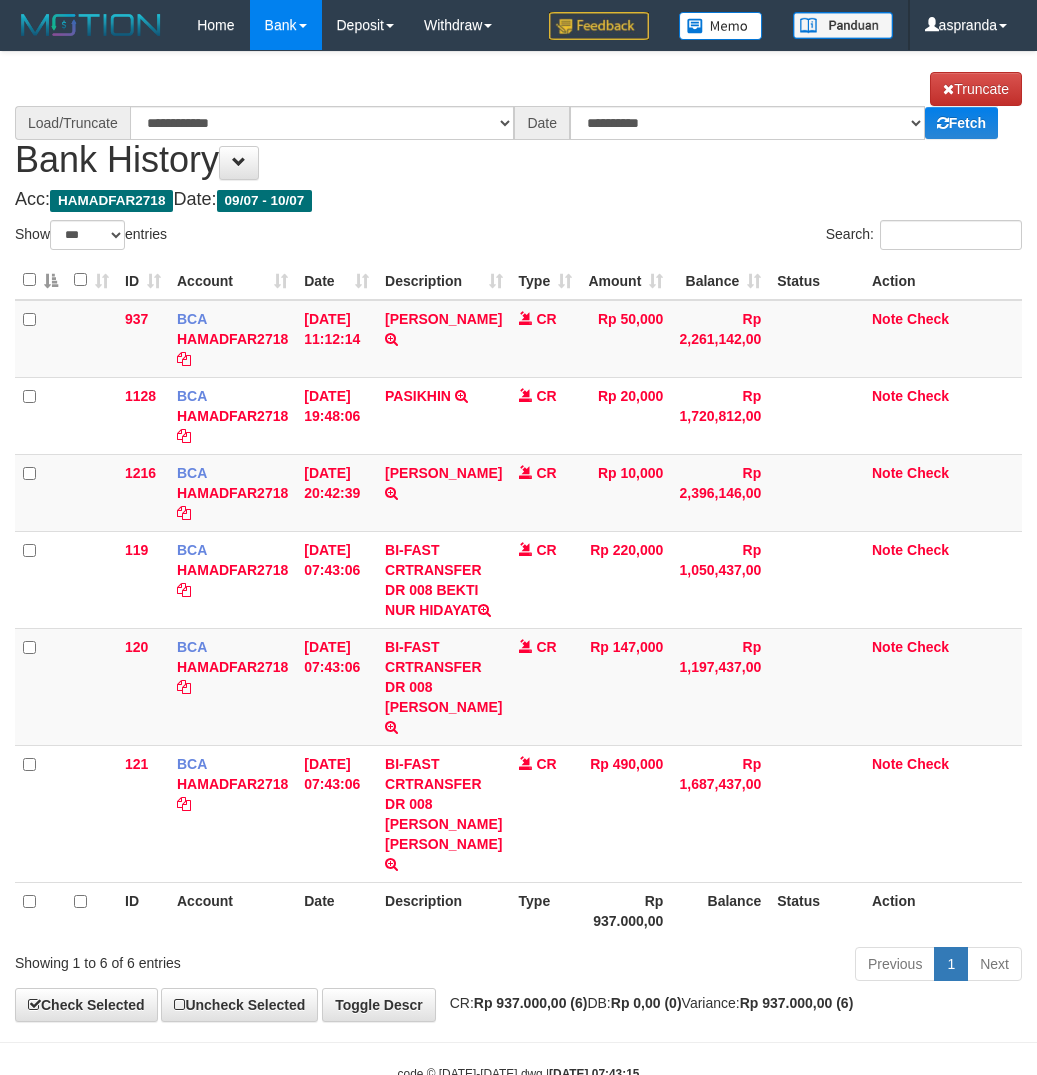 select on "***" 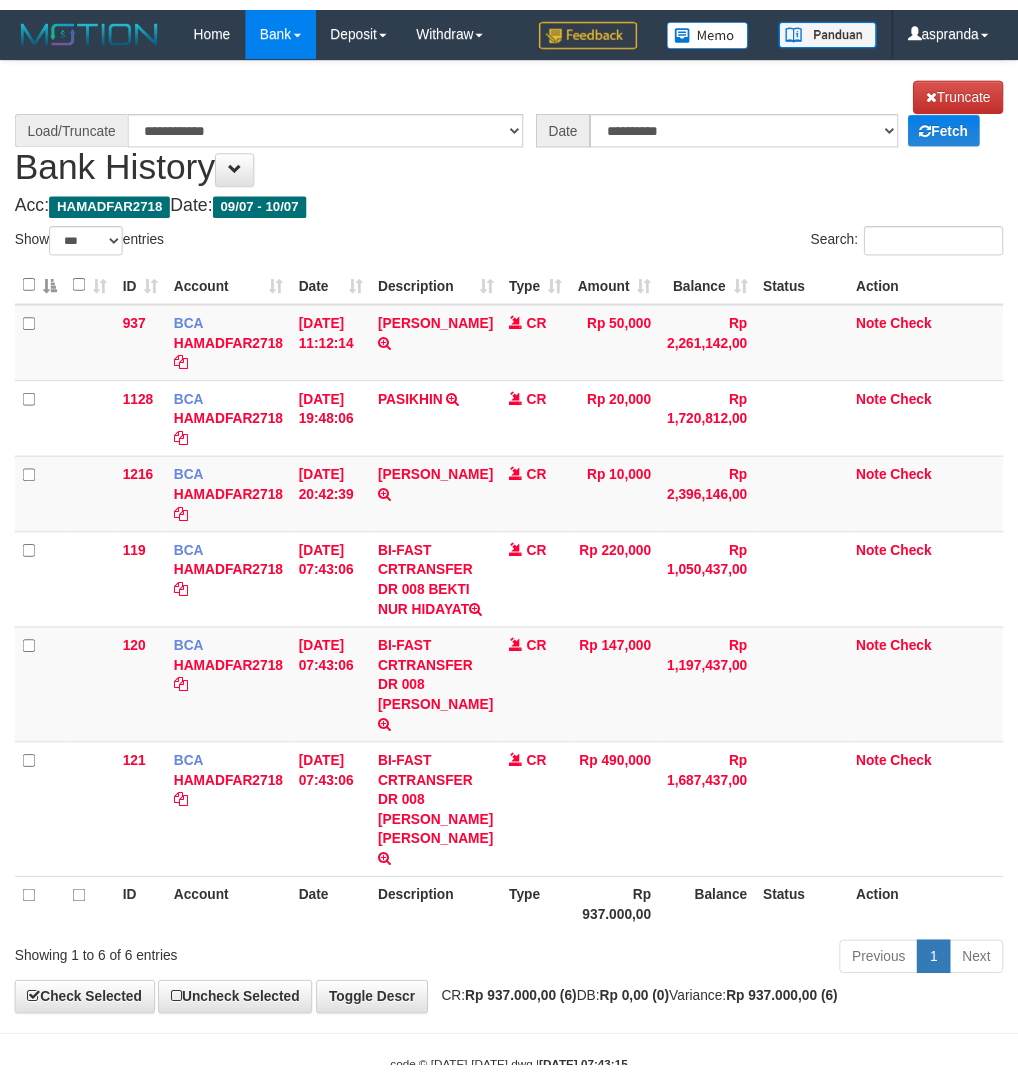 scroll, scrollTop: 0, scrollLeft: 0, axis: both 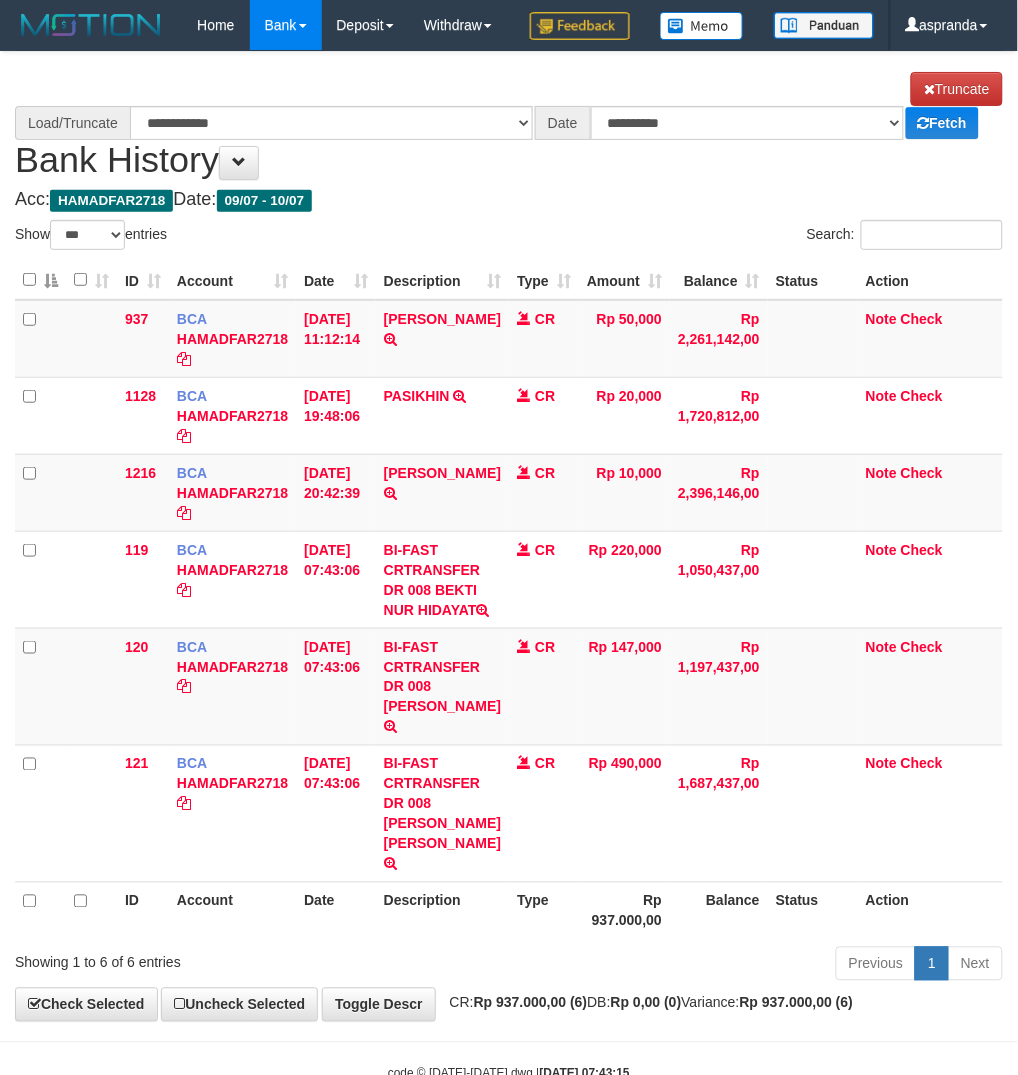 select on "****" 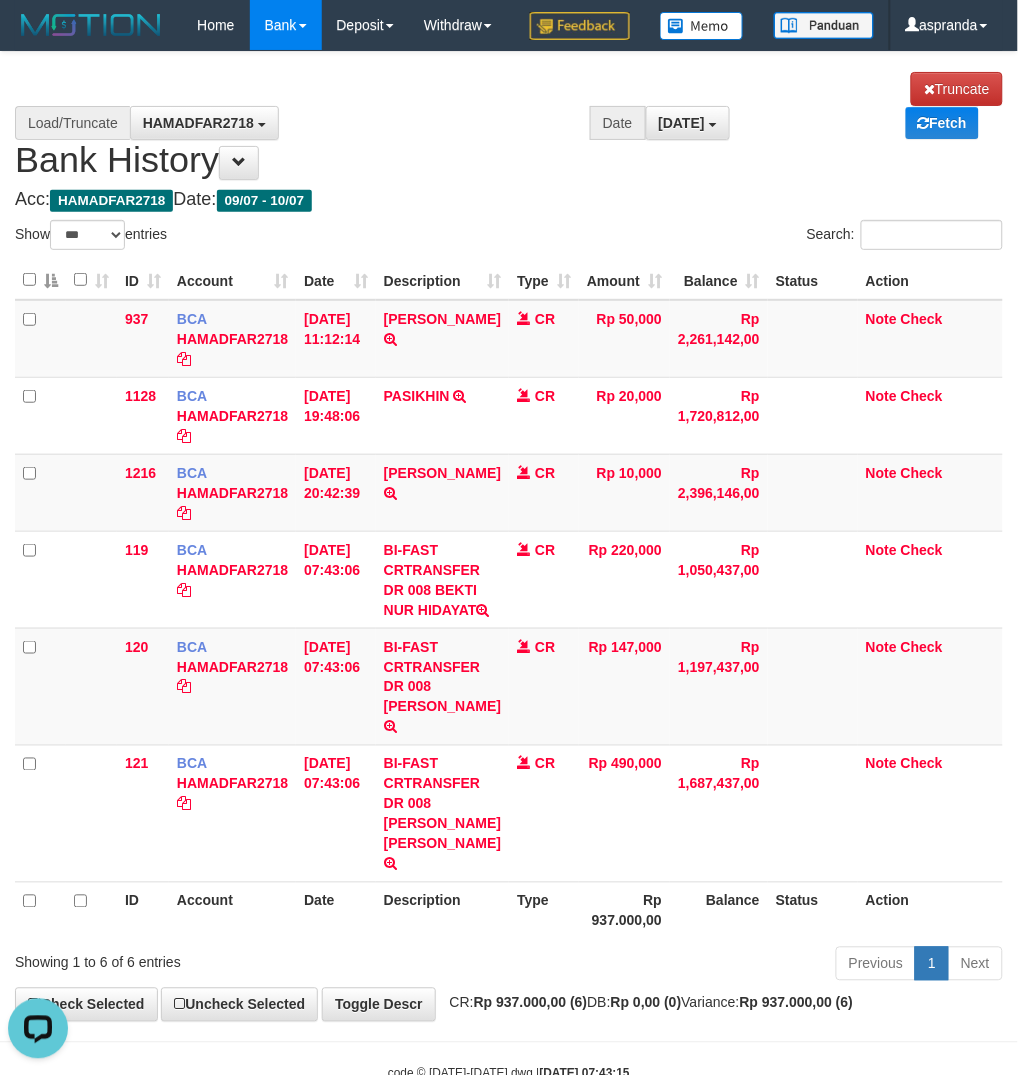 scroll, scrollTop: 0, scrollLeft: 0, axis: both 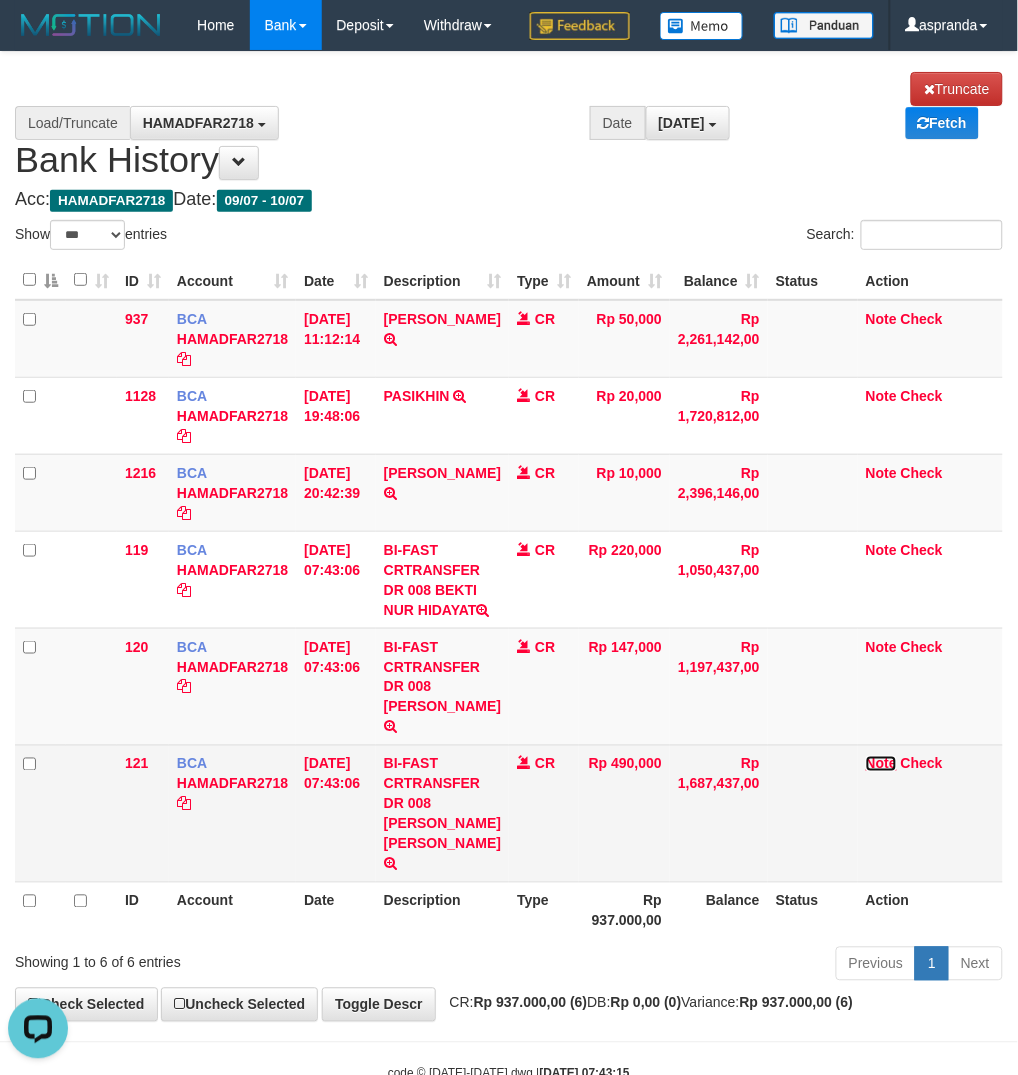 click on "Note" at bounding box center (881, 764) 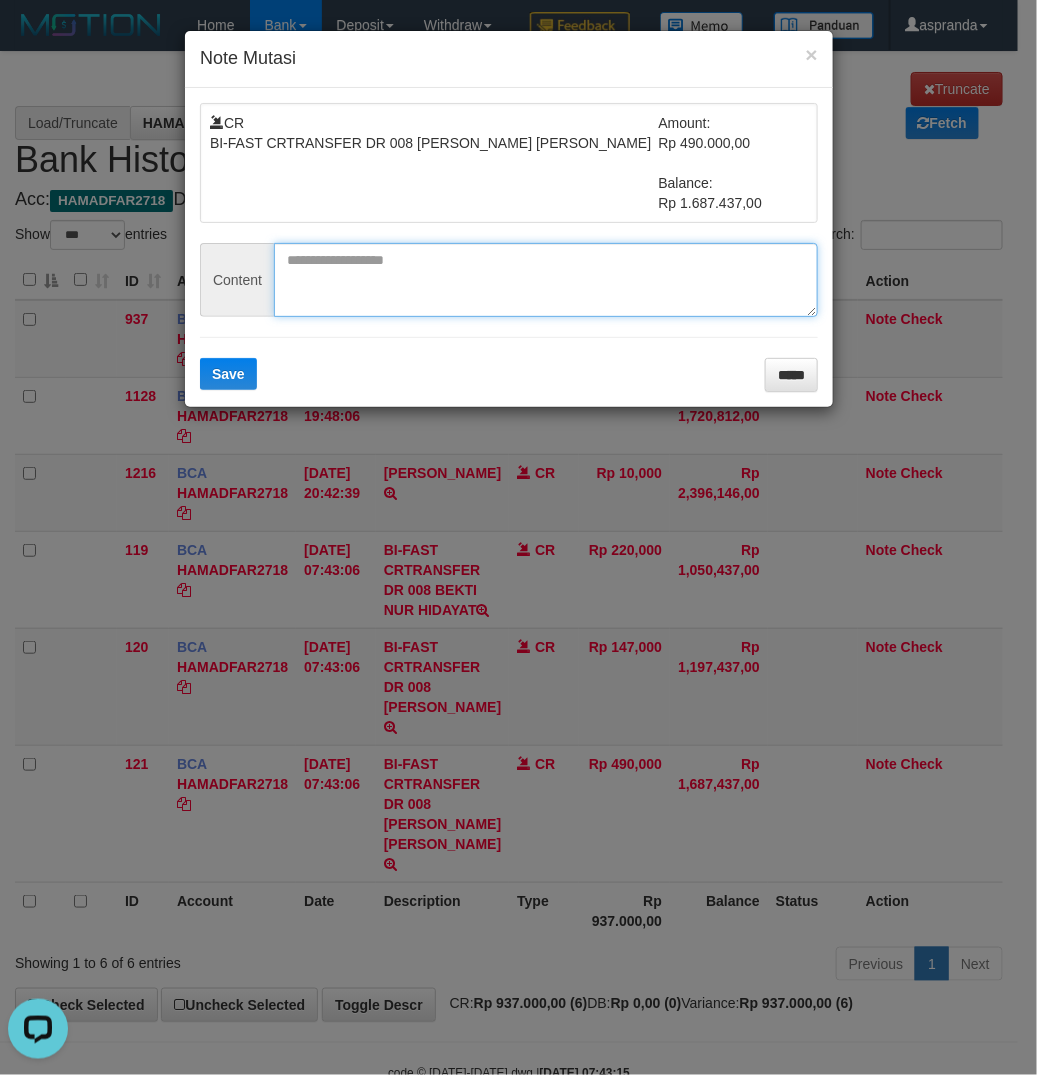 click at bounding box center (546, 280) 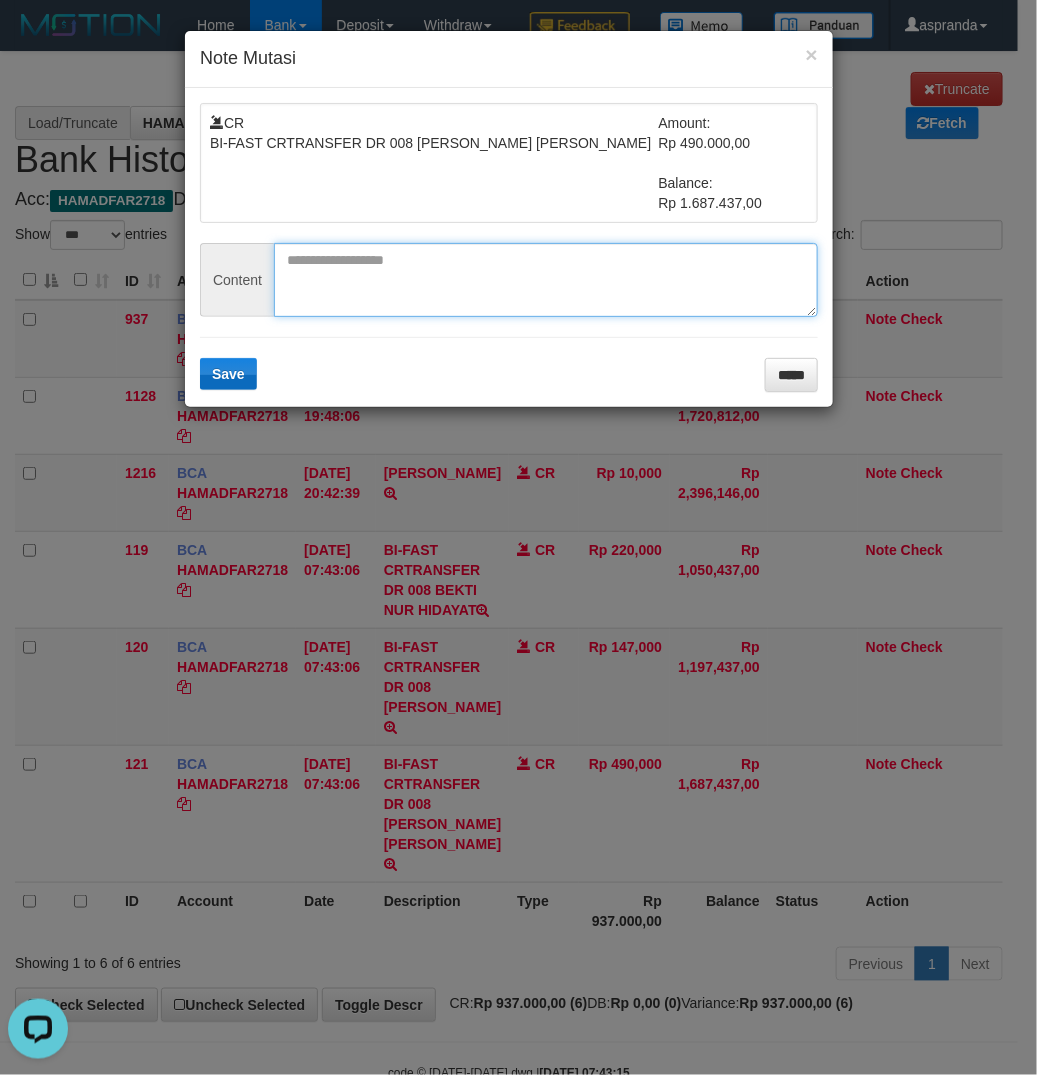 paste on "*********" 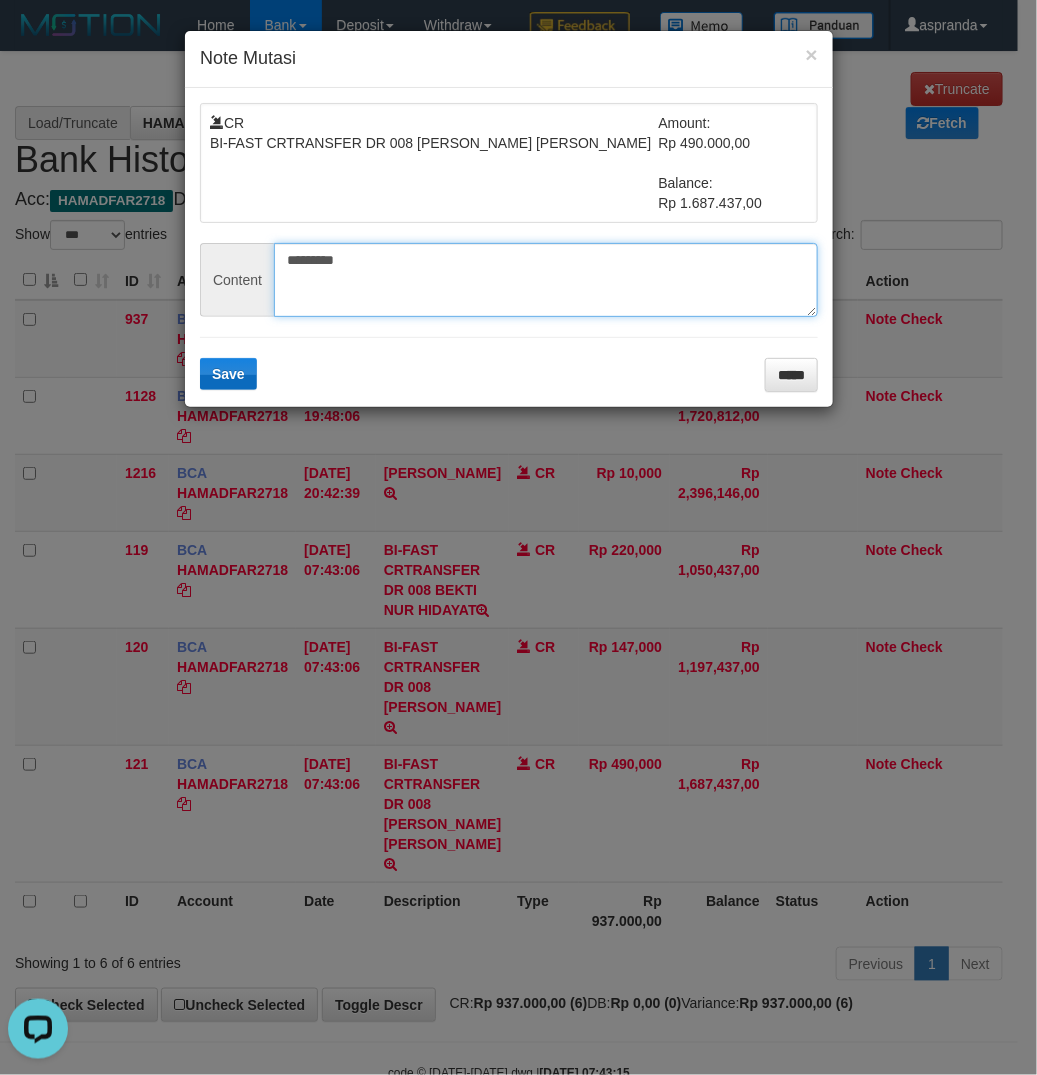 type on "*********" 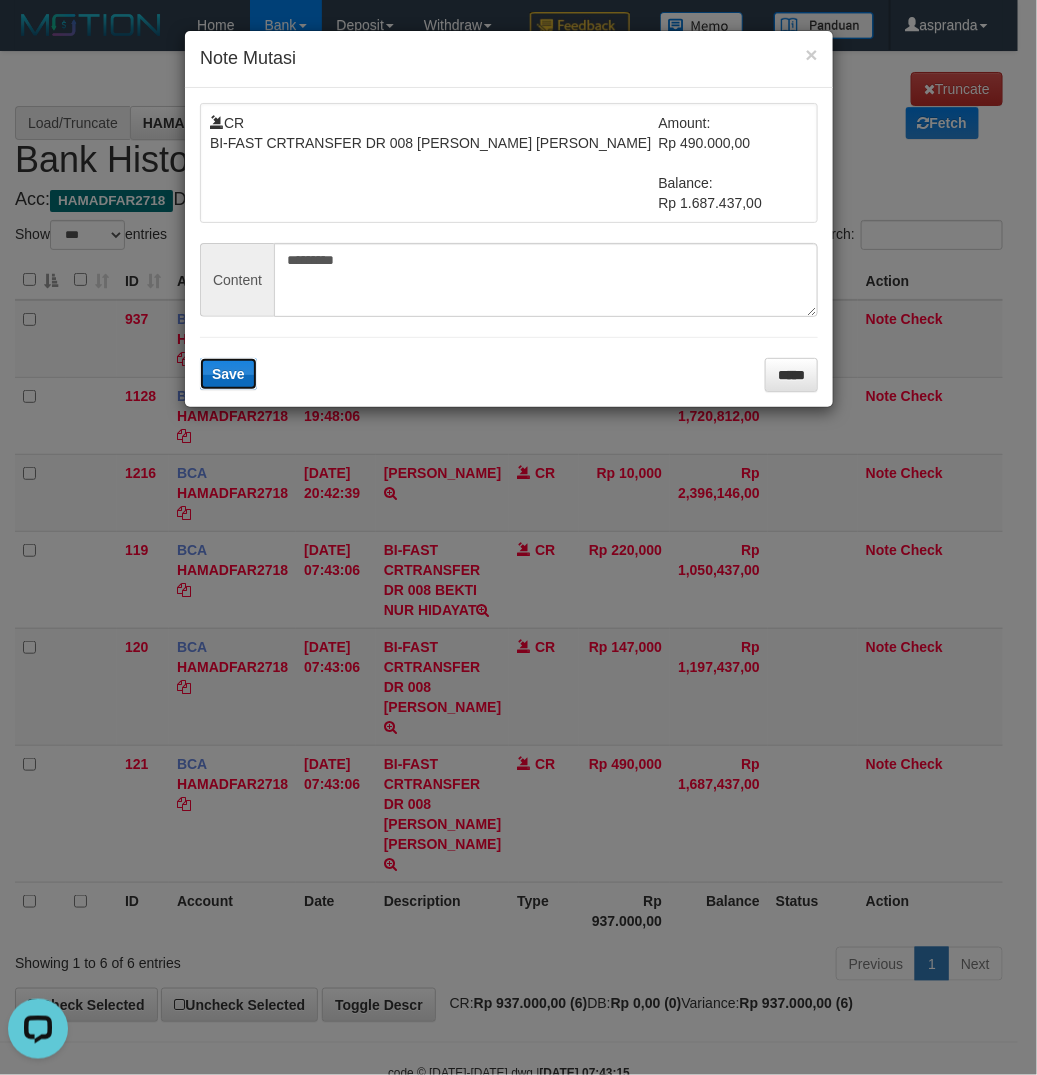 click on "Save" at bounding box center [228, 374] 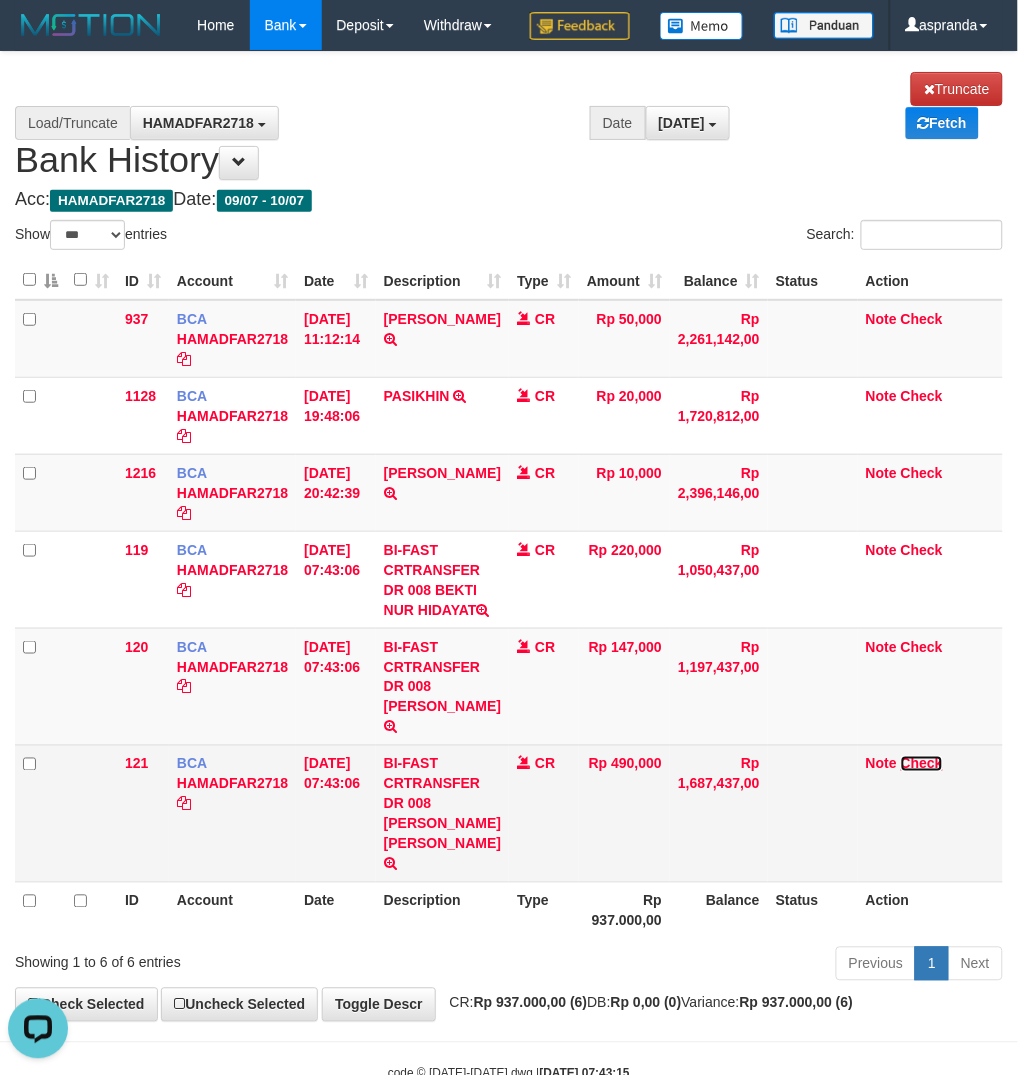 click on "Check" at bounding box center [922, 764] 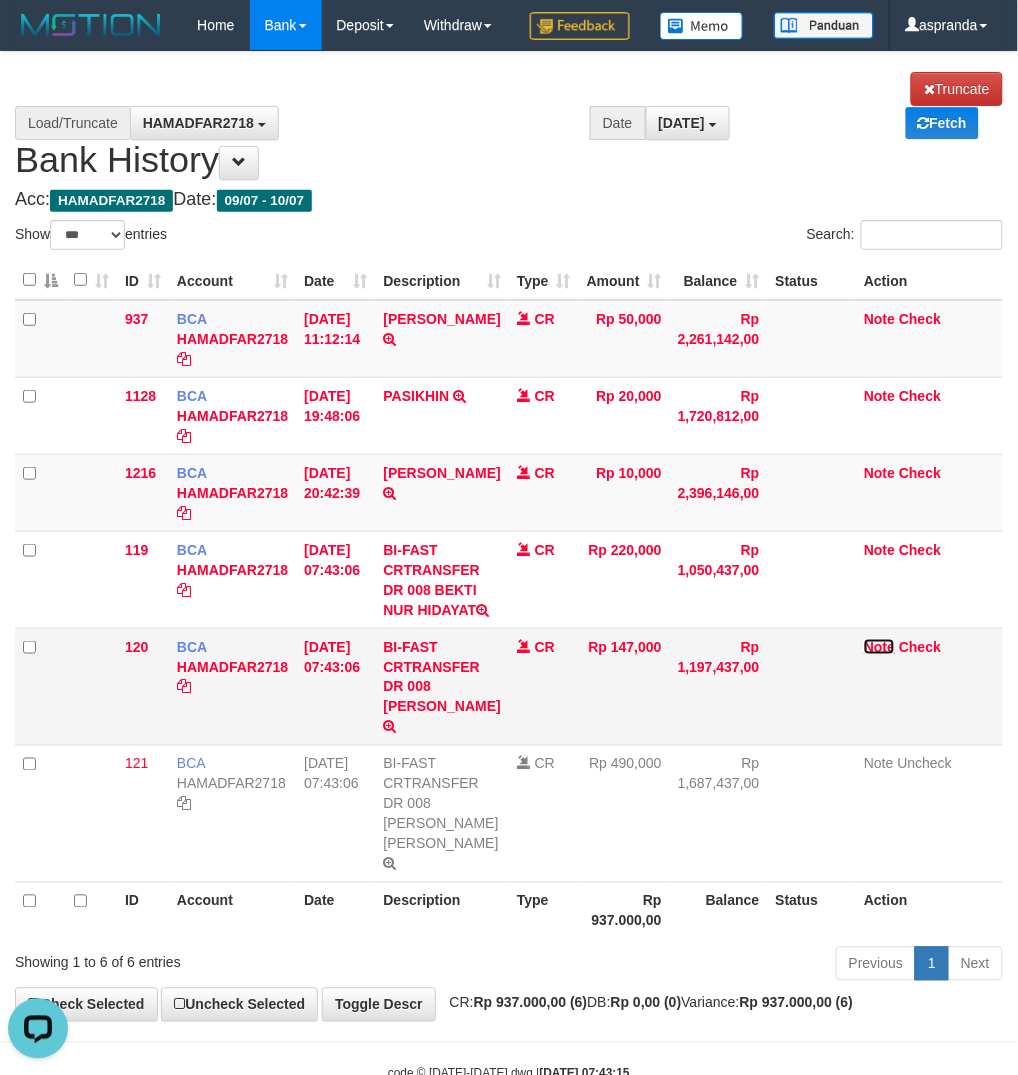 click on "Note" at bounding box center [879, 647] 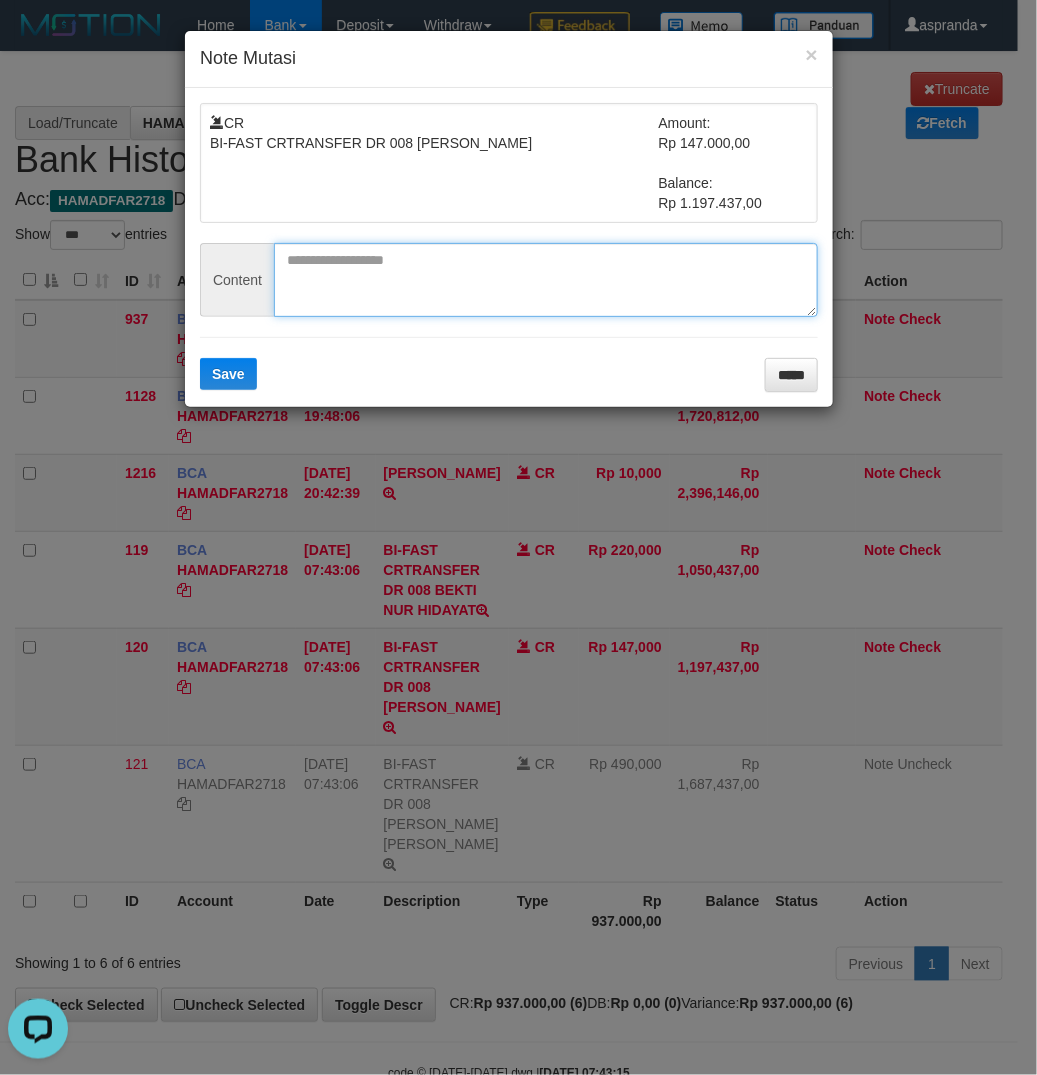 click at bounding box center (546, 280) 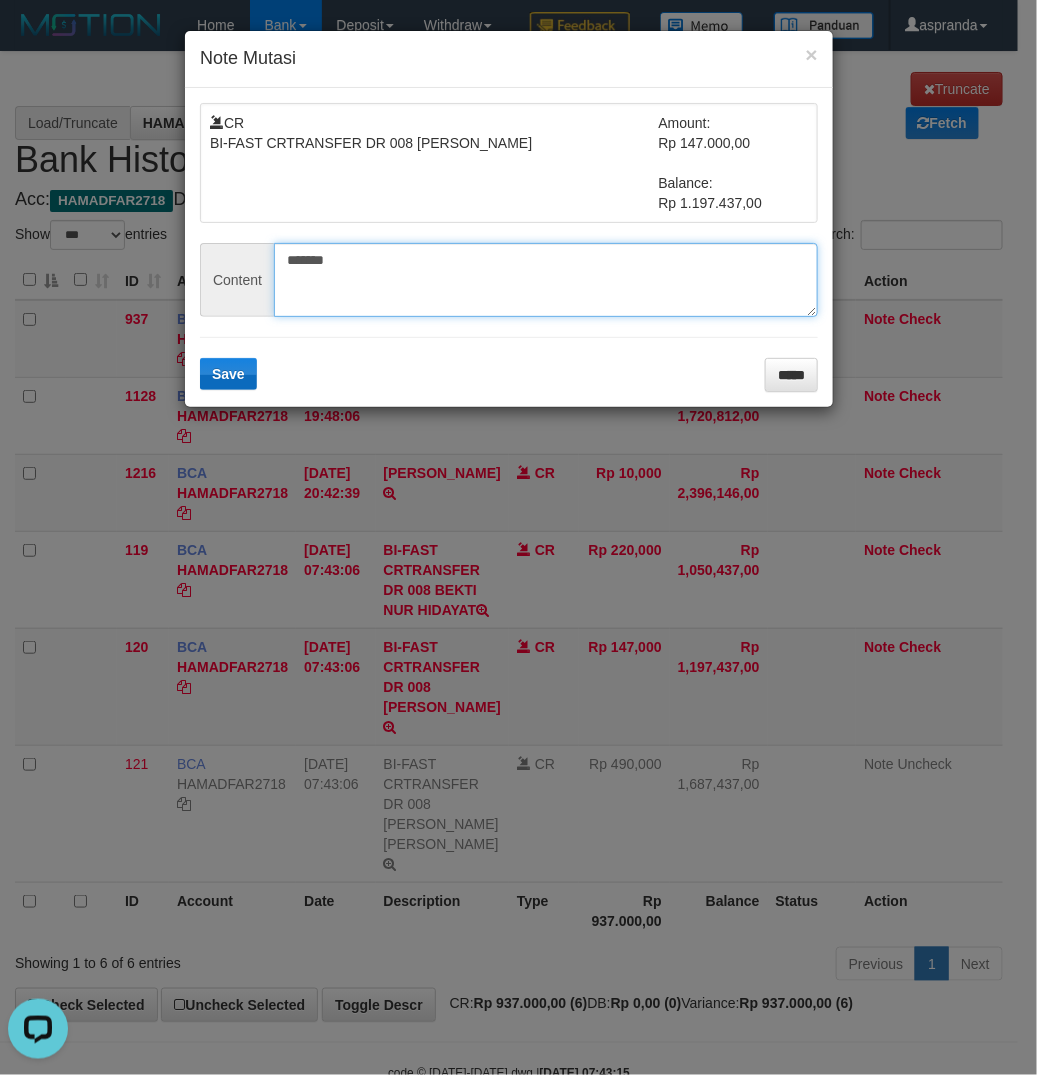 type on "*******" 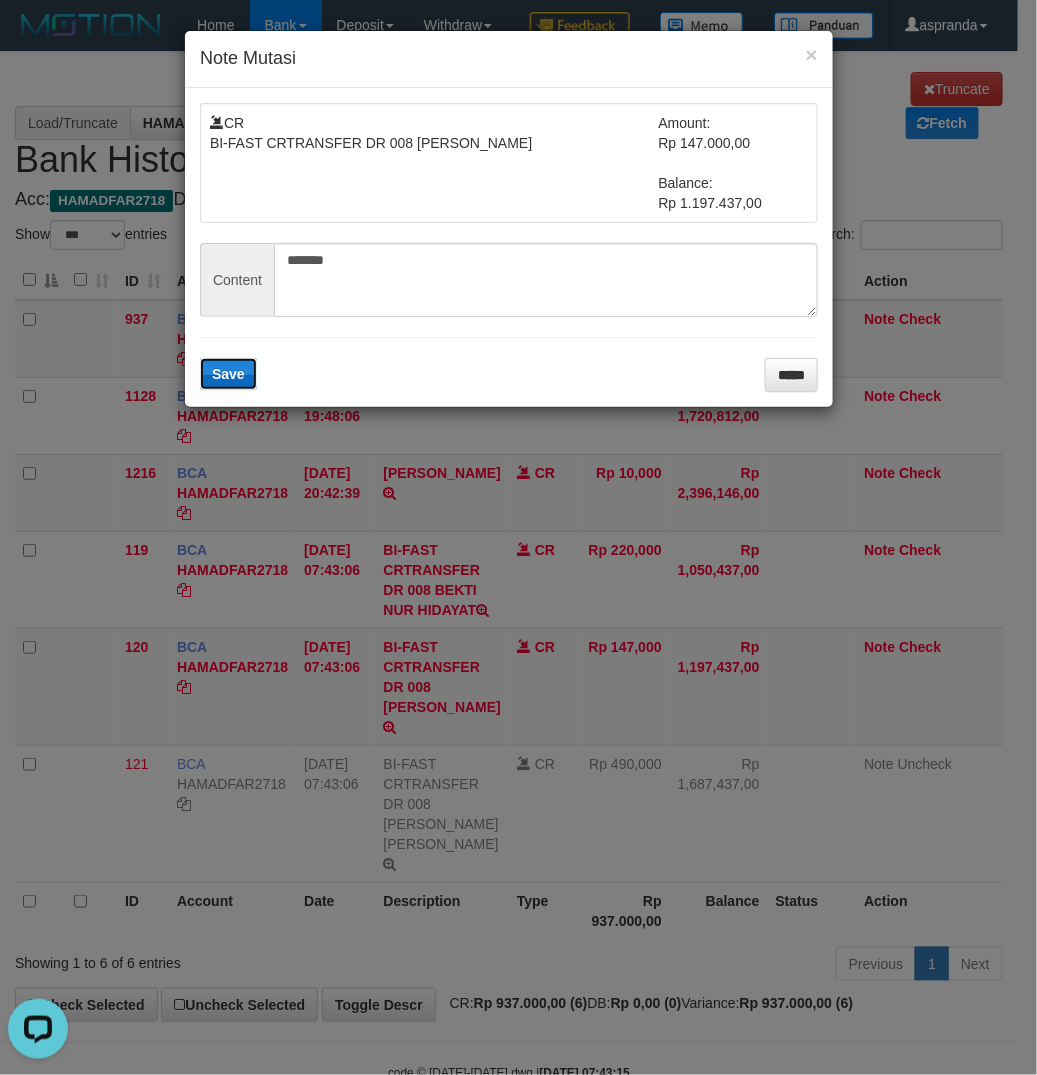 click on "Save" at bounding box center [228, 374] 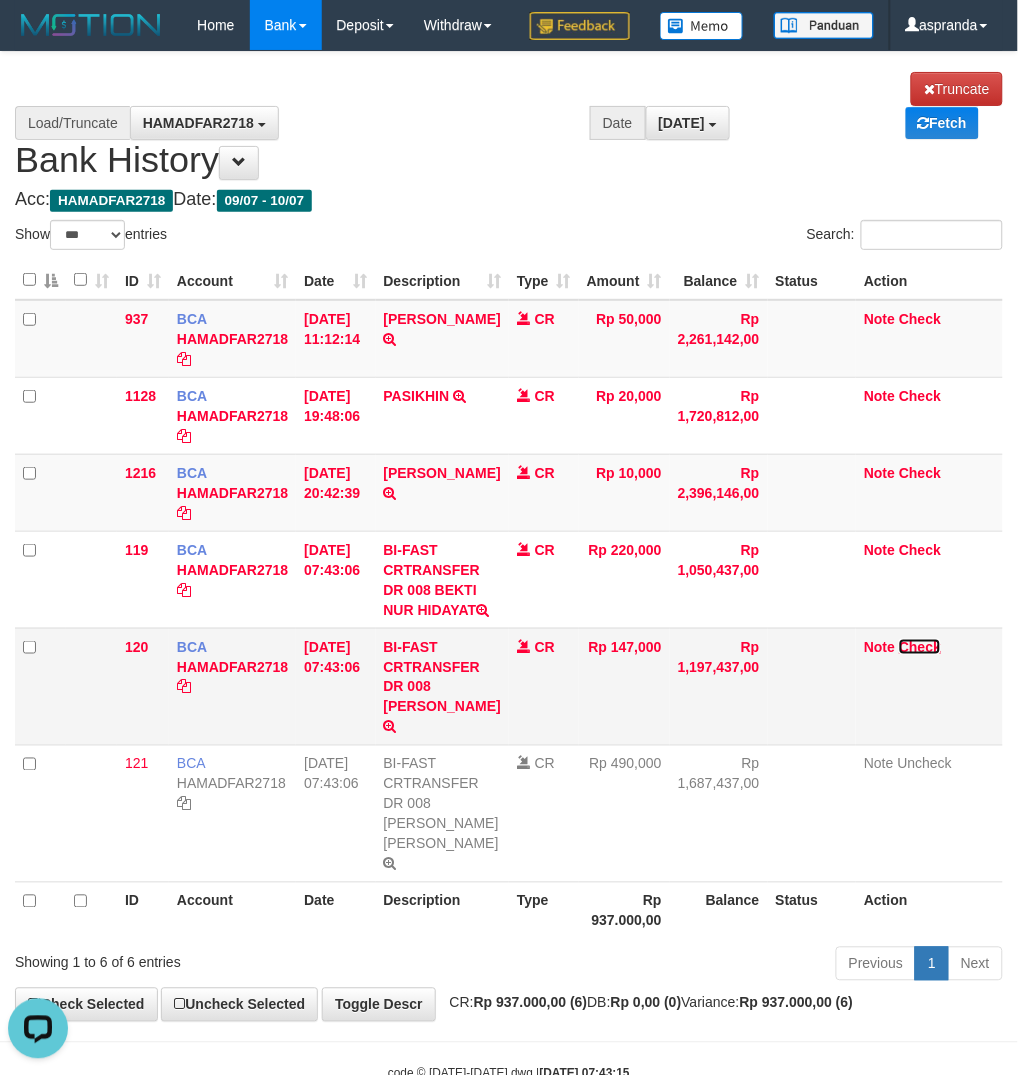 click on "Check" at bounding box center (920, 647) 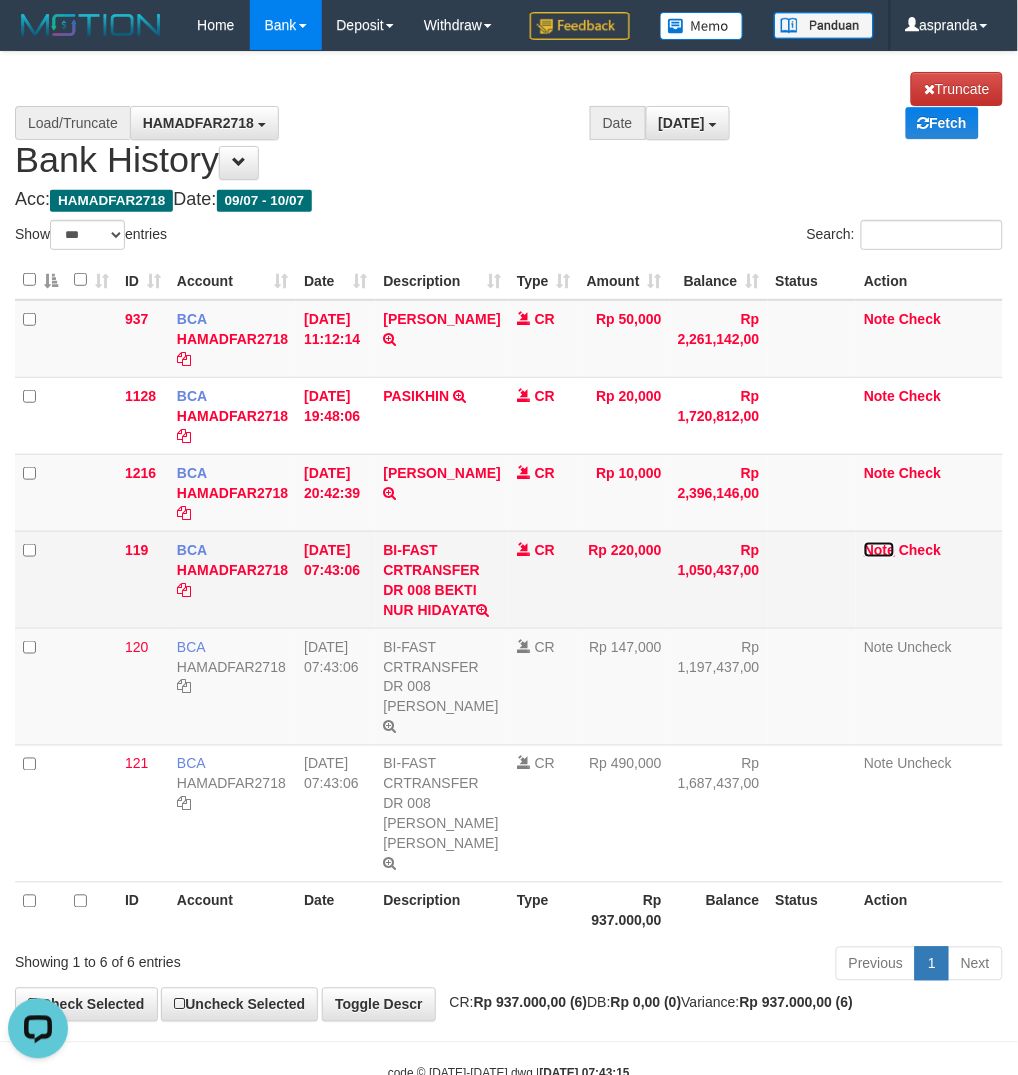 click on "Note" at bounding box center [879, 550] 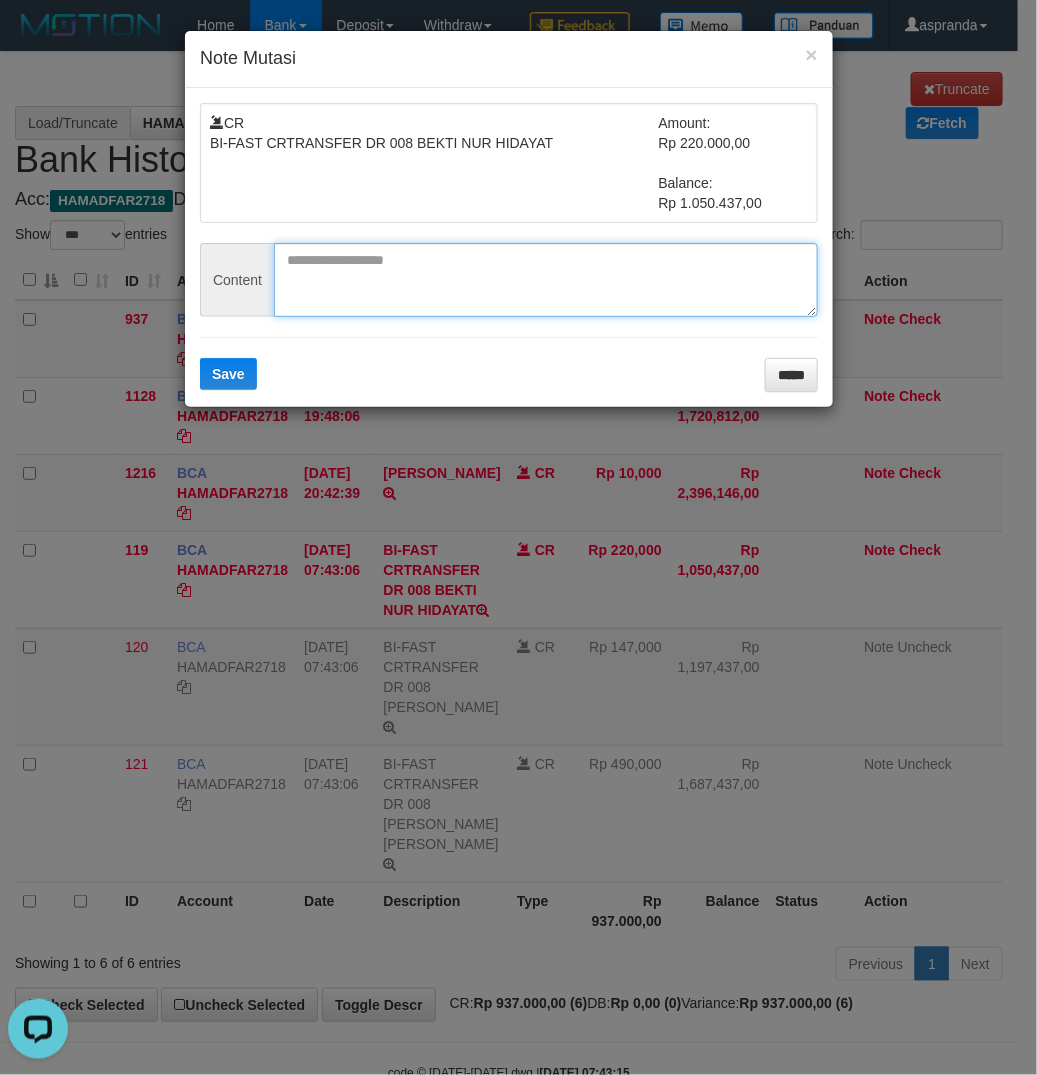 click at bounding box center [546, 280] 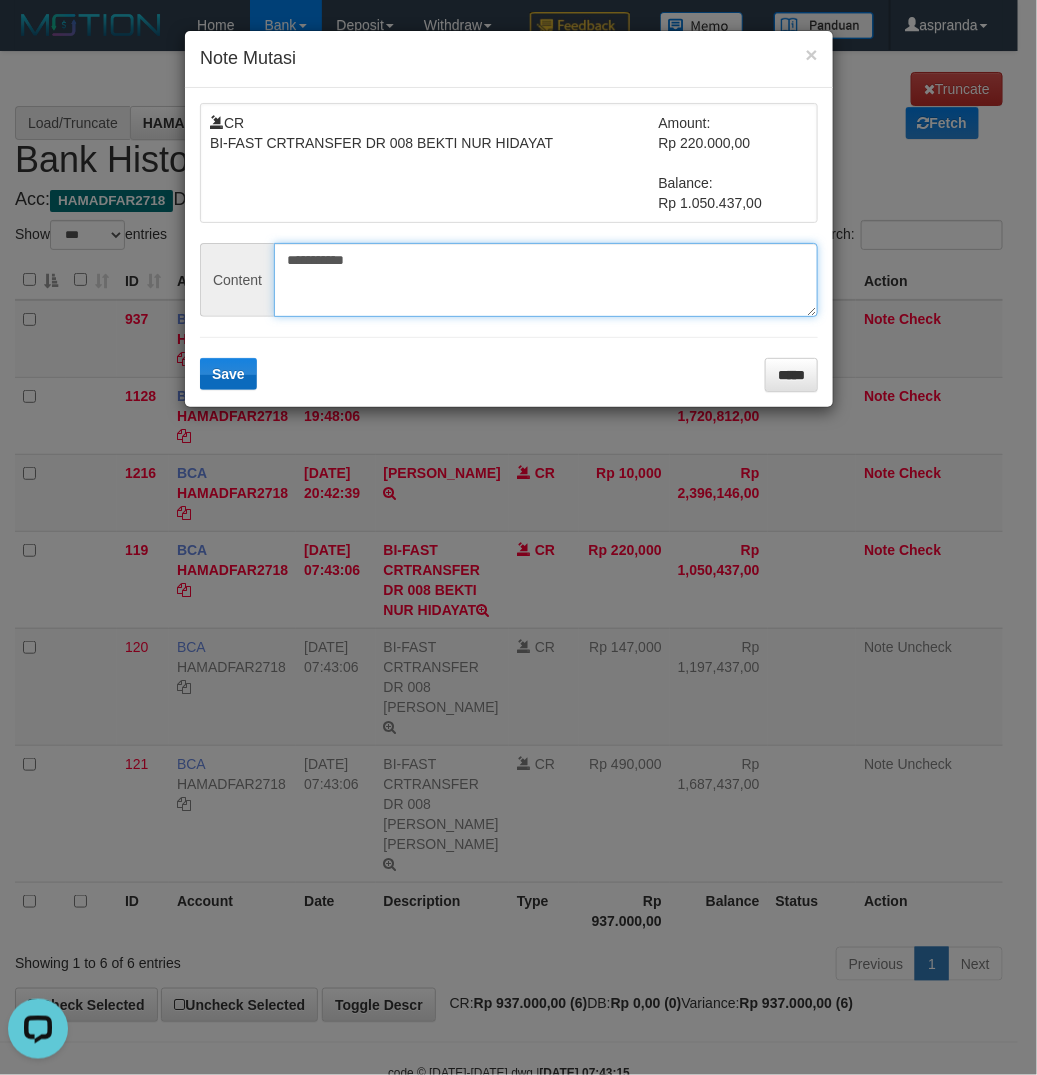 type on "**********" 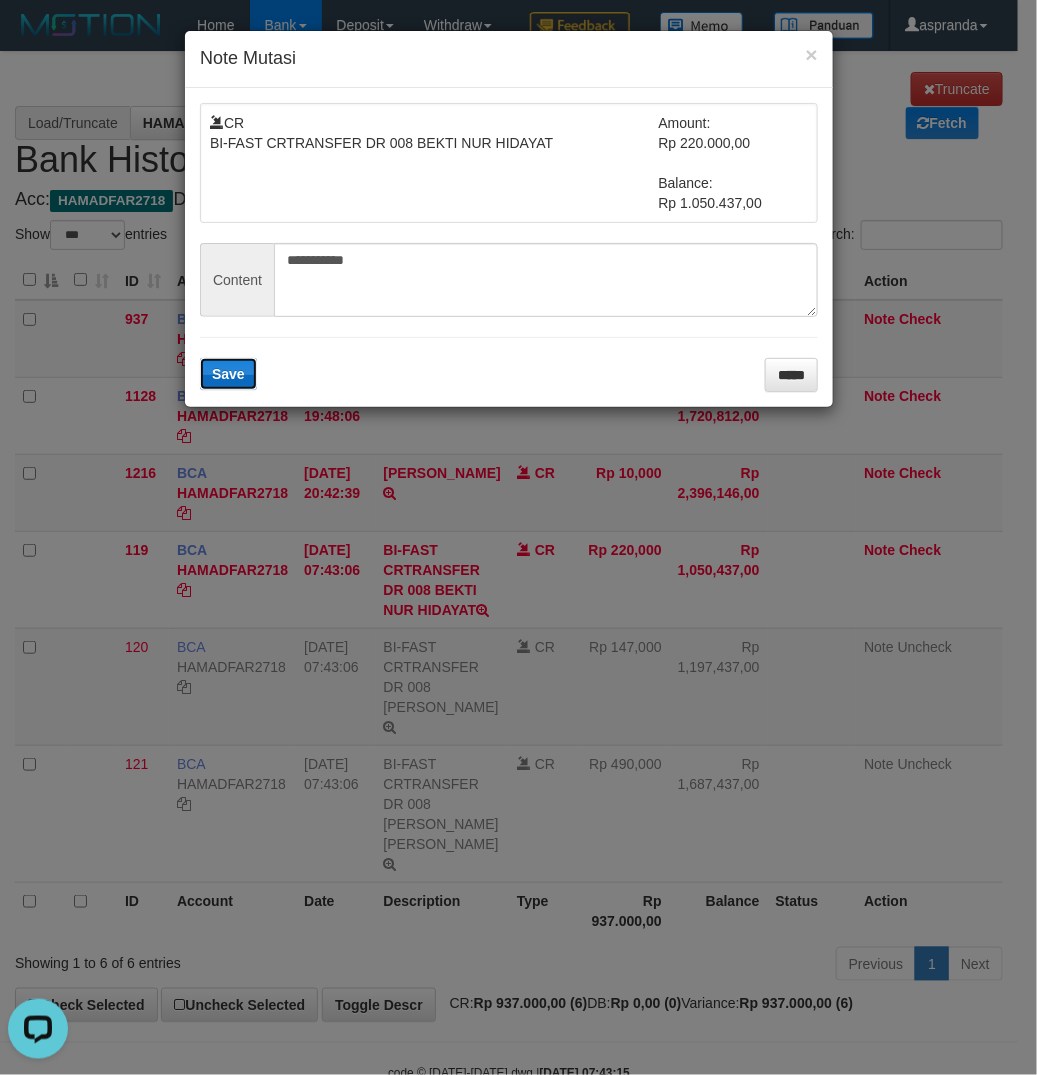 click on "Save" at bounding box center [228, 374] 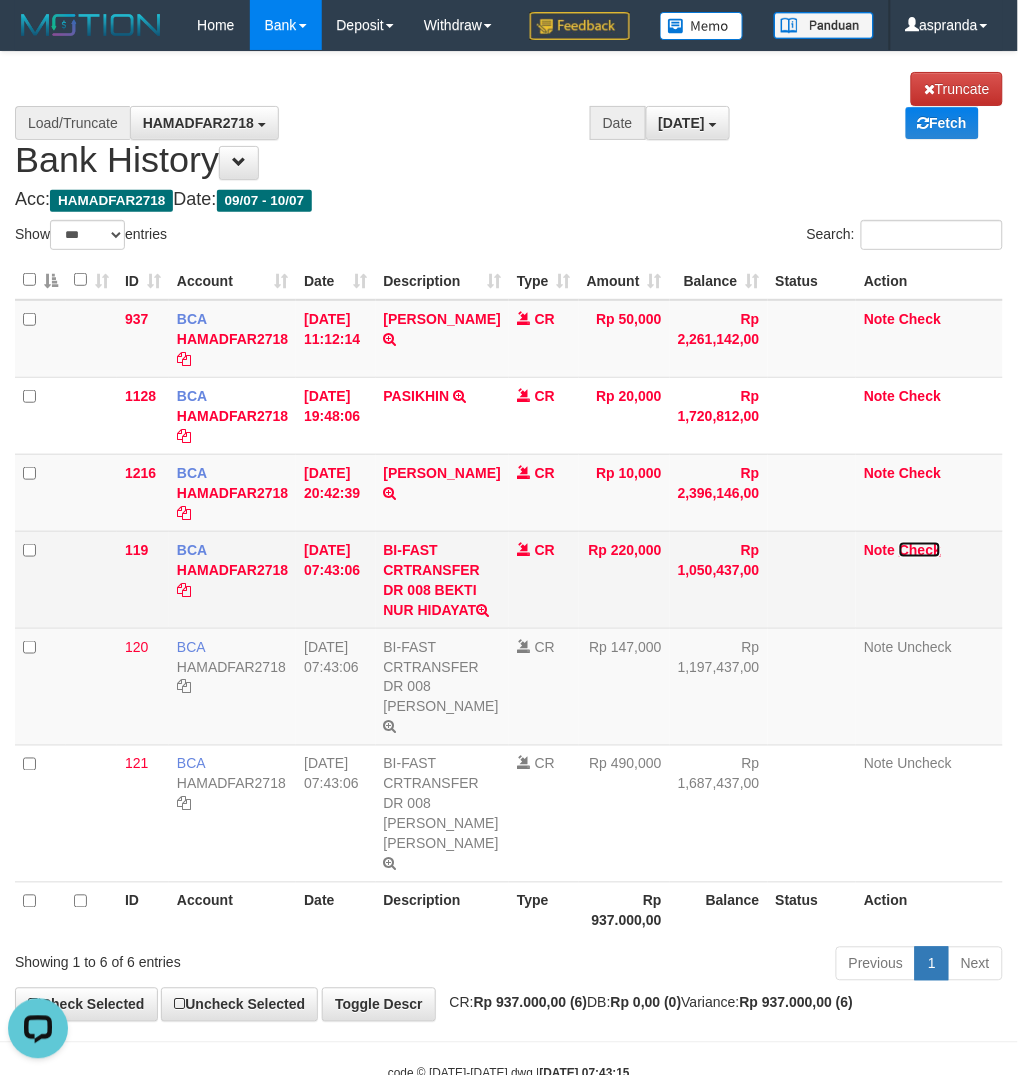 click on "Check" at bounding box center [920, 550] 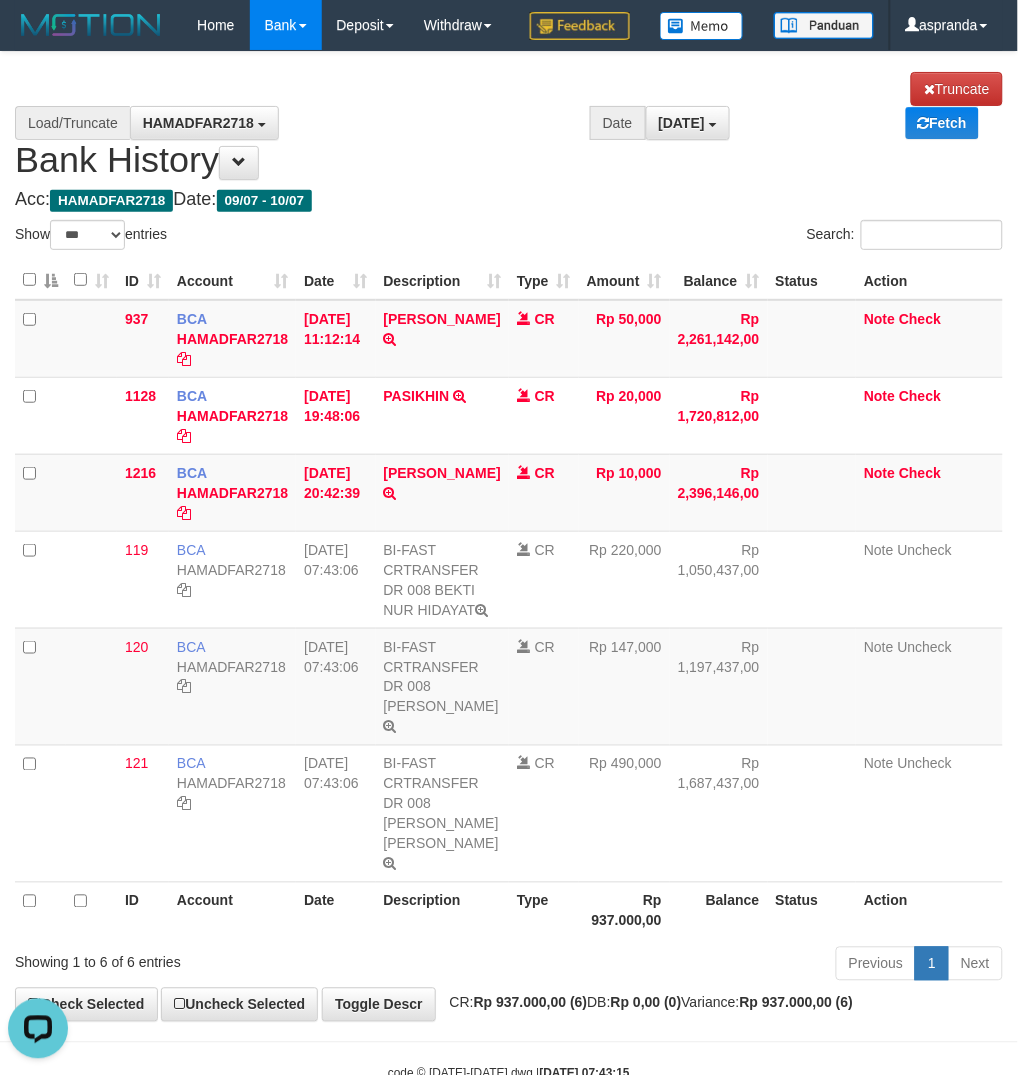 click on "Acc: 											 HAMADFAR2718
Date:  09/07 - 10/07" at bounding box center (509, 200) 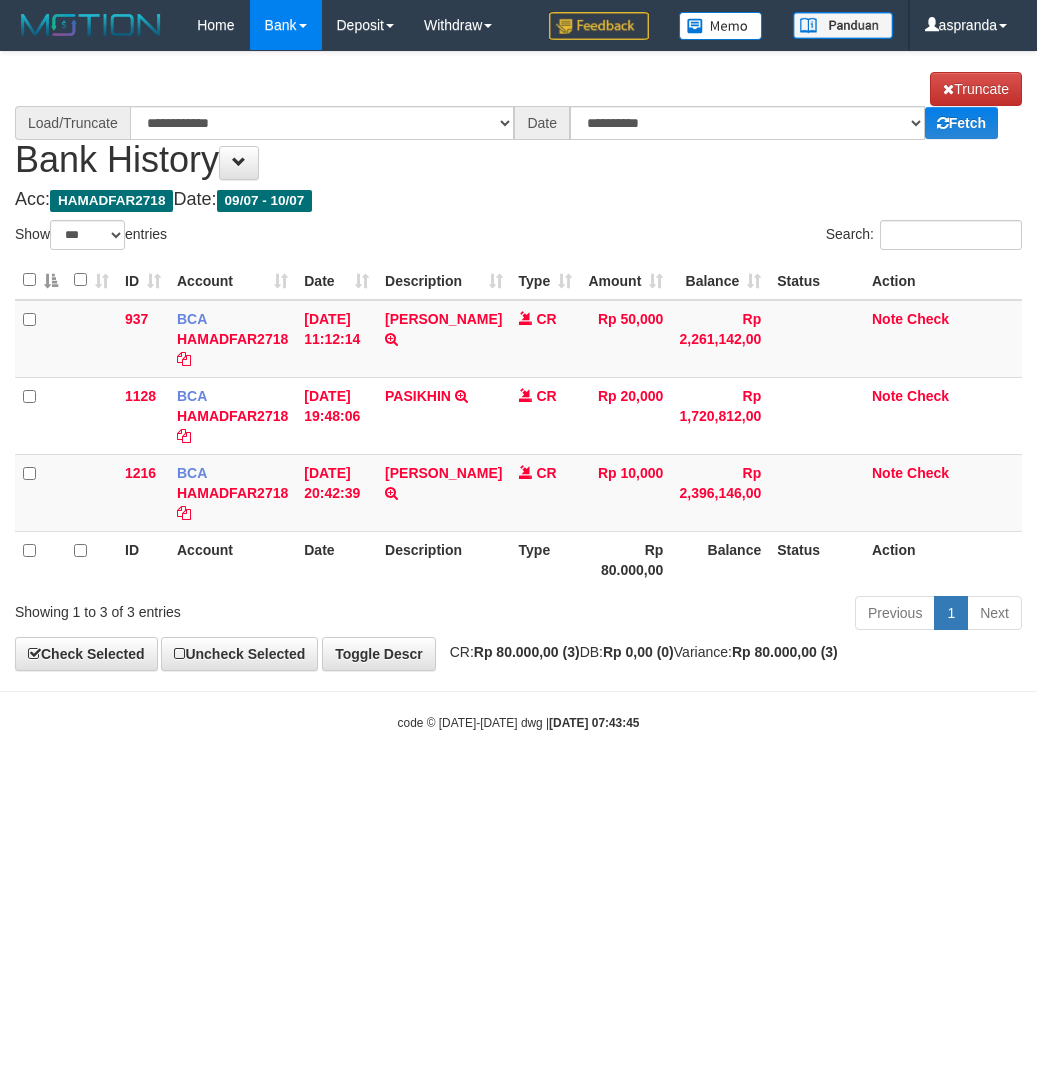 select on "***" 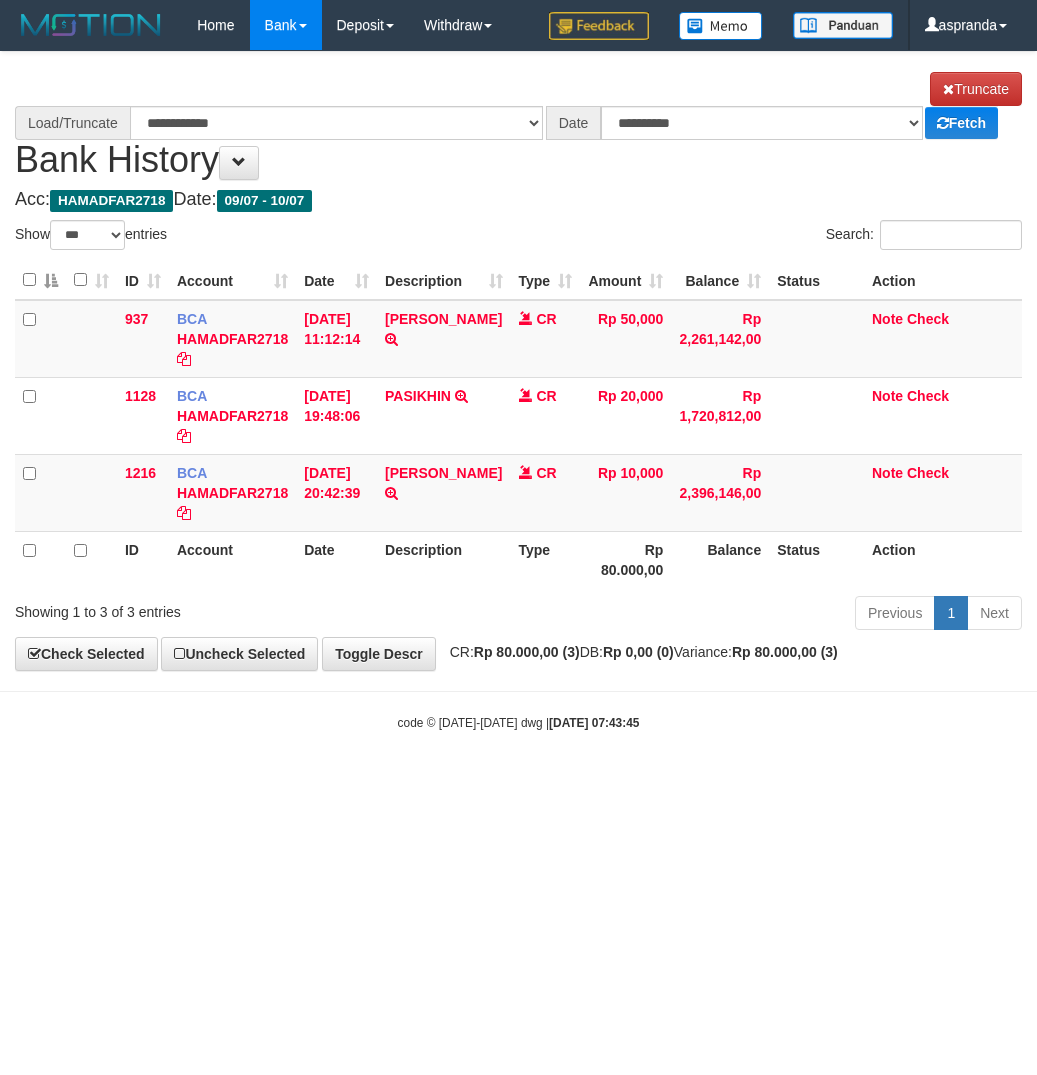 scroll, scrollTop: 0, scrollLeft: 0, axis: both 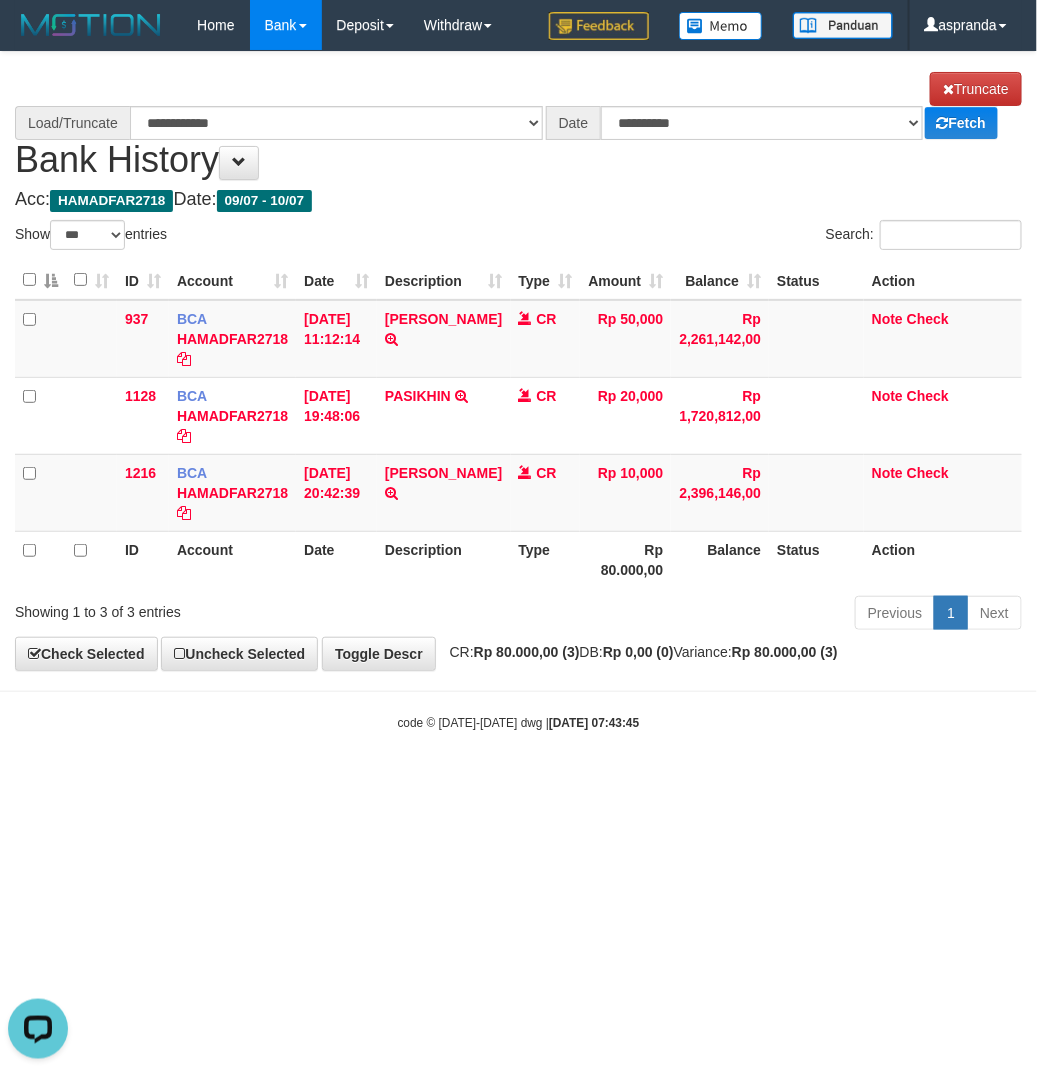 select on "****" 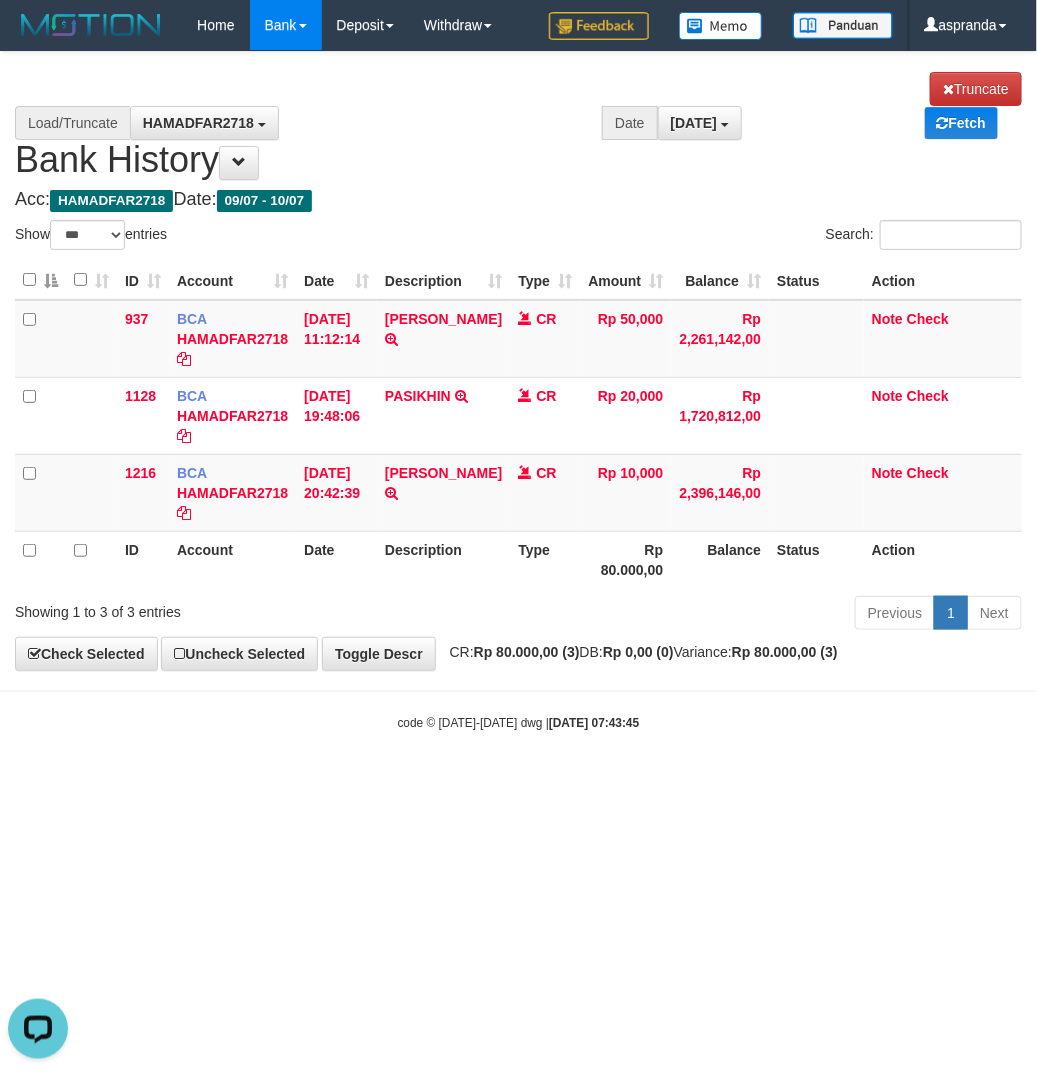 click on "Toggle navigation
Home
Bank
Account List
Load
By Website
Group
[ITOTO]													PRABUJITU
By Load Group (DPS)
Group asp-1
Mutasi Bank
Search
Sync
Note Mutasi
Deposit
DPS Fetch -" at bounding box center [518, 391] 